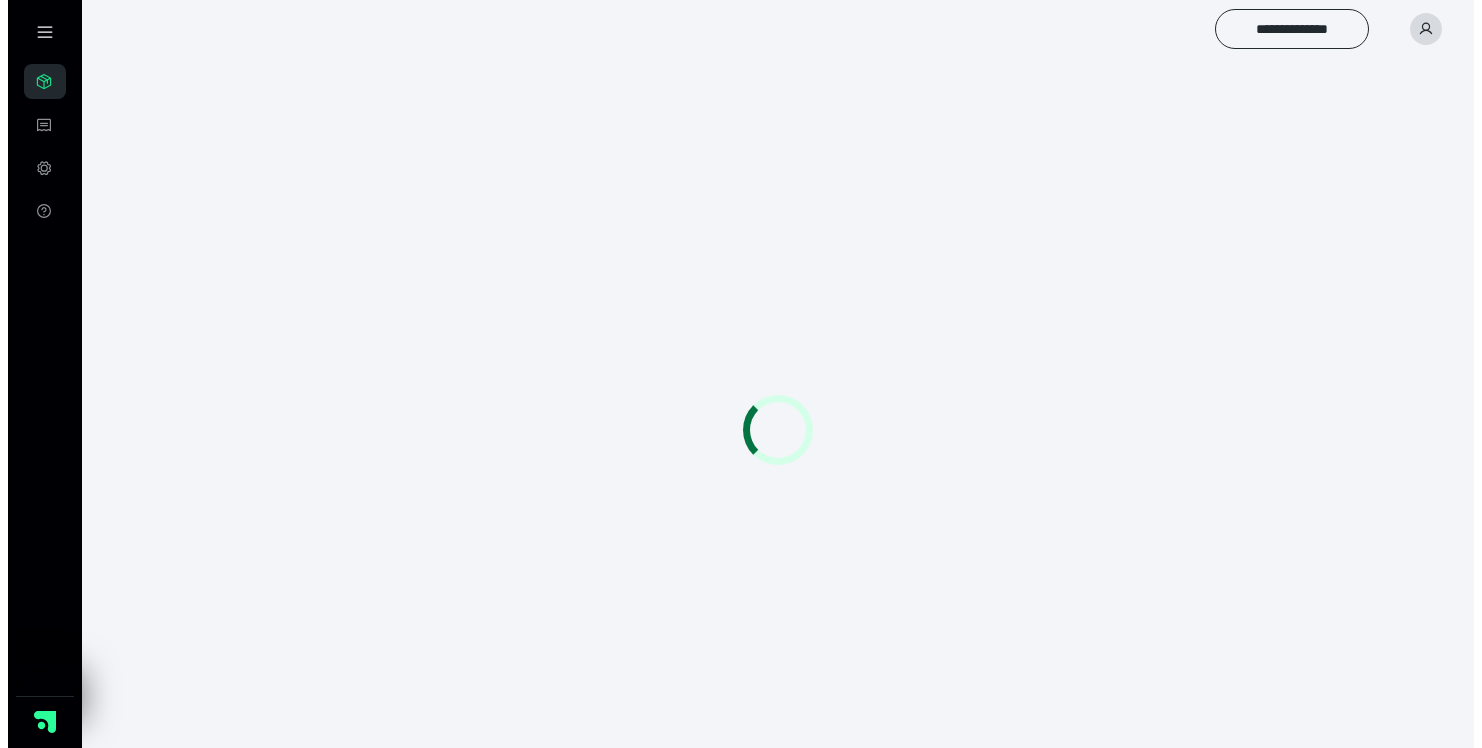 scroll, scrollTop: 0, scrollLeft: 0, axis: both 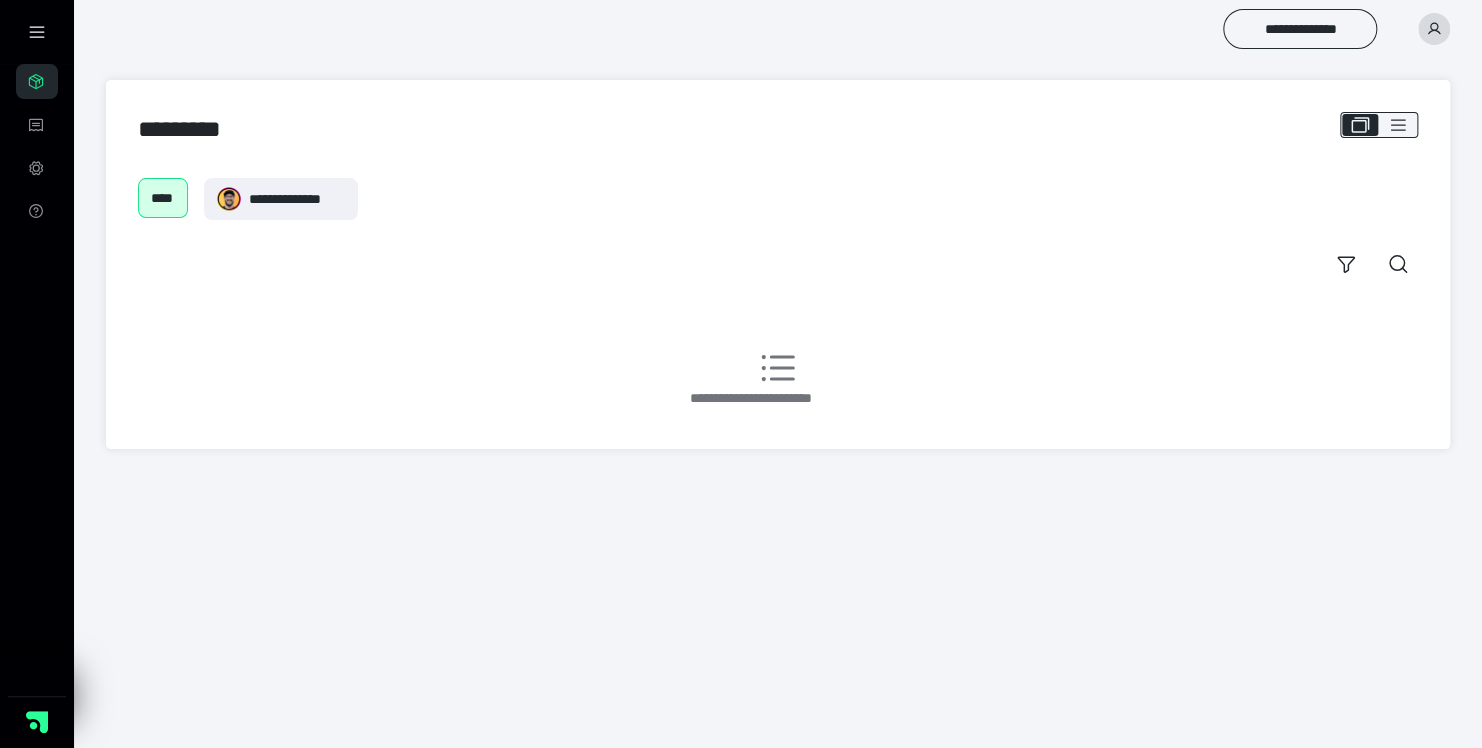 click on "**********" at bounding box center (1426, 29) 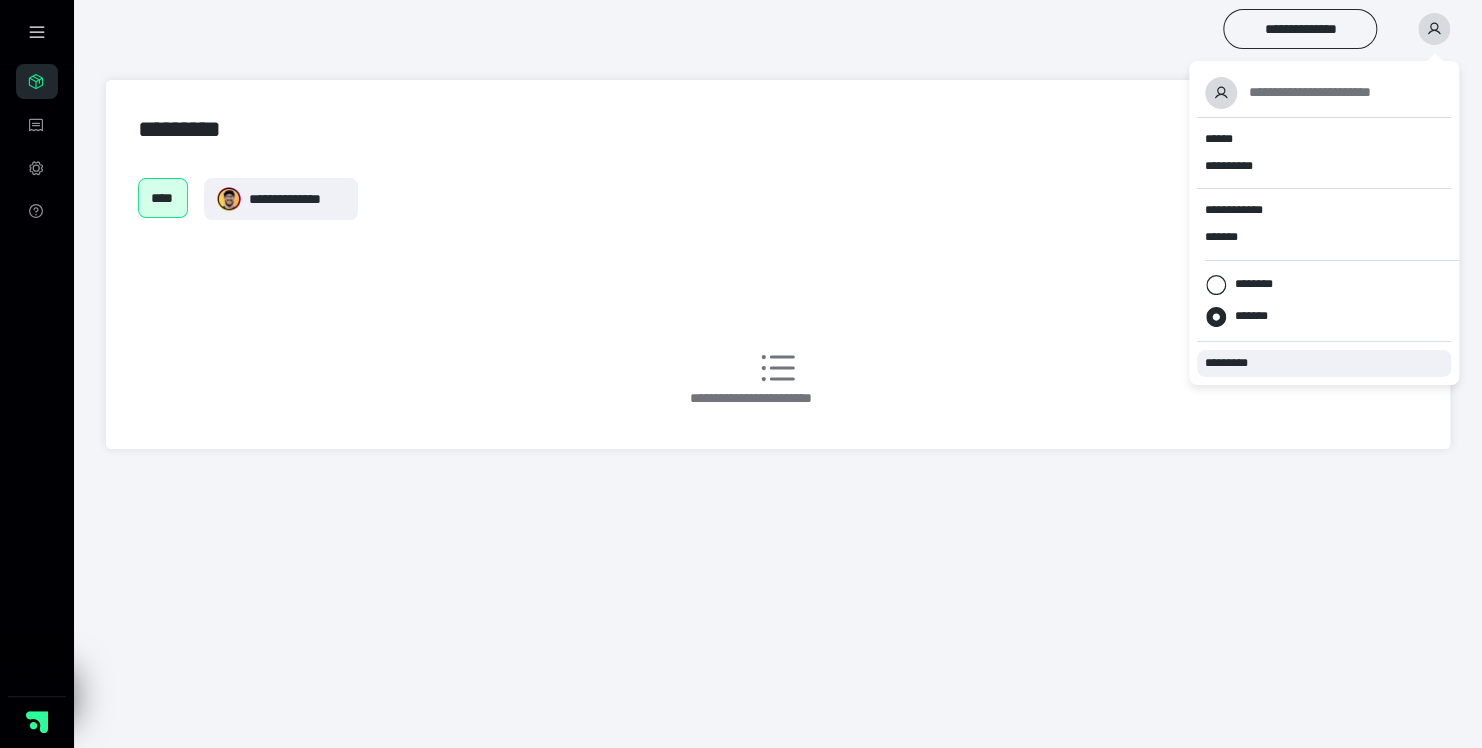 click on "*********" at bounding box center (1235, 363) 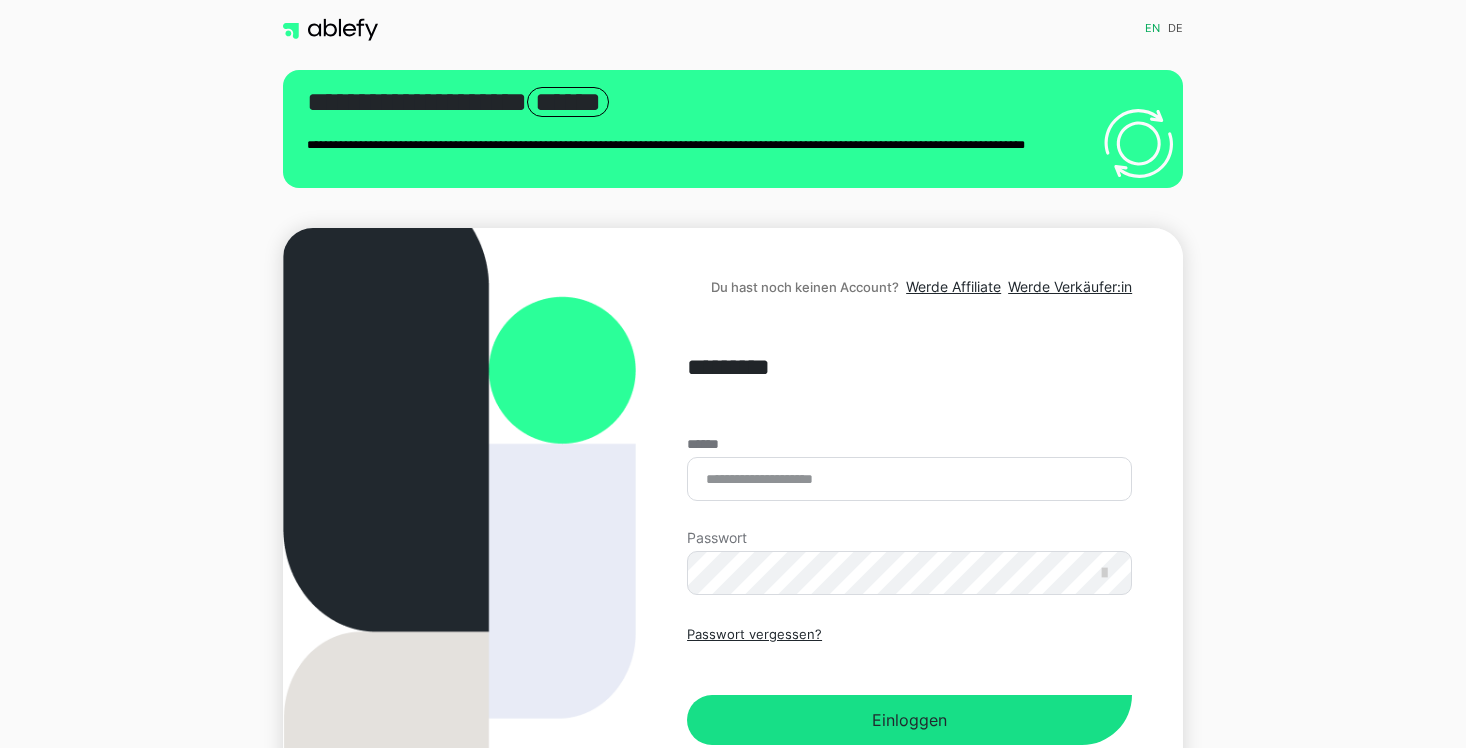scroll, scrollTop: 0, scrollLeft: 0, axis: both 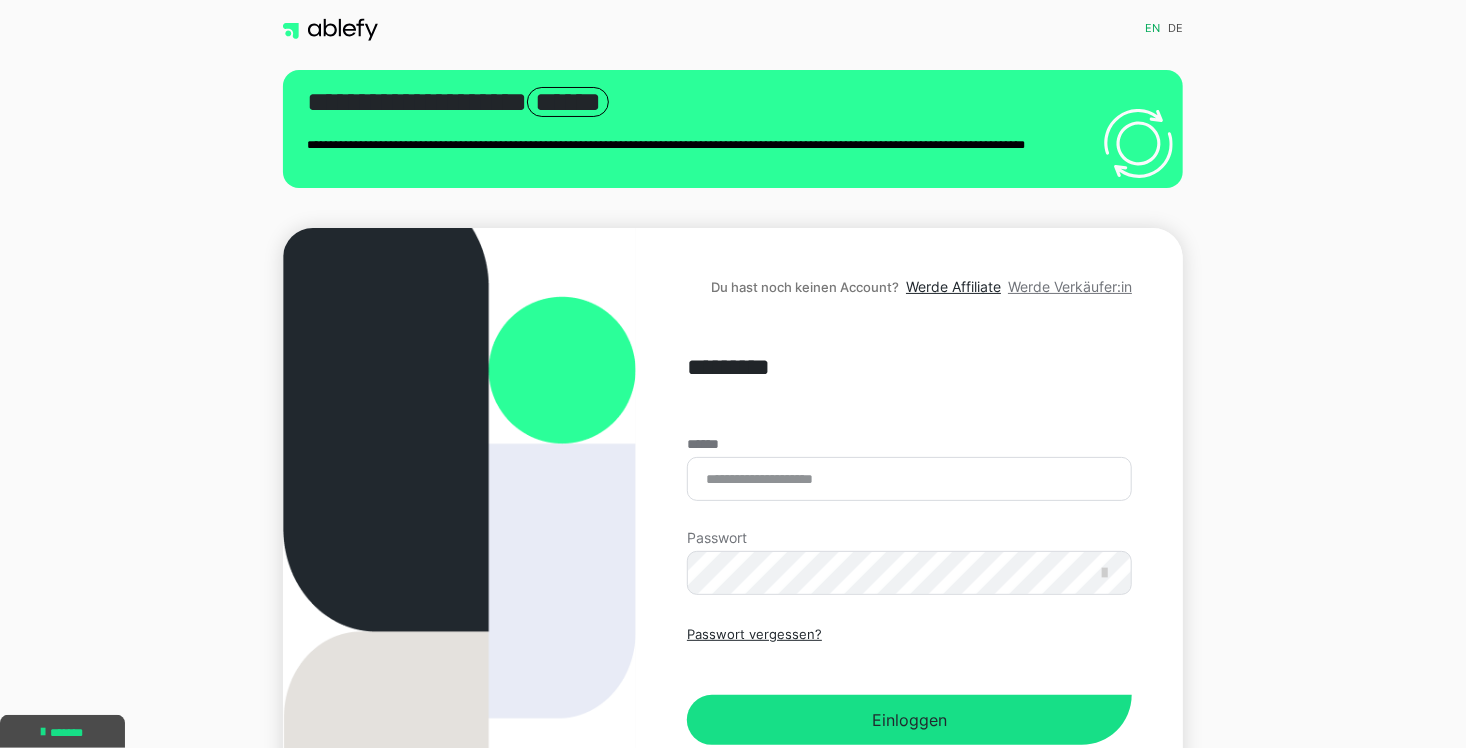 click on "Werde Verkäufer:in" at bounding box center (1070, 286) 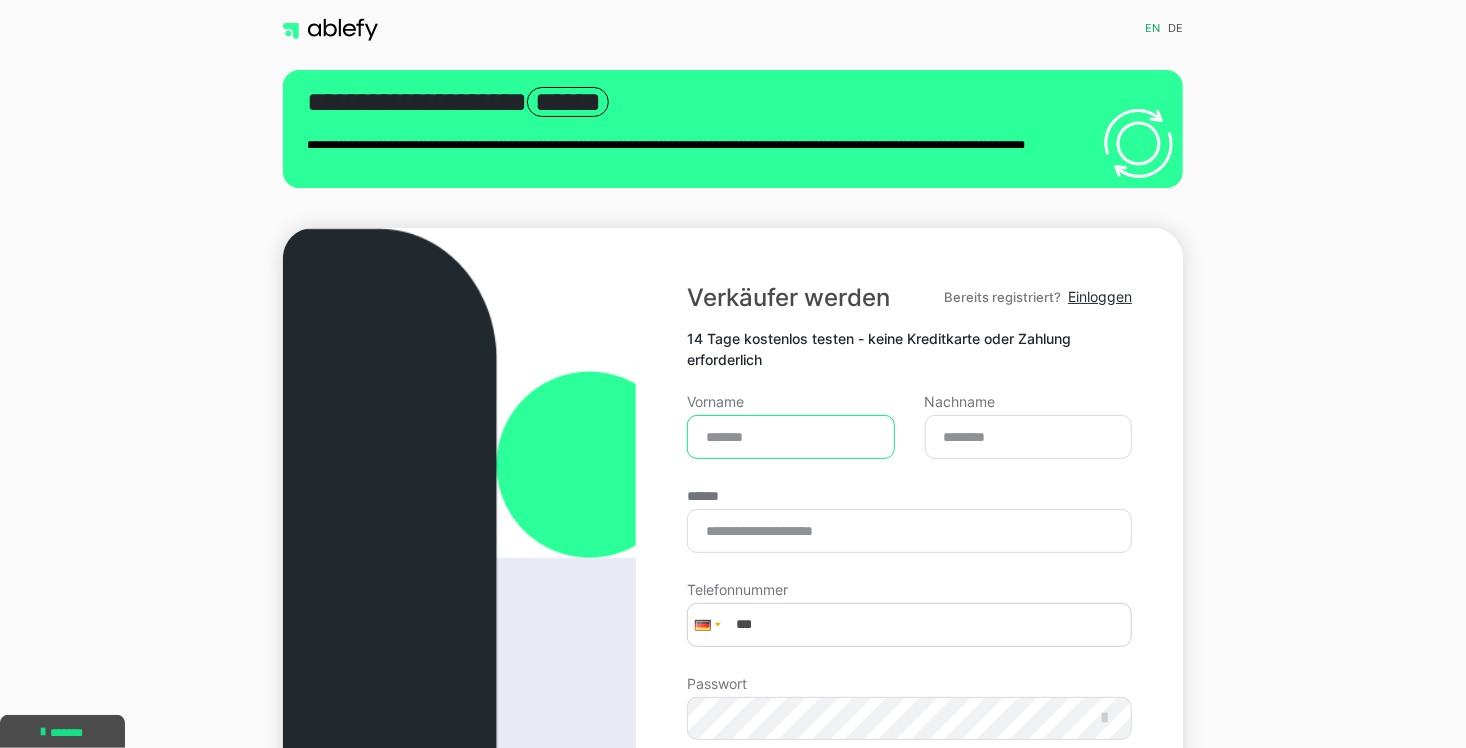click on "Vorname" at bounding box center (791, 437) 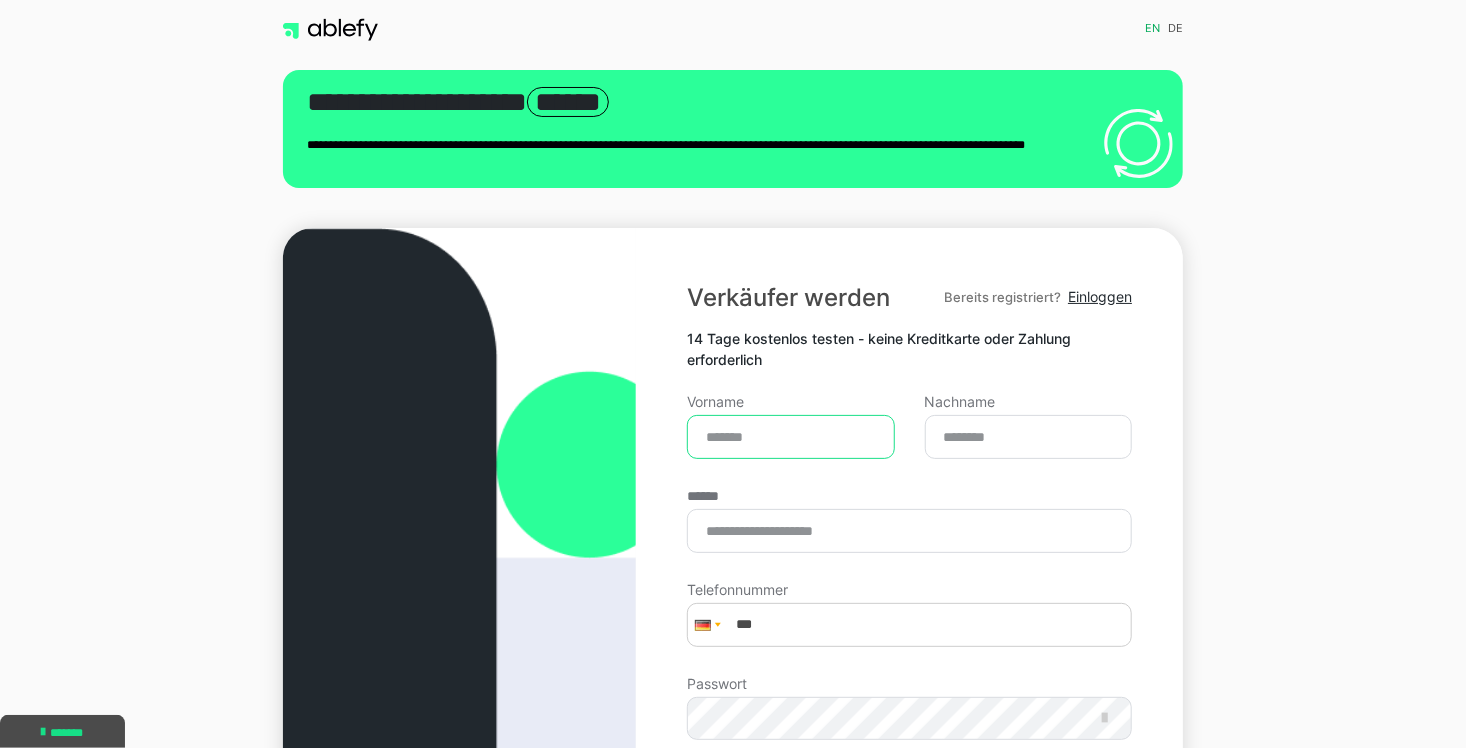 type on "*******" 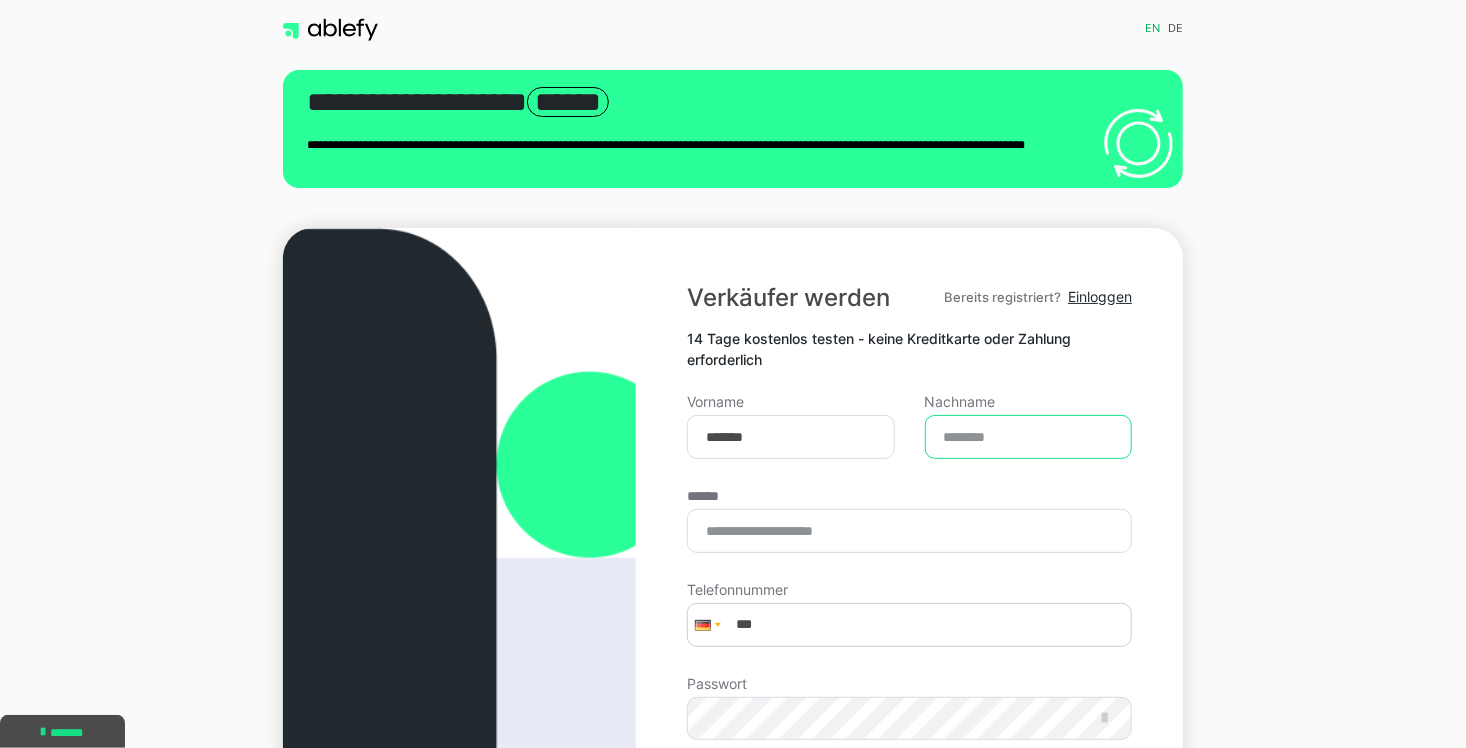 type on "*********" 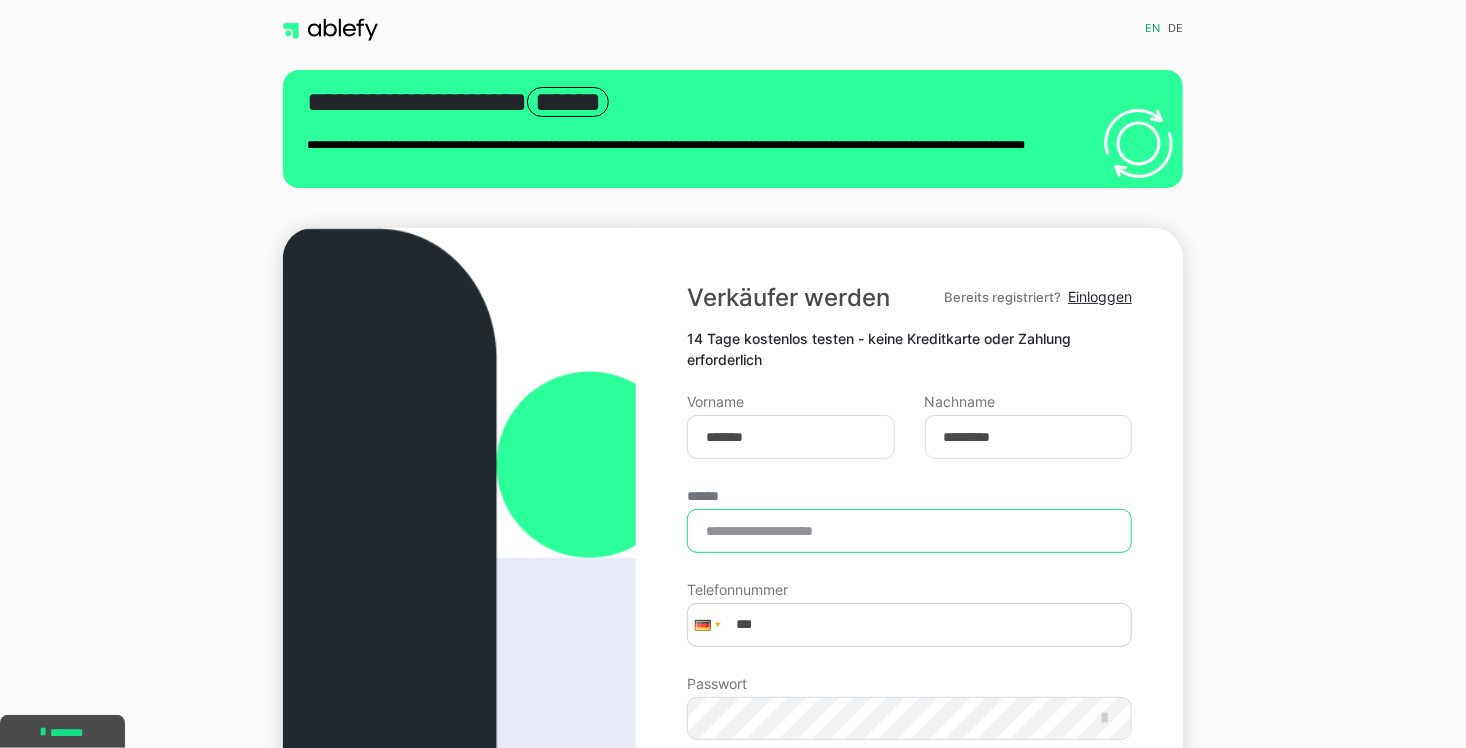 type on "**********" 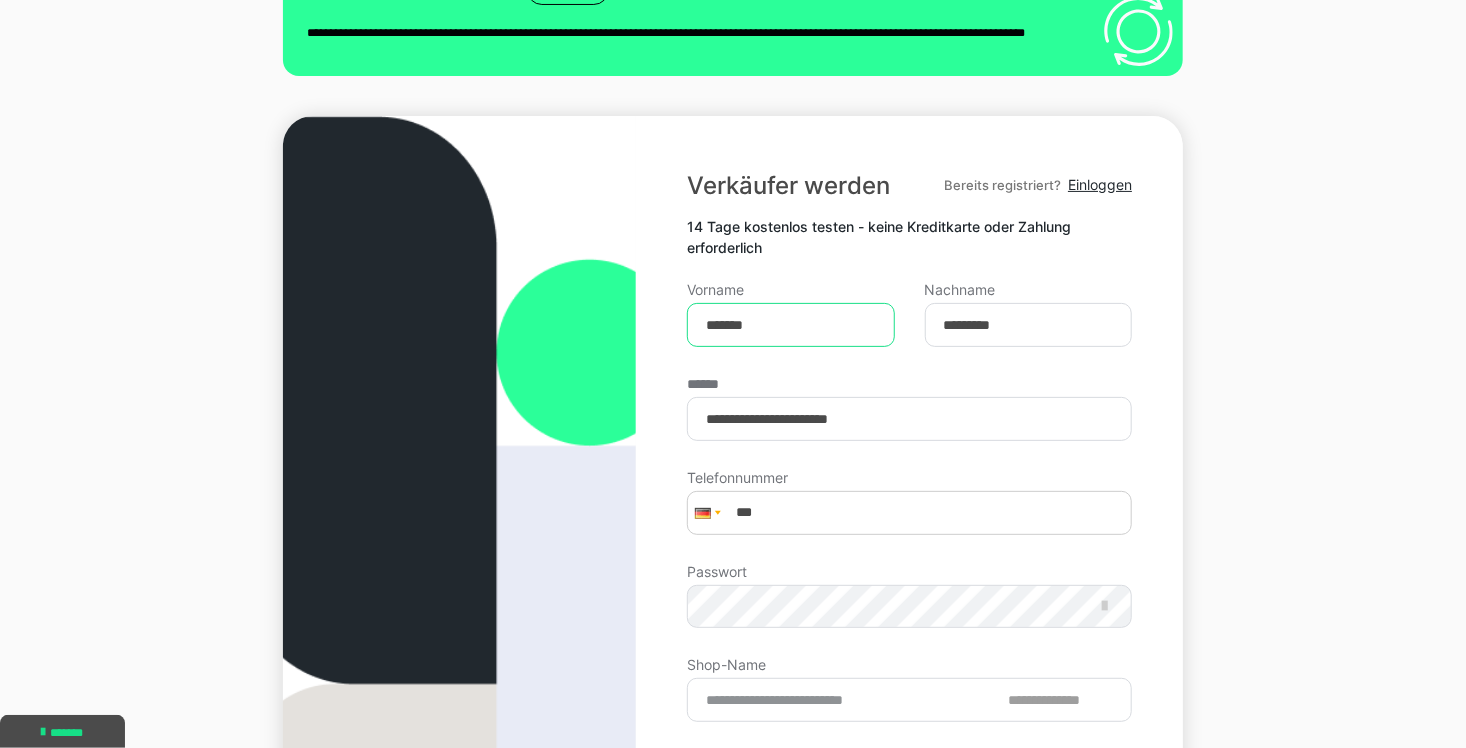 scroll, scrollTop: 116, scrollLeft: 0, axis: vertical 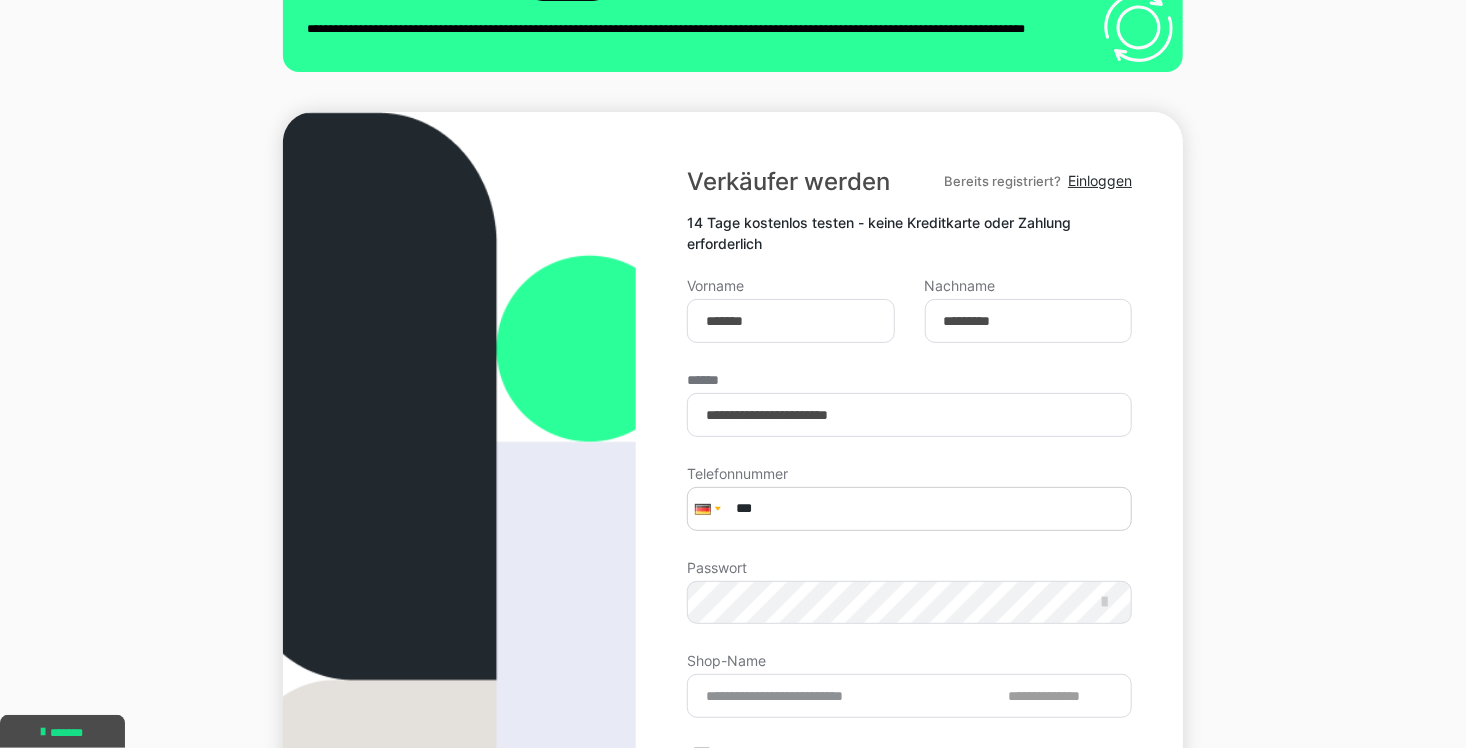 type on "**********" 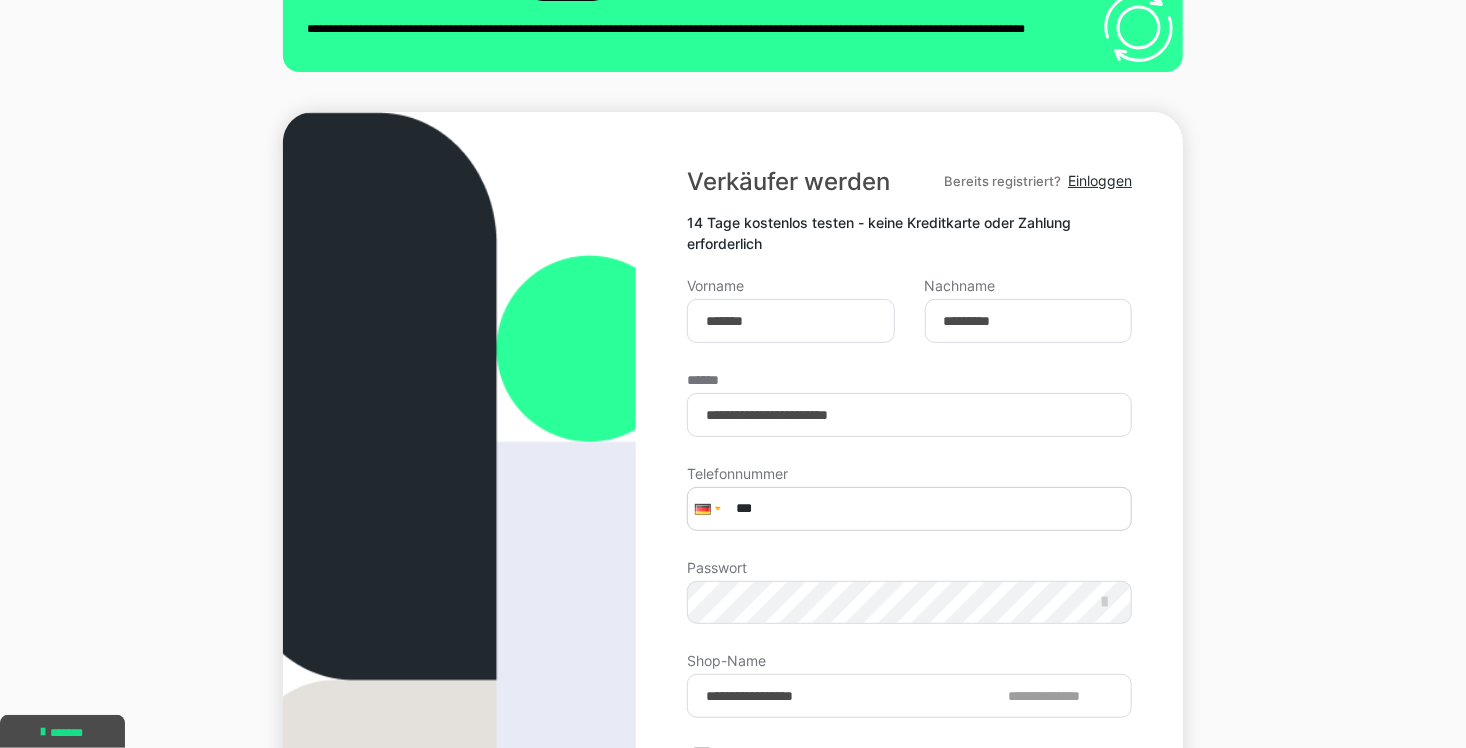 click on "***" at bounding box center (909, 509) 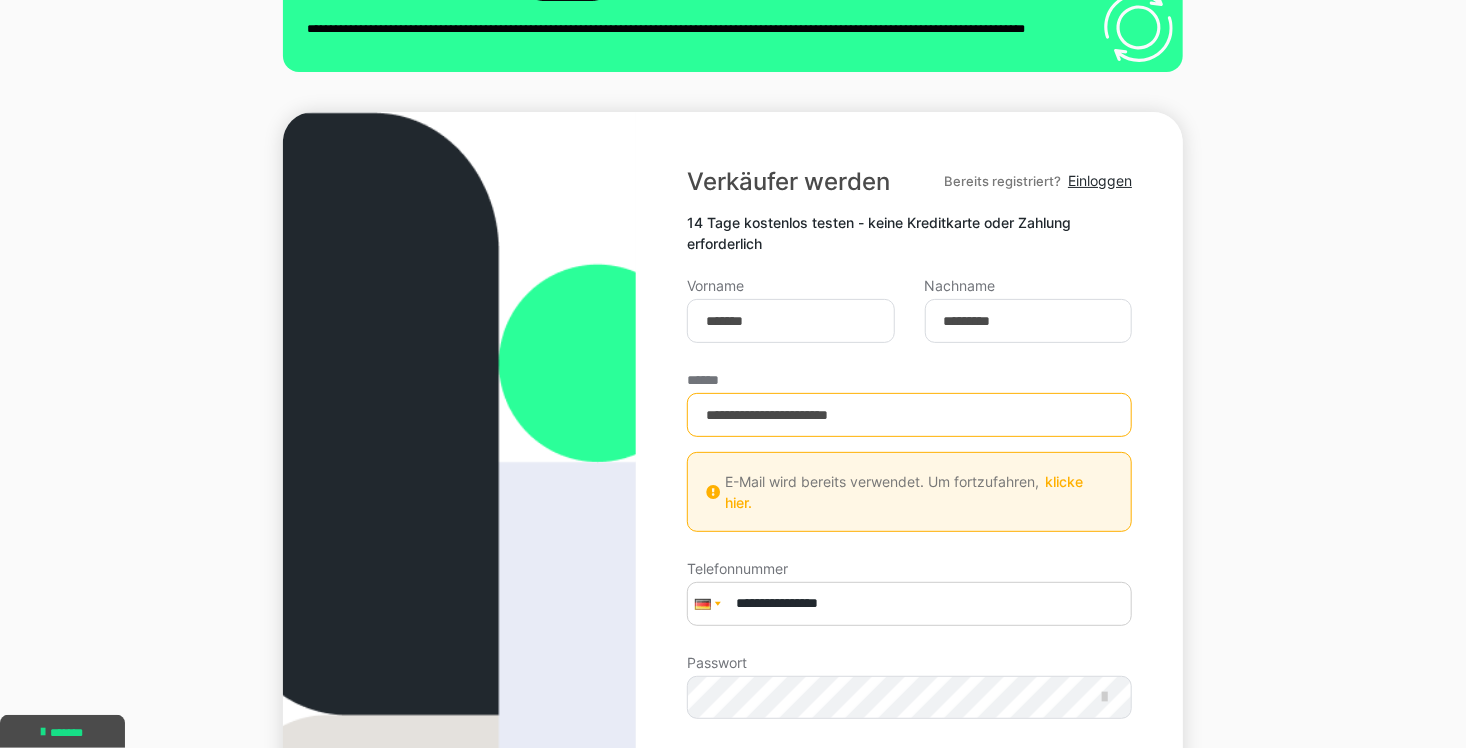 type on "**********" 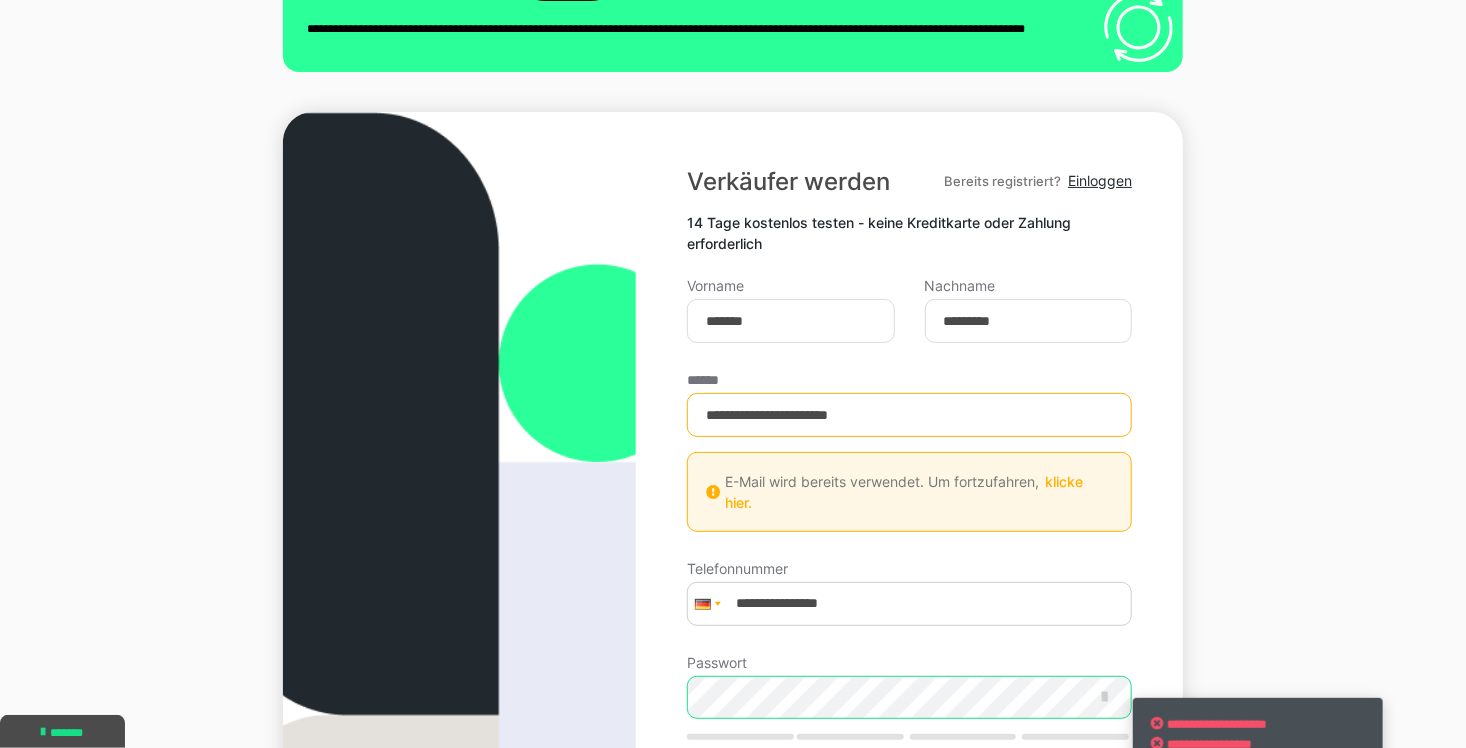 scroll, scrollTop: 356, scrollLeft: 0, axis: vertical 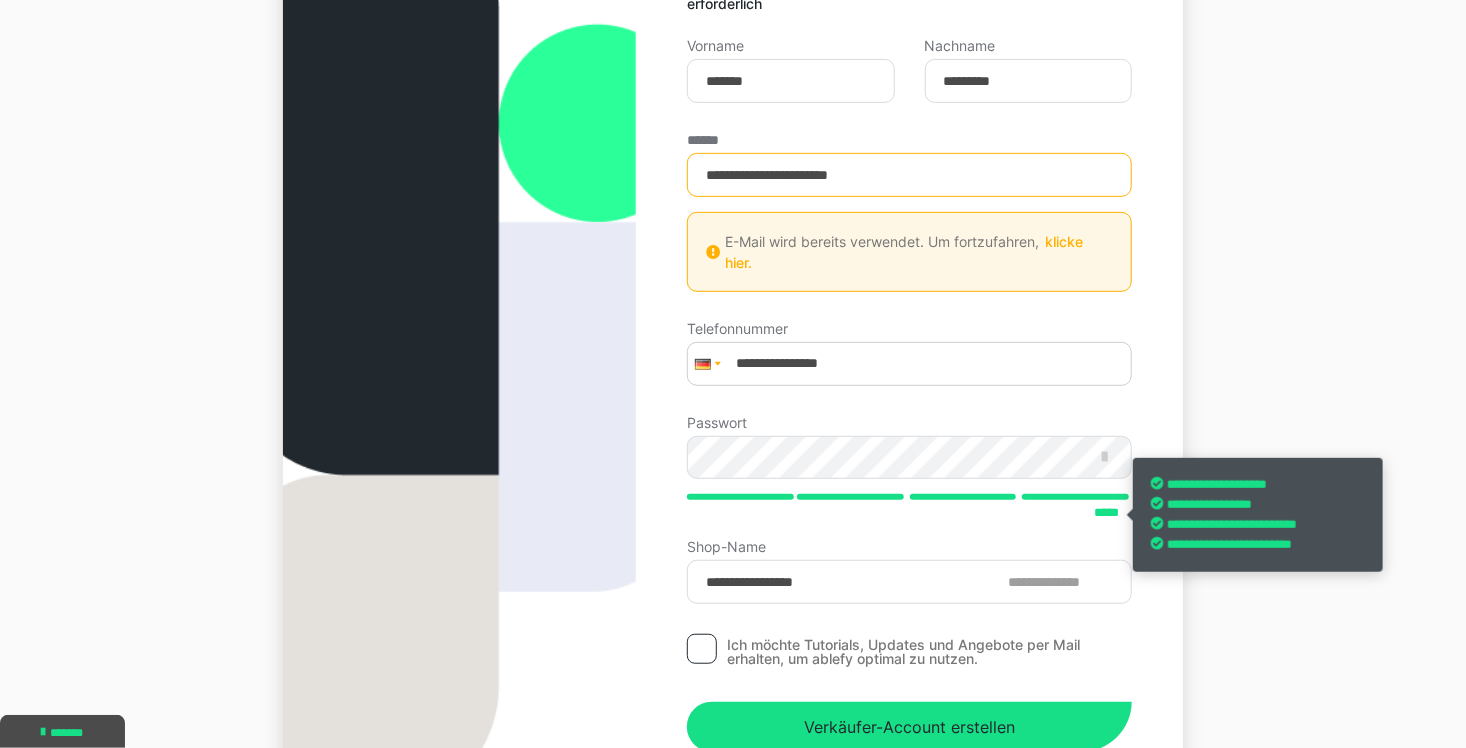 click on "Ich möchte Tutorials, Updates und Angebote per Mail erhalten, um ablefy optimal zu nutzen." at bounding box center (929, 652) 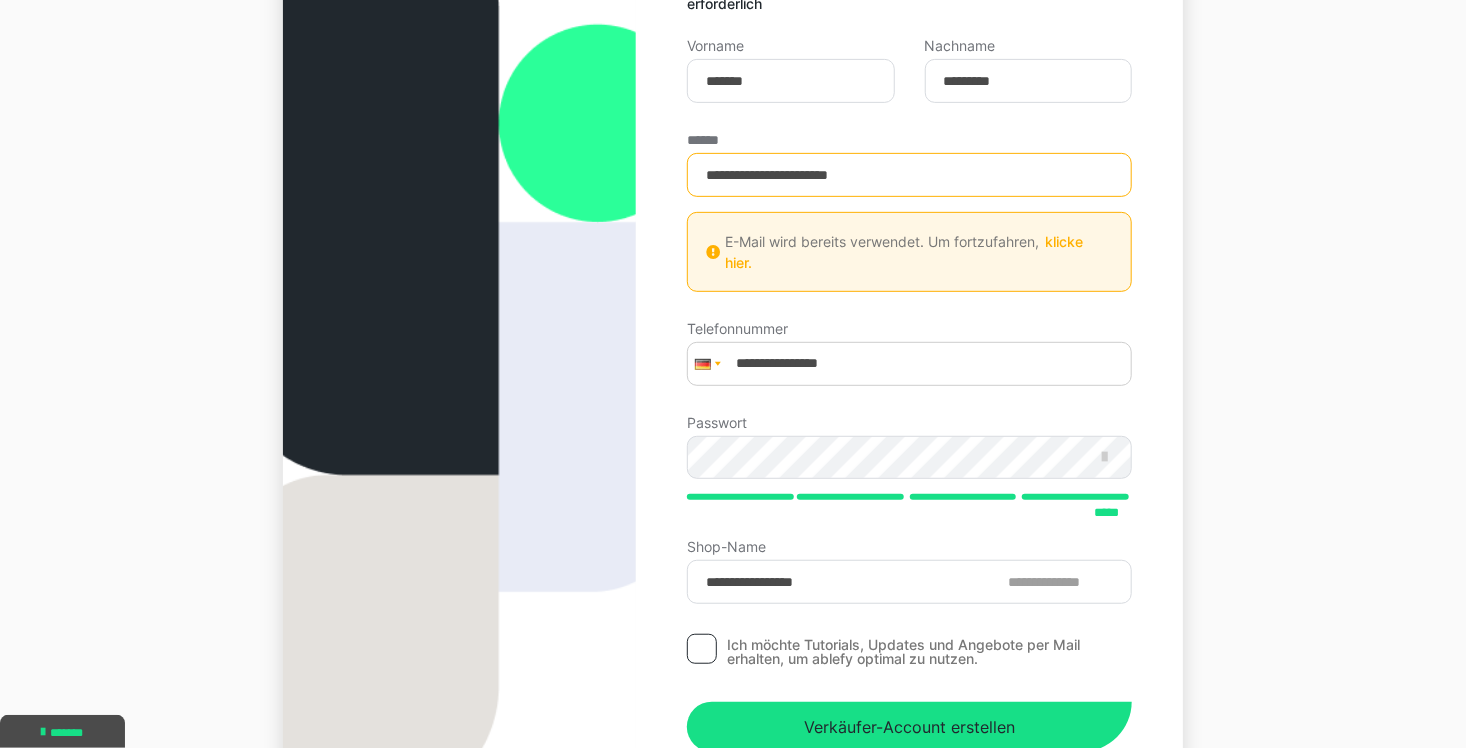 click on "**********" at bounding box center (909, 337) 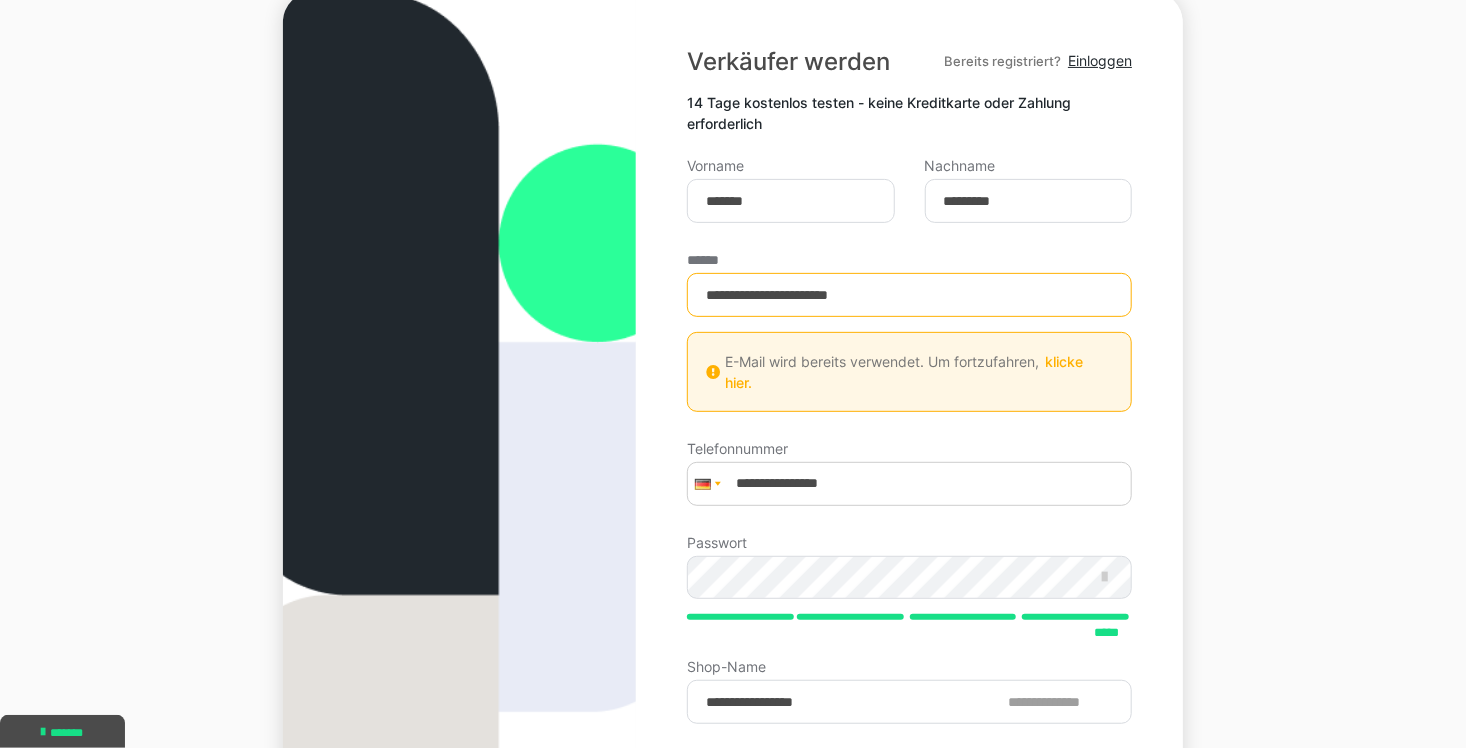 scroll, scrollTop: 235, scrollLeft: 0, axis: vertical 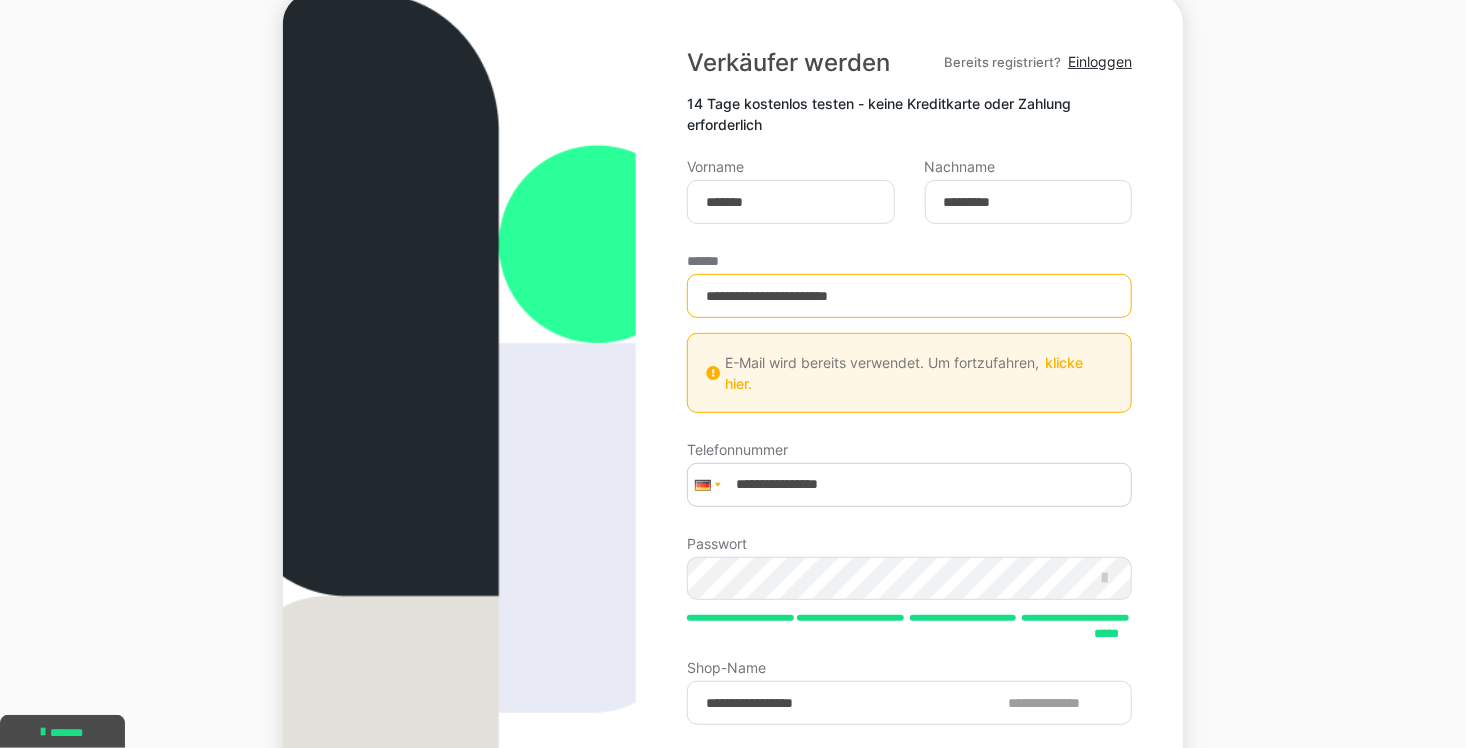 click on "klicke hier." at bounding box center (904, 373) 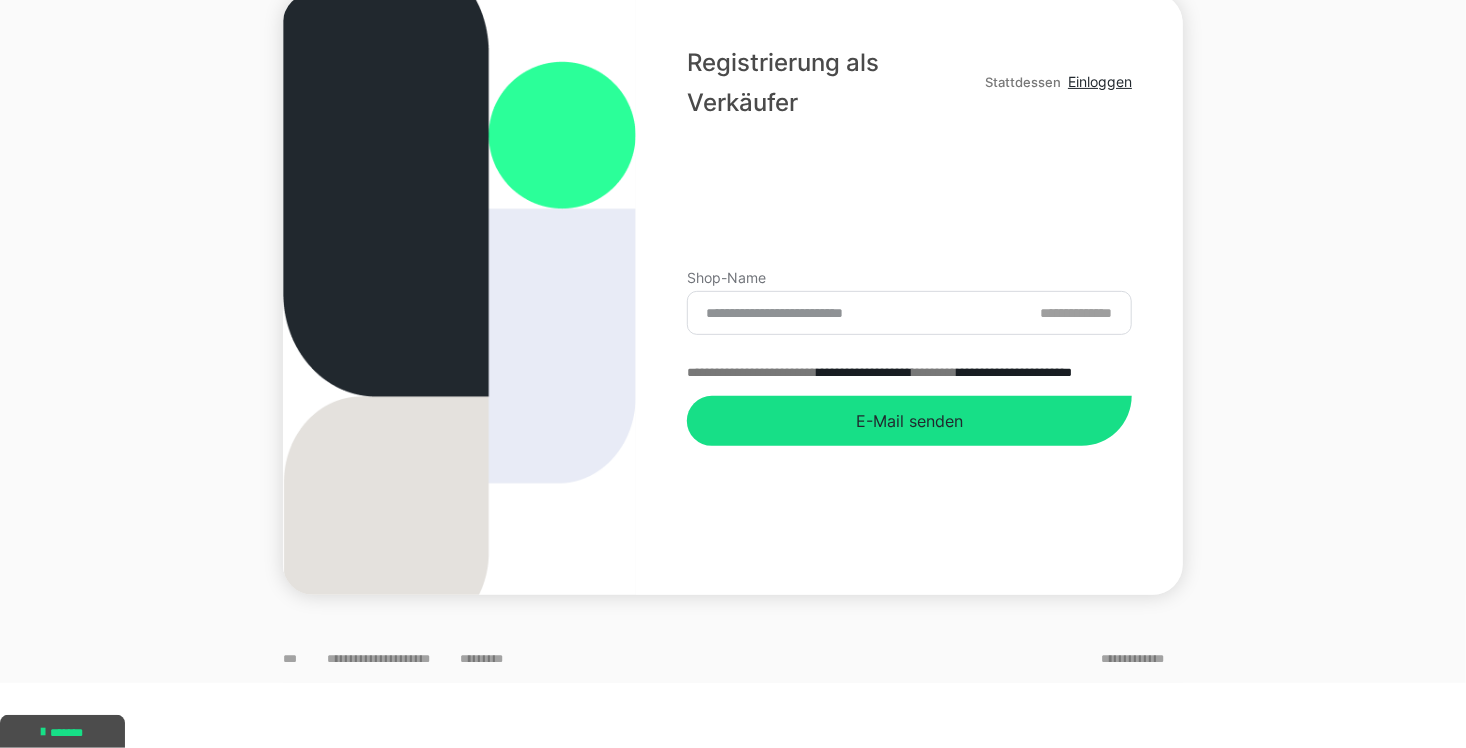scroll, scrollTop: 169, scrollLeft: 0, axis: vertical 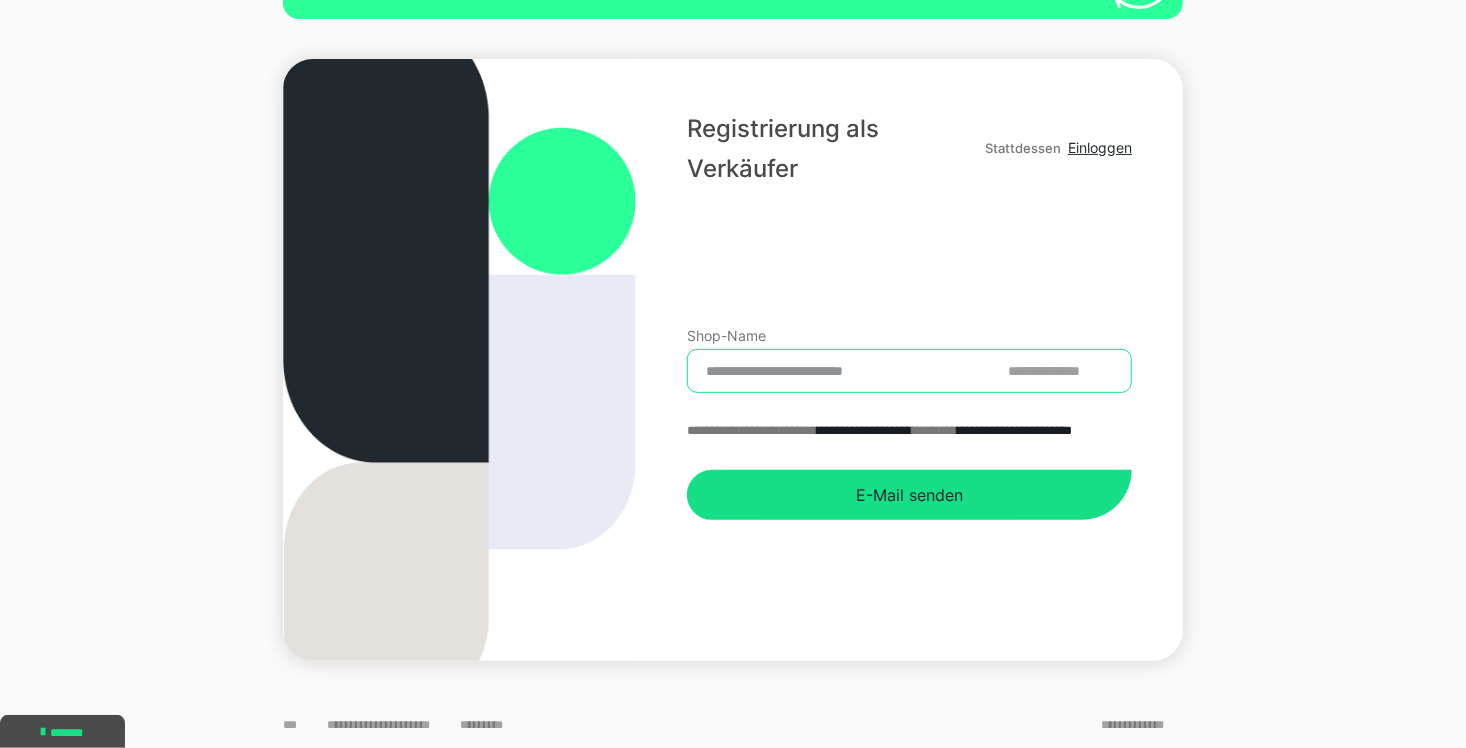 click on "Shop-Name" at bounding box center (909, 371) 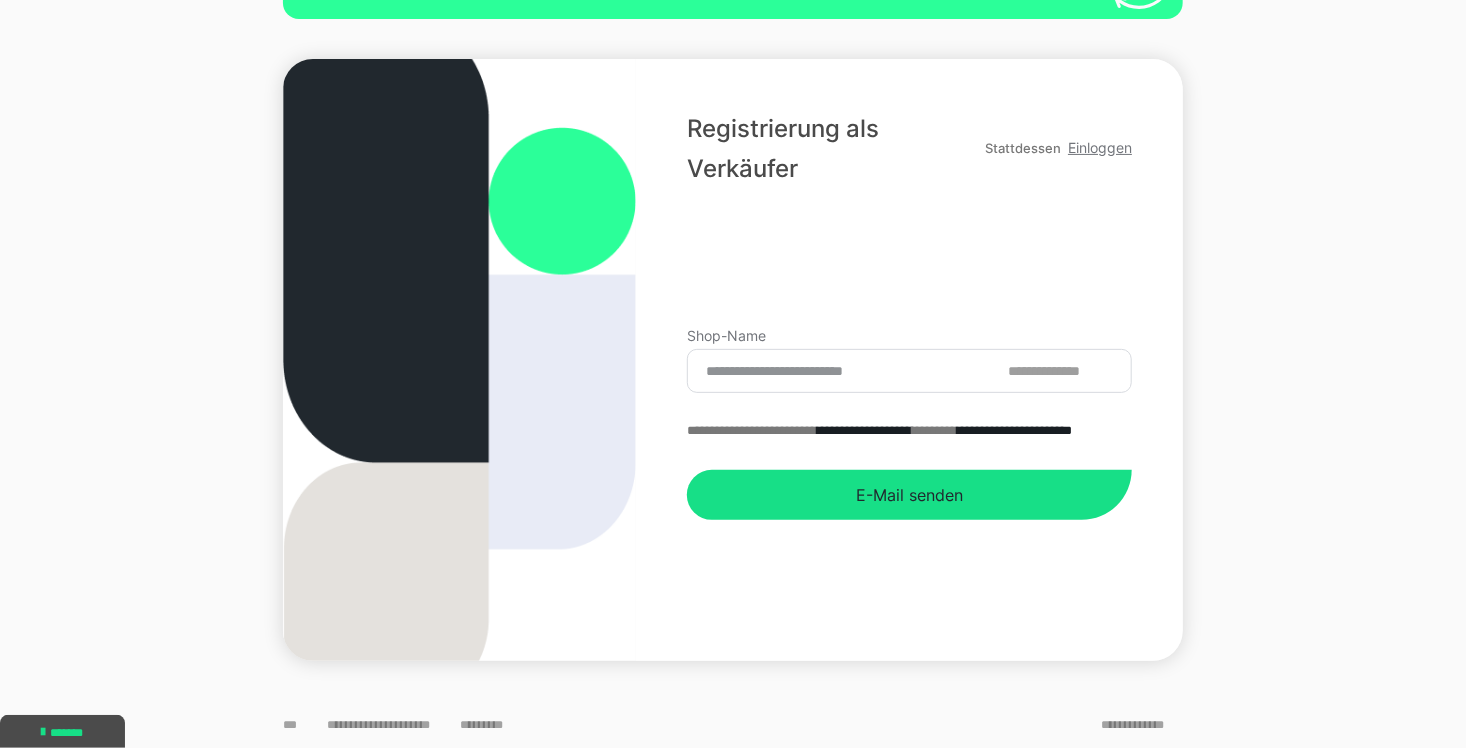 click on "Einloggen" at bounding box center (1100, 147) 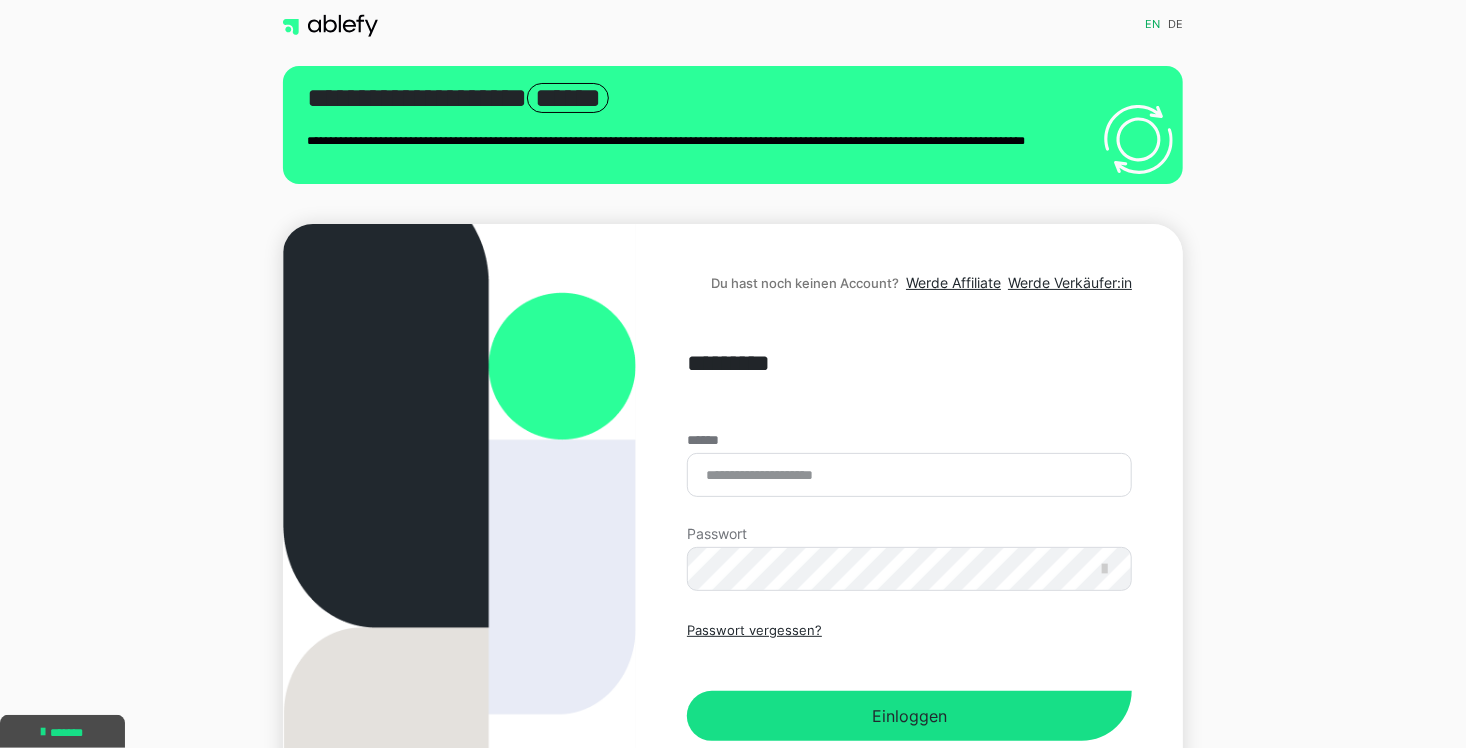 scroll, scrollTop: 0, scrollLeft: 0, axis: both 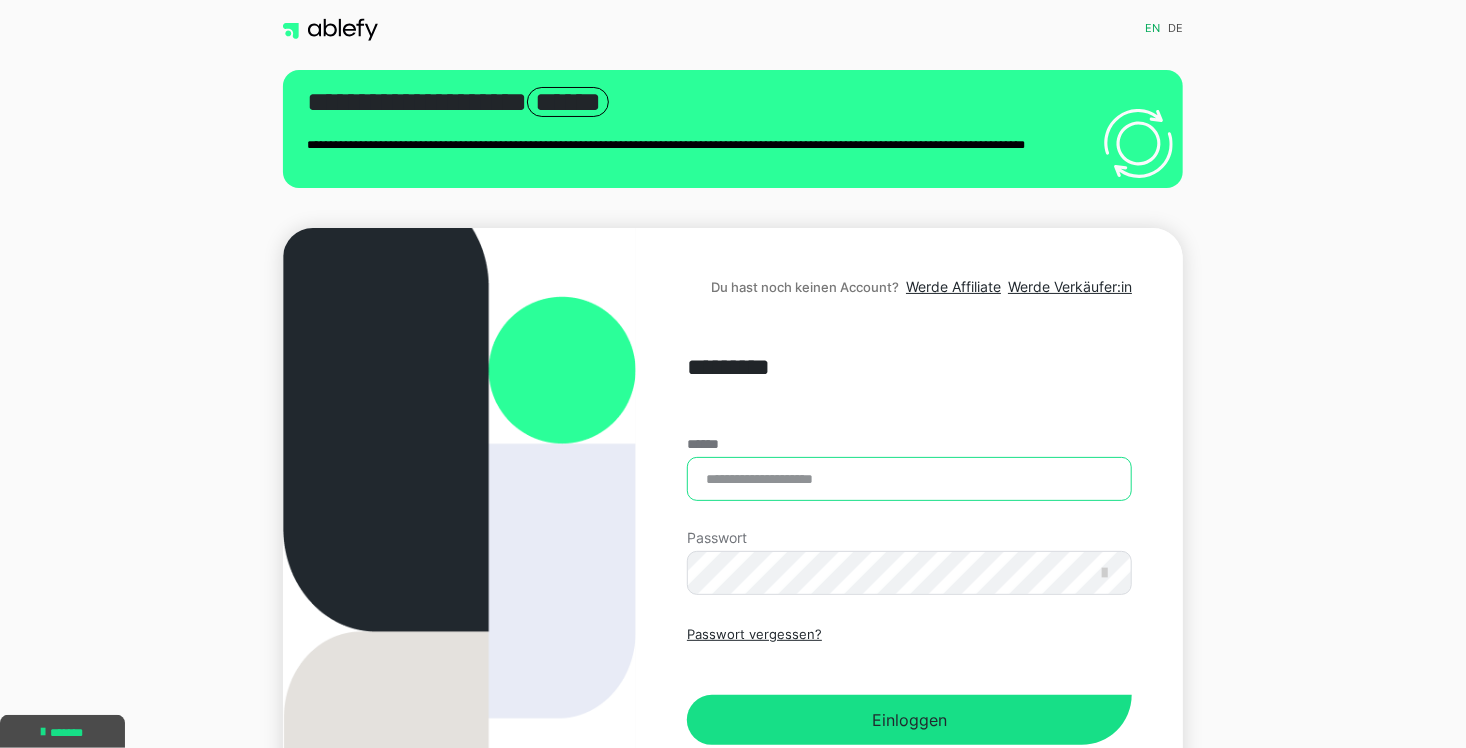 click on "******" at bounding box center (909, 479) 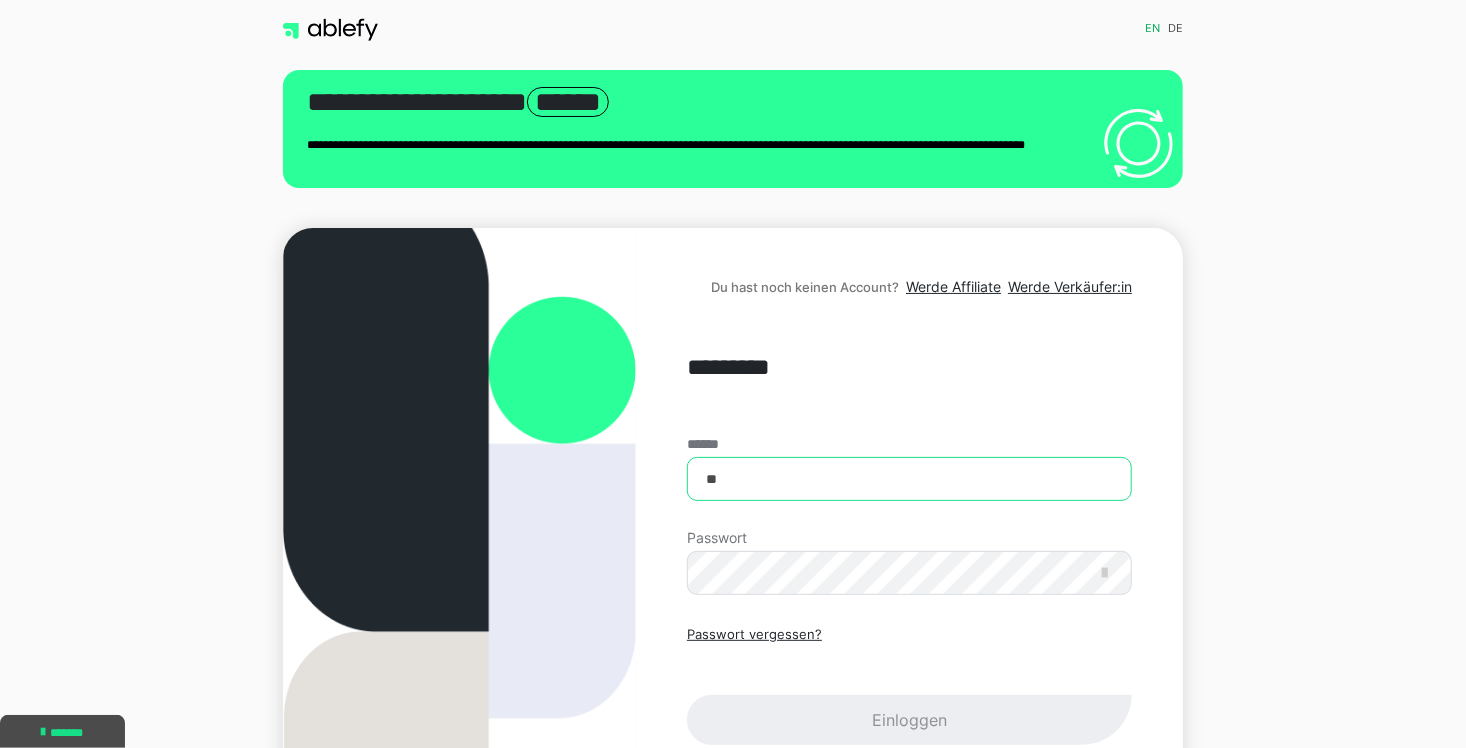 type on "*" 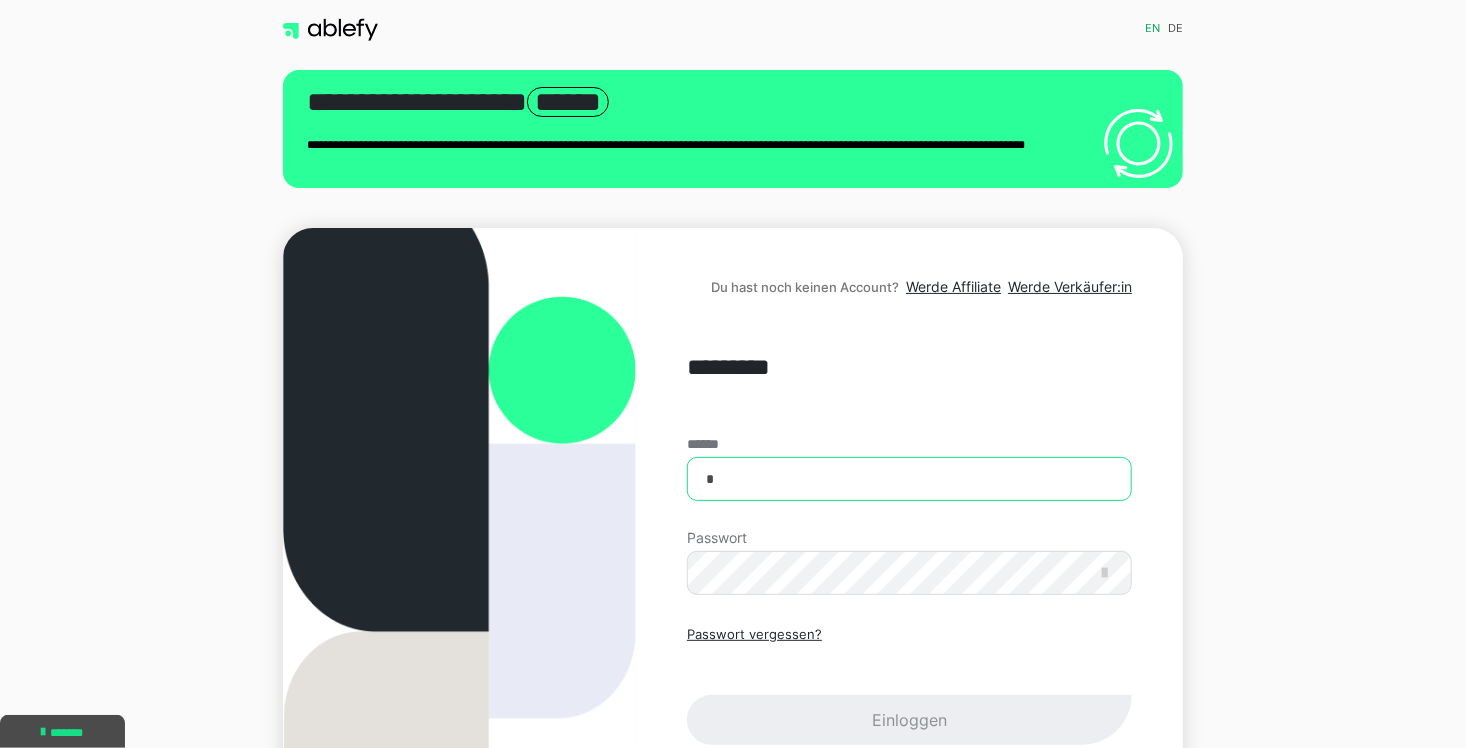 type 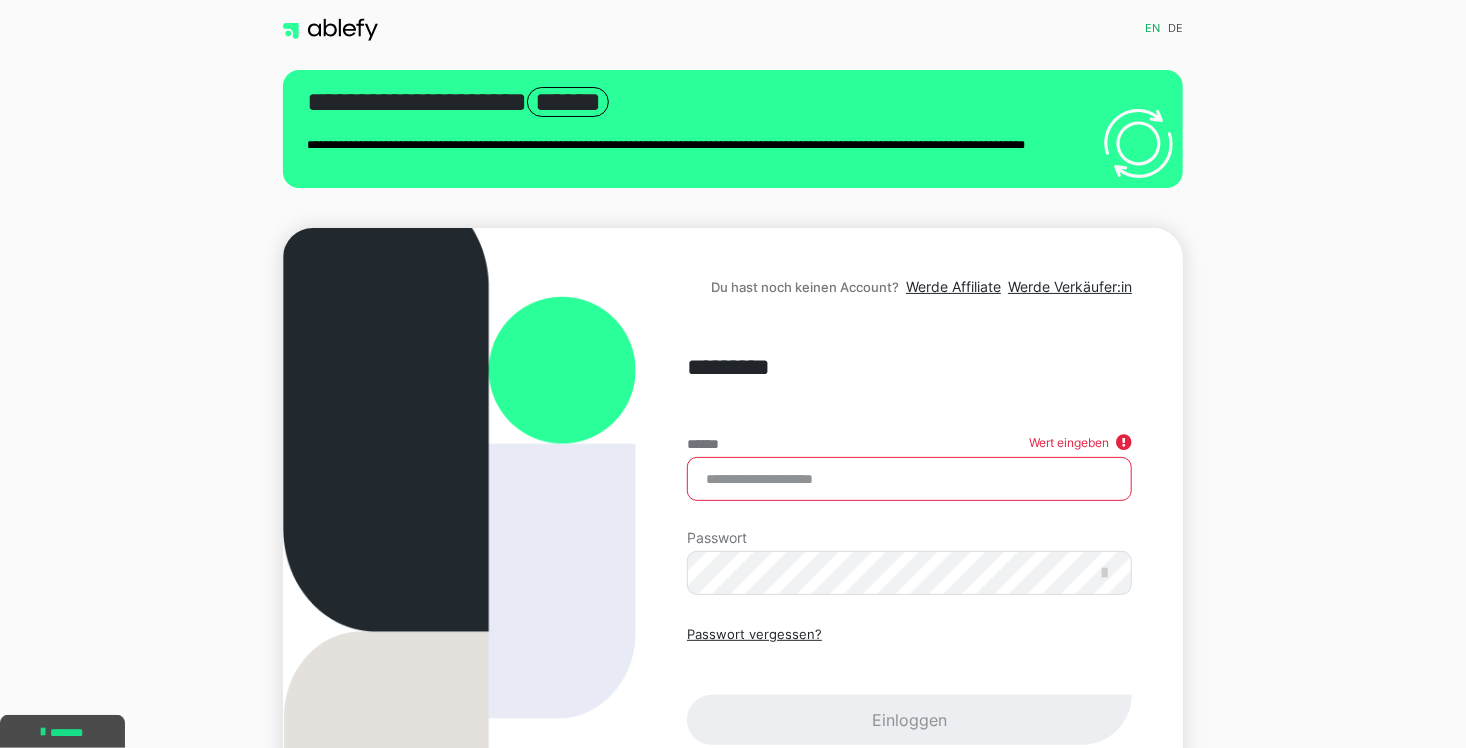 click on "de" at bounding box center (1175, 30) 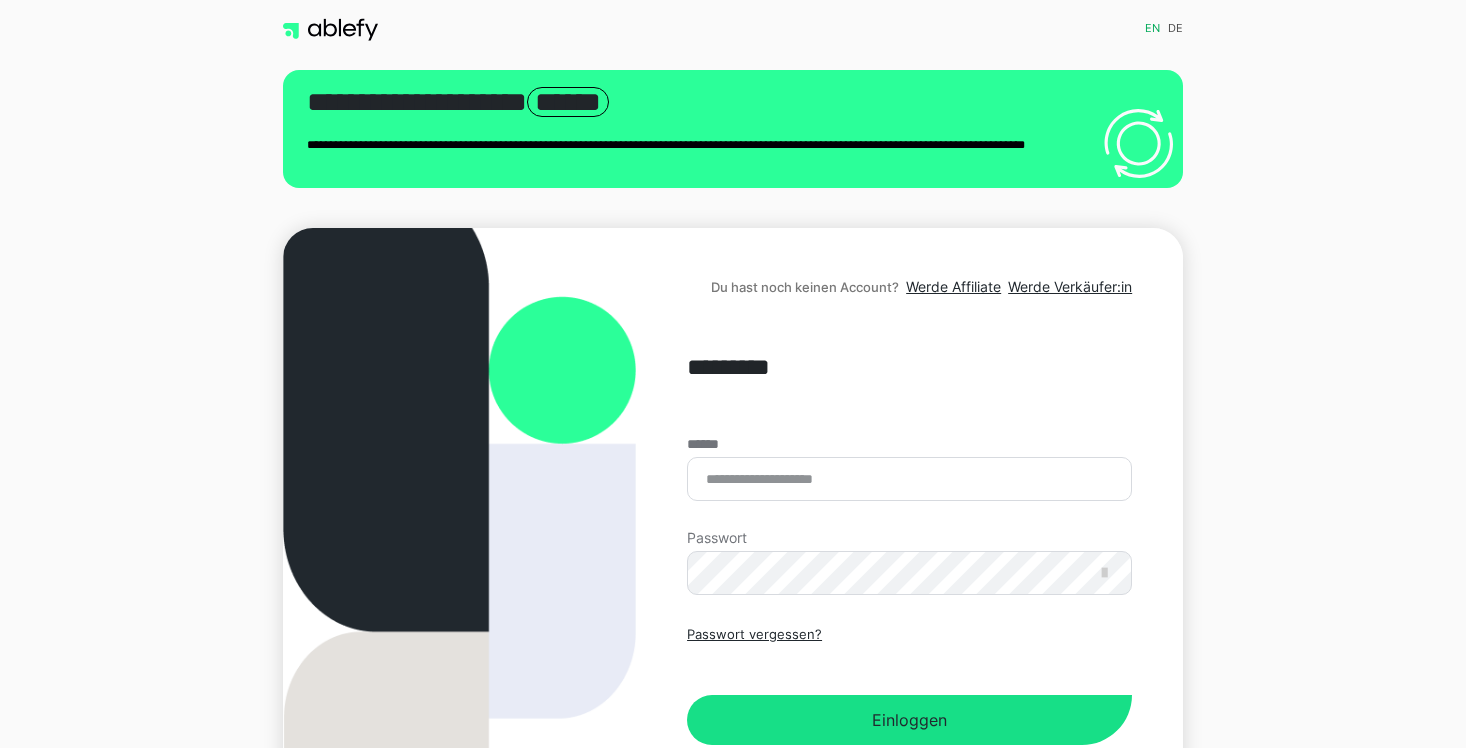 scroll, scrollTop: 0, scrollLeft: 0, axis: both 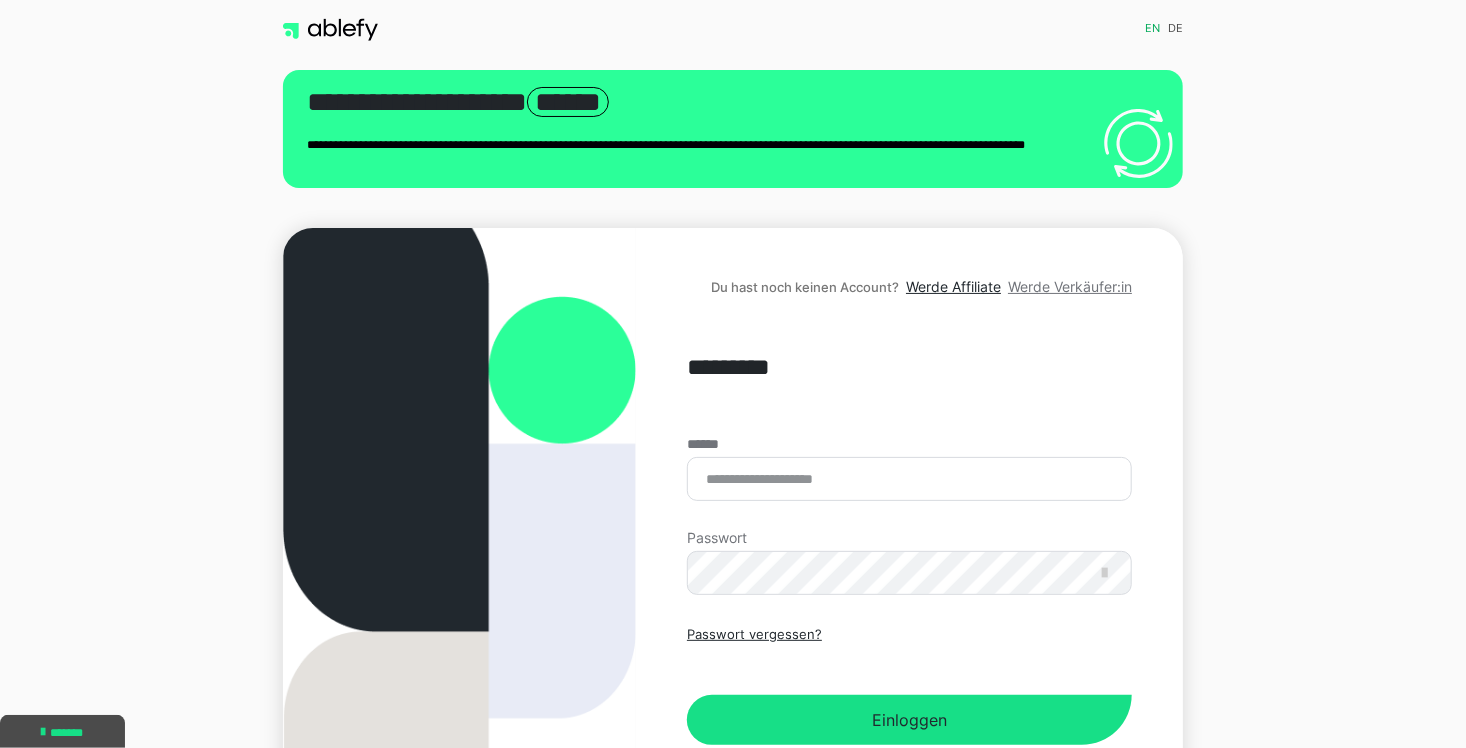 click on "Werde Verkäufer:in" at bounding box center [1070, 286] 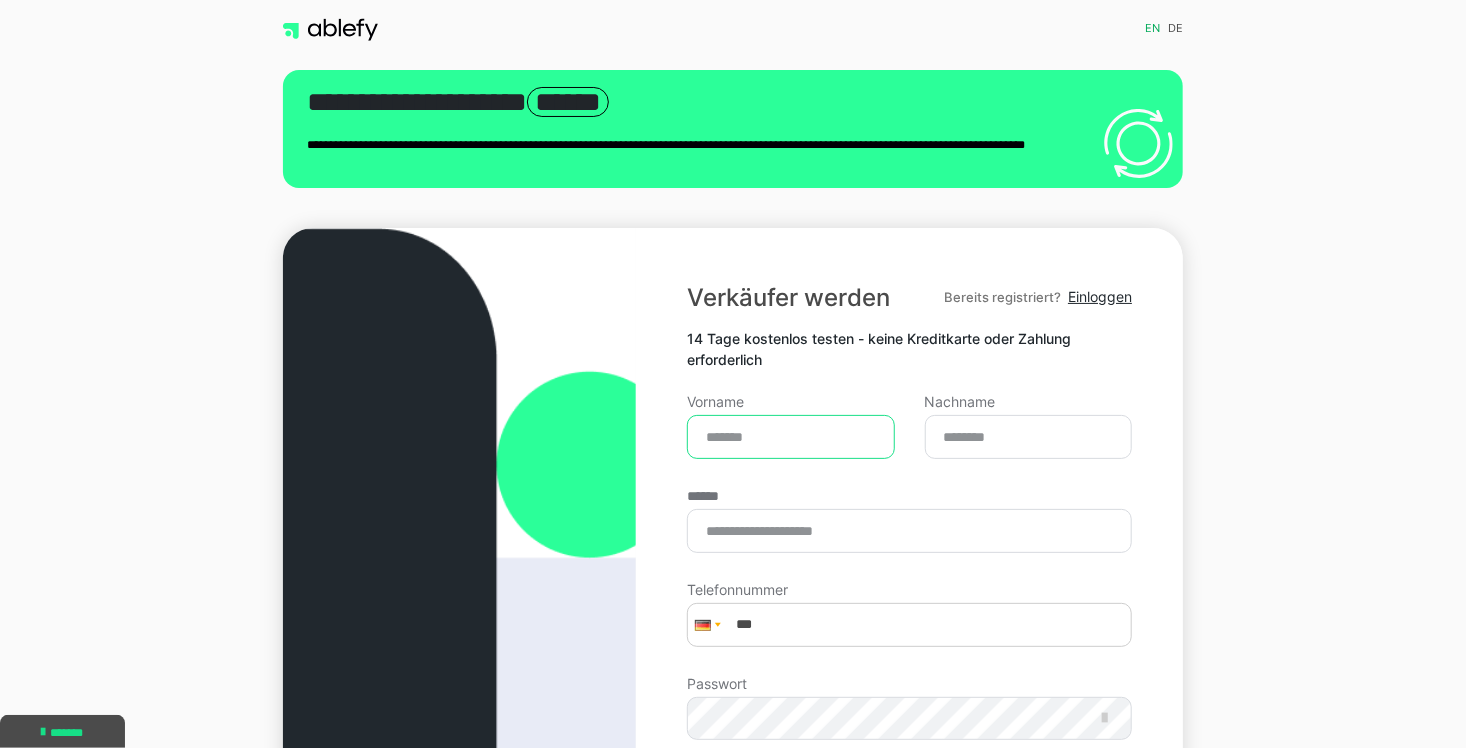 click on "Vorname" at bounding box center (791, 437) 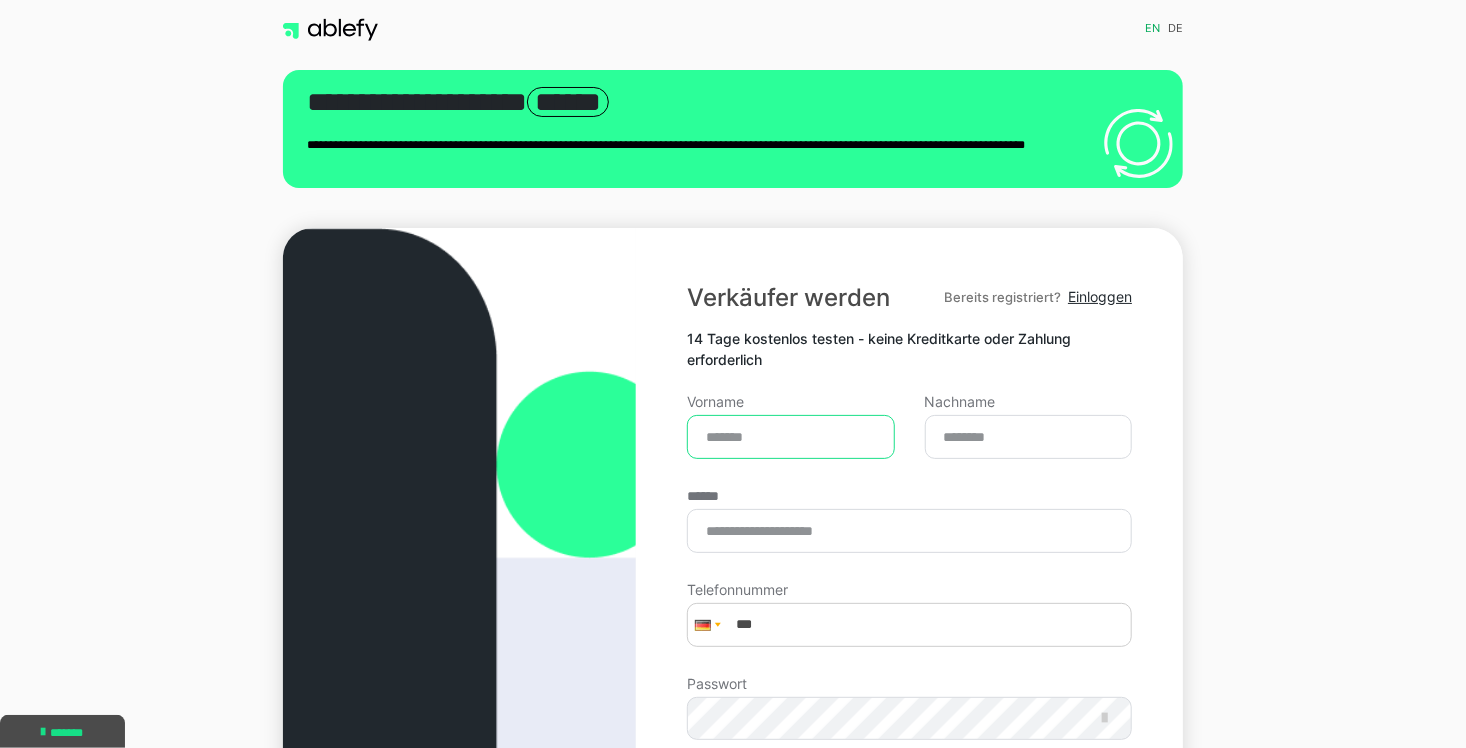 type on "*******" 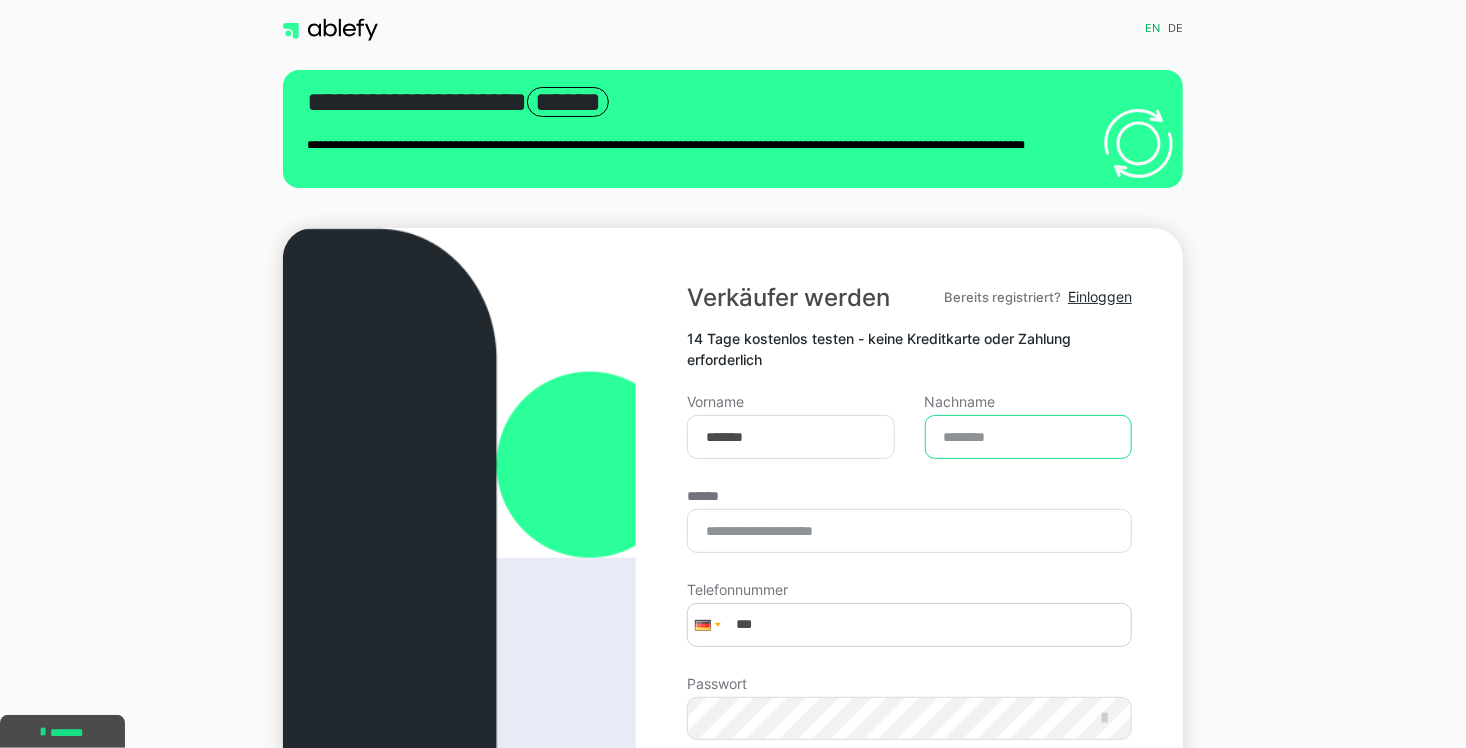 type on "*********" 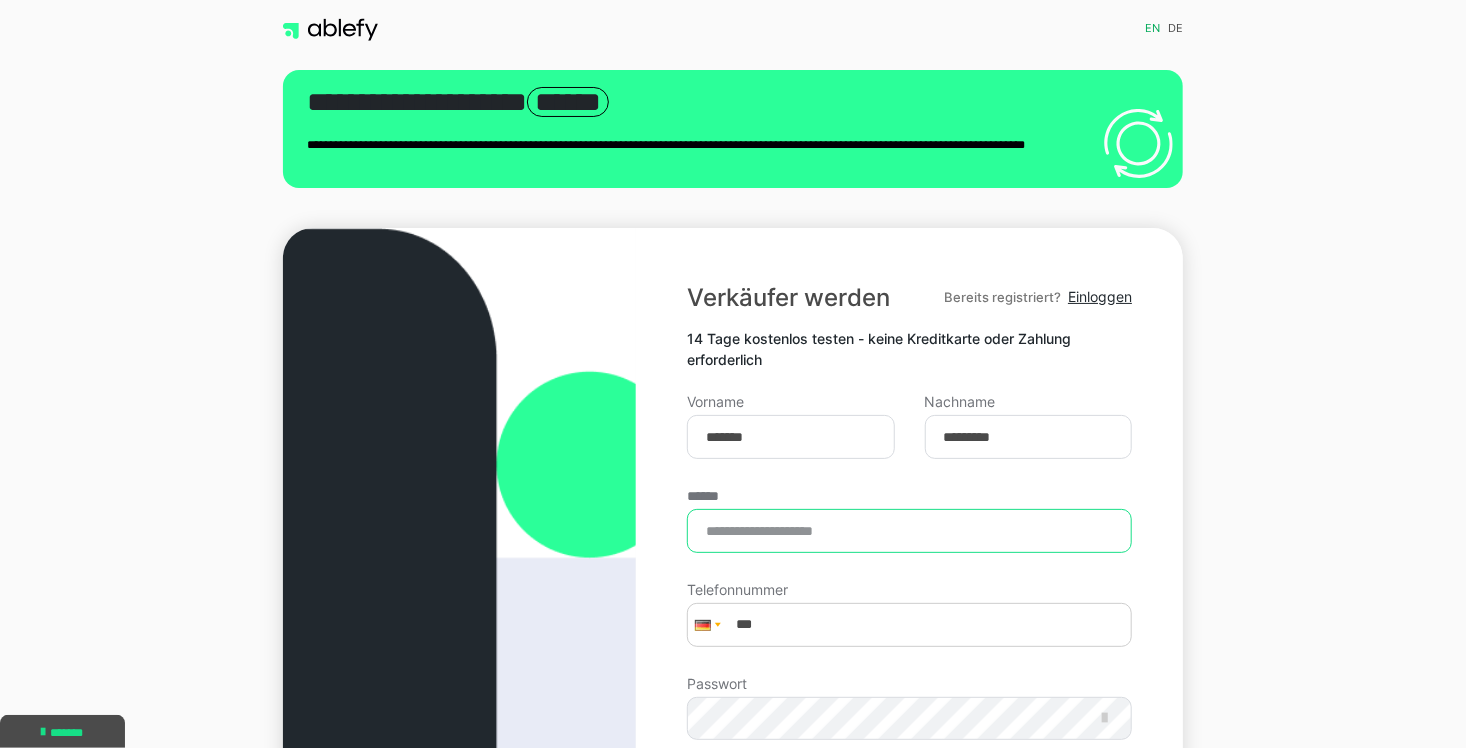 type on "**********" 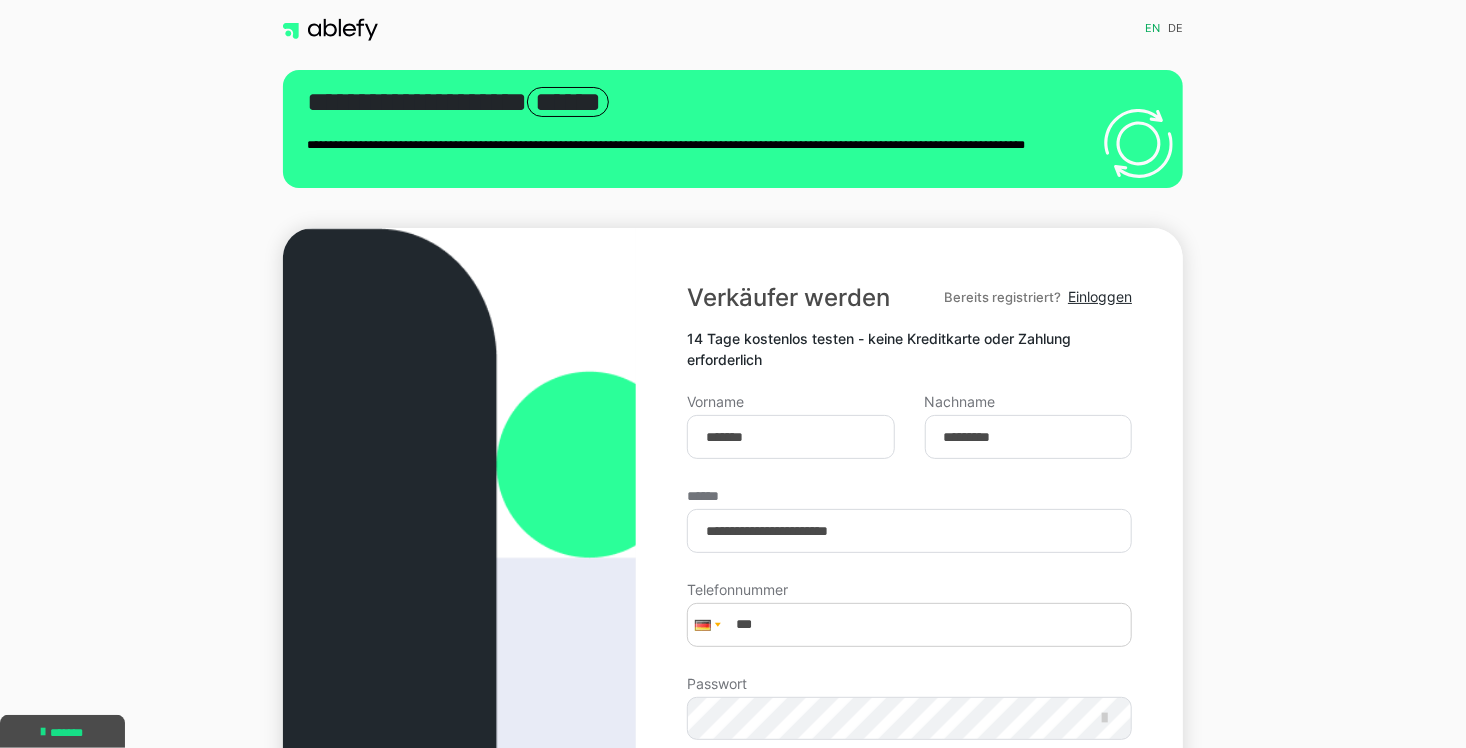 type on "**********" 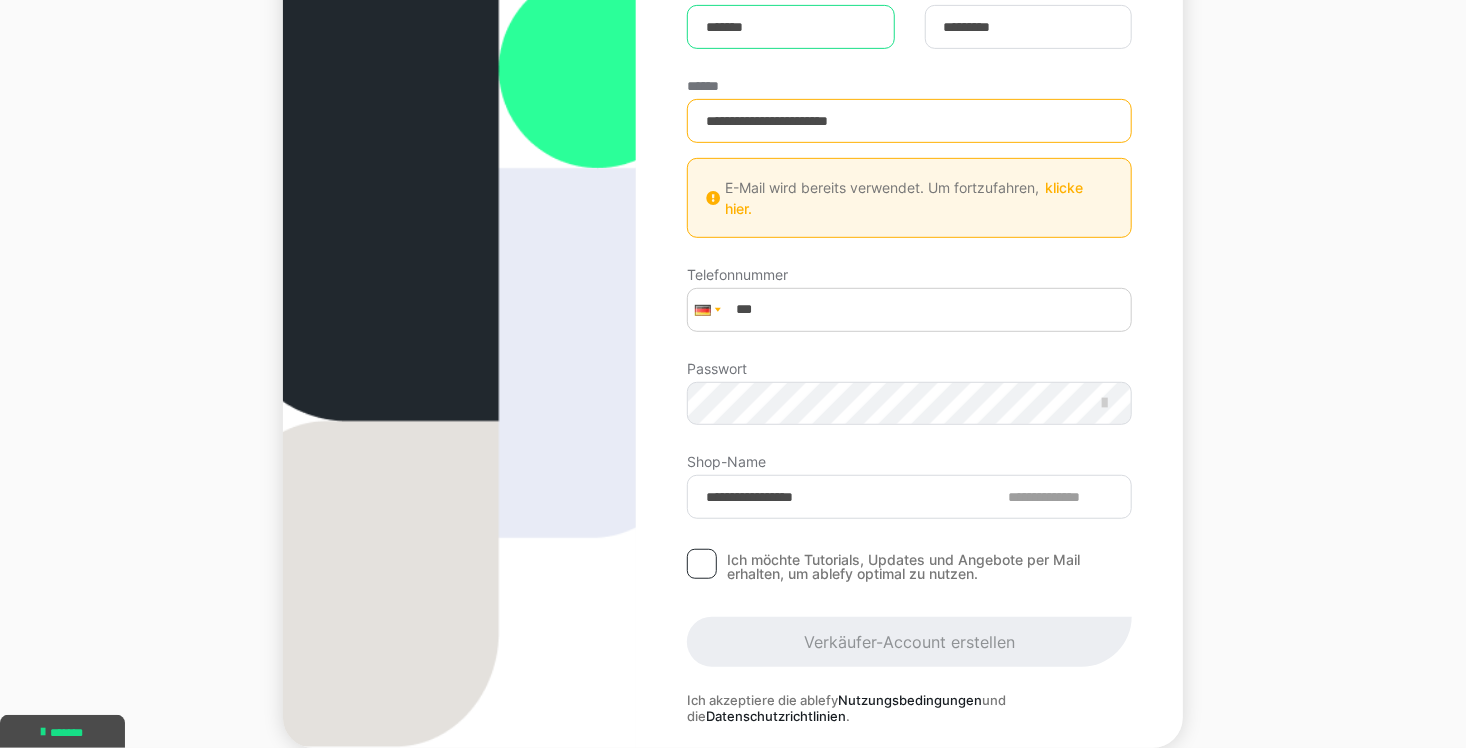 scroll, scrollTop: 420, scrollLeft: 0, axis: vertical 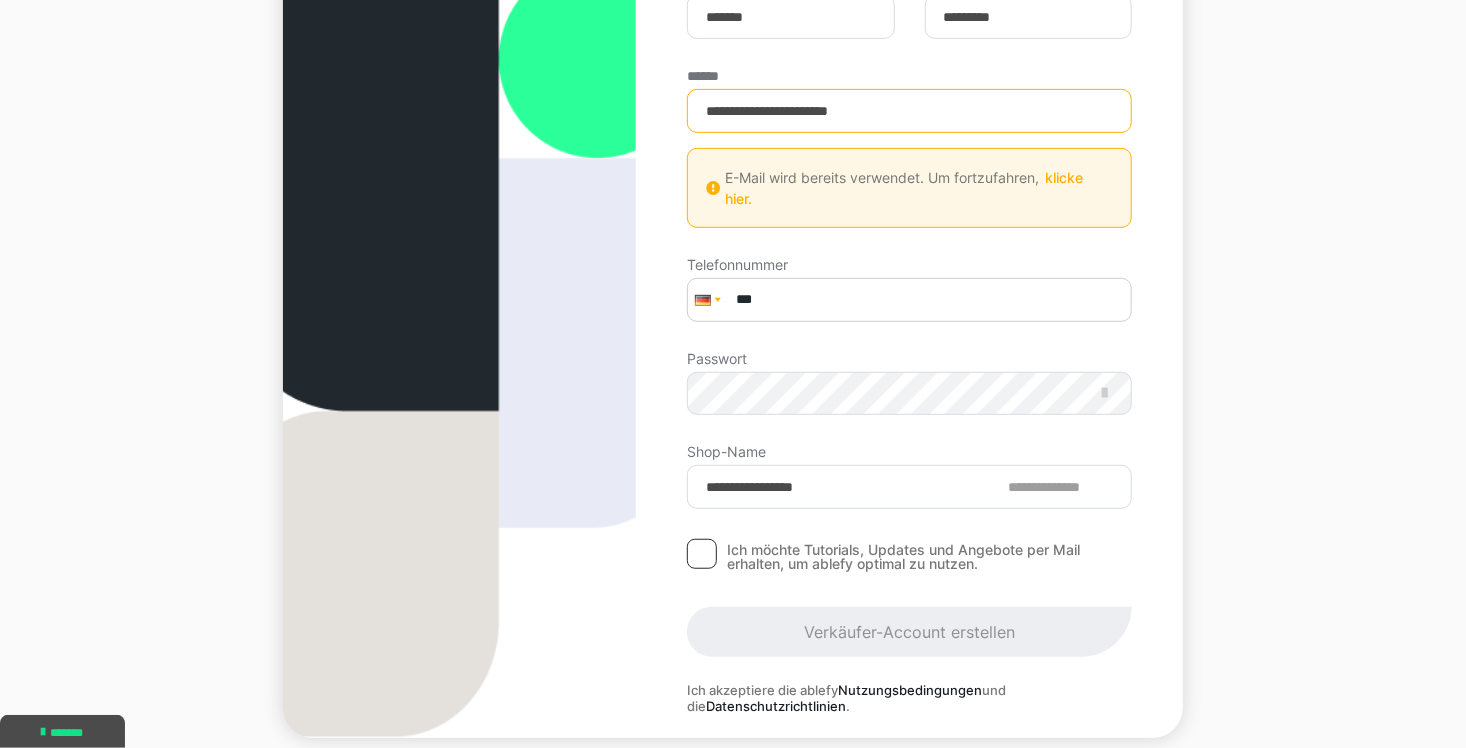 click on "***" at bounding box center [909, 300] 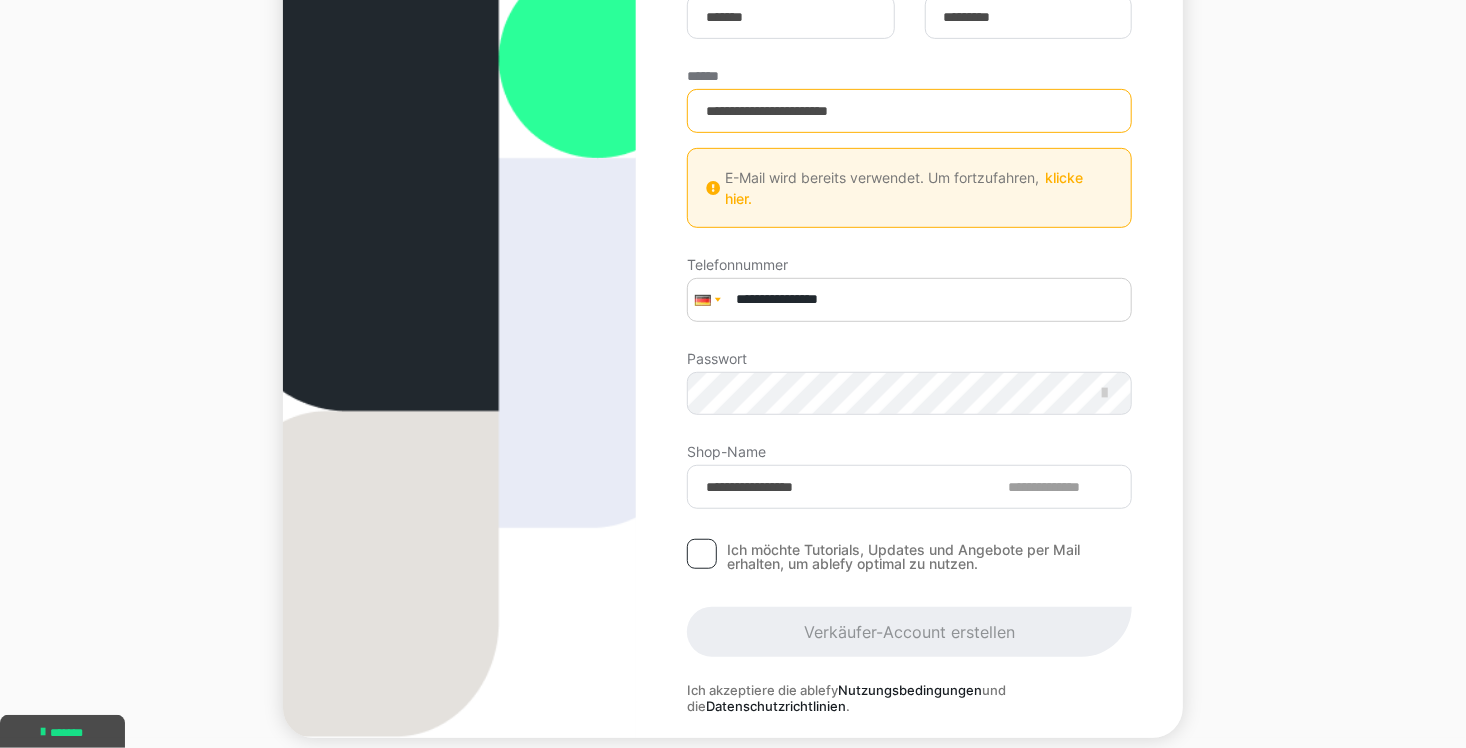 type on "**********" 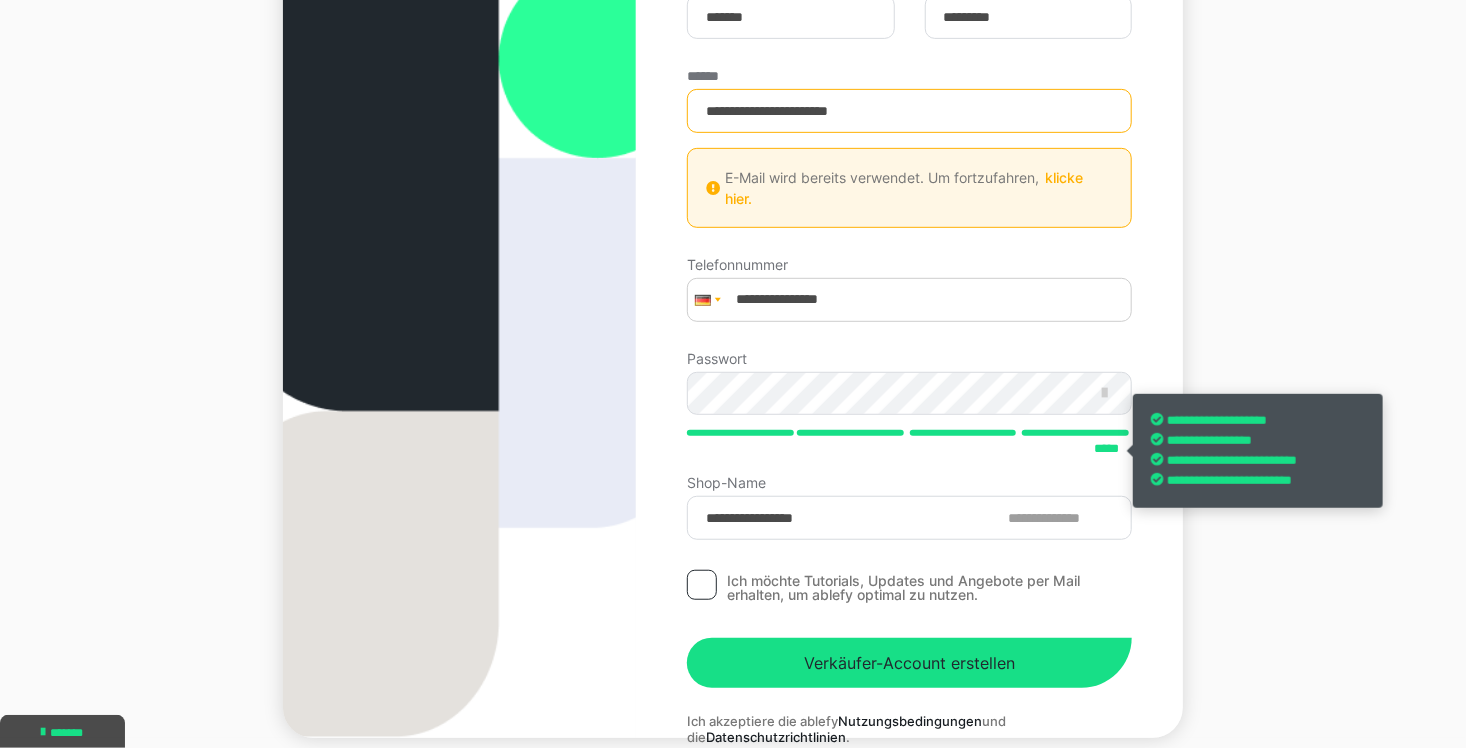 click at bounding box center [702, 585] 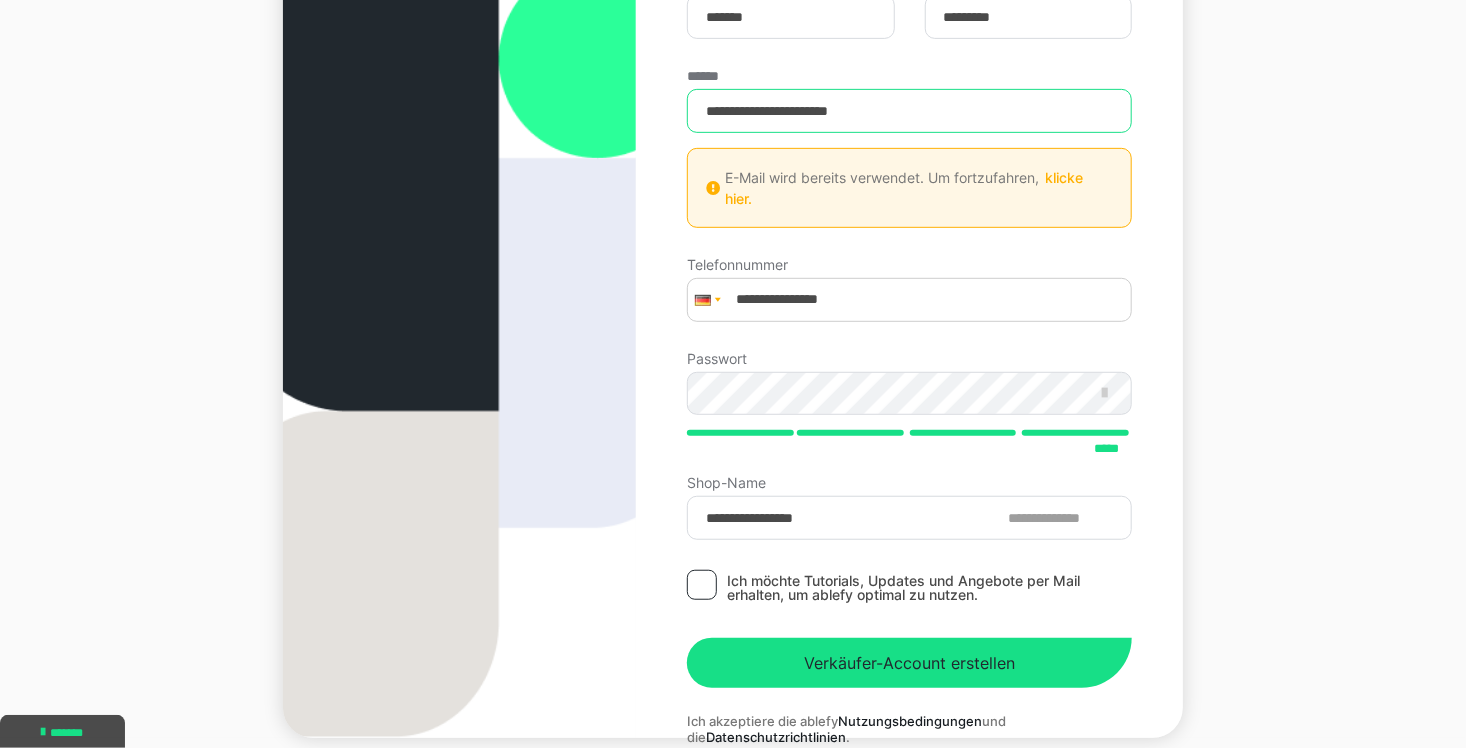 click on "**********" at bounding box center [909, 111] 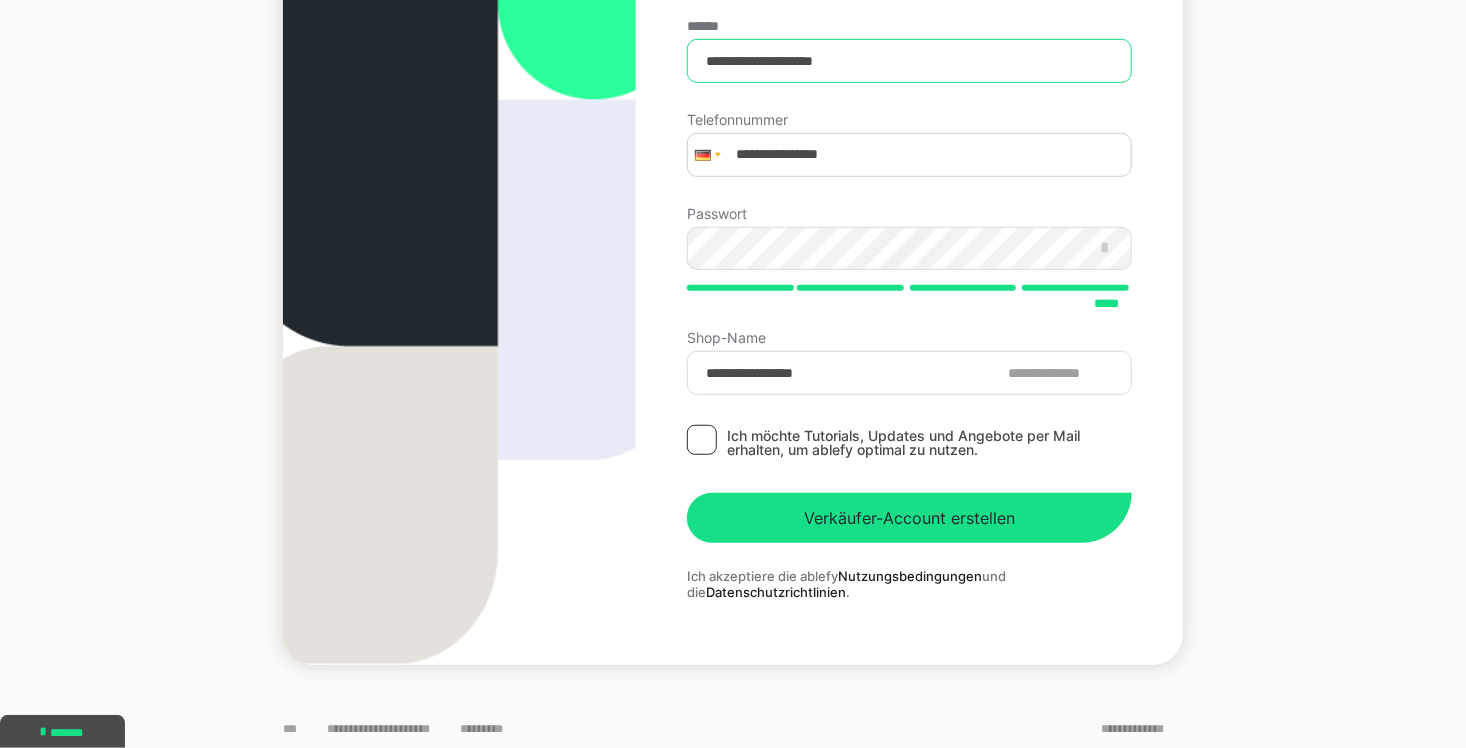 scroll, scrollTop: 471, scrollLeft: 0, axis: vertical 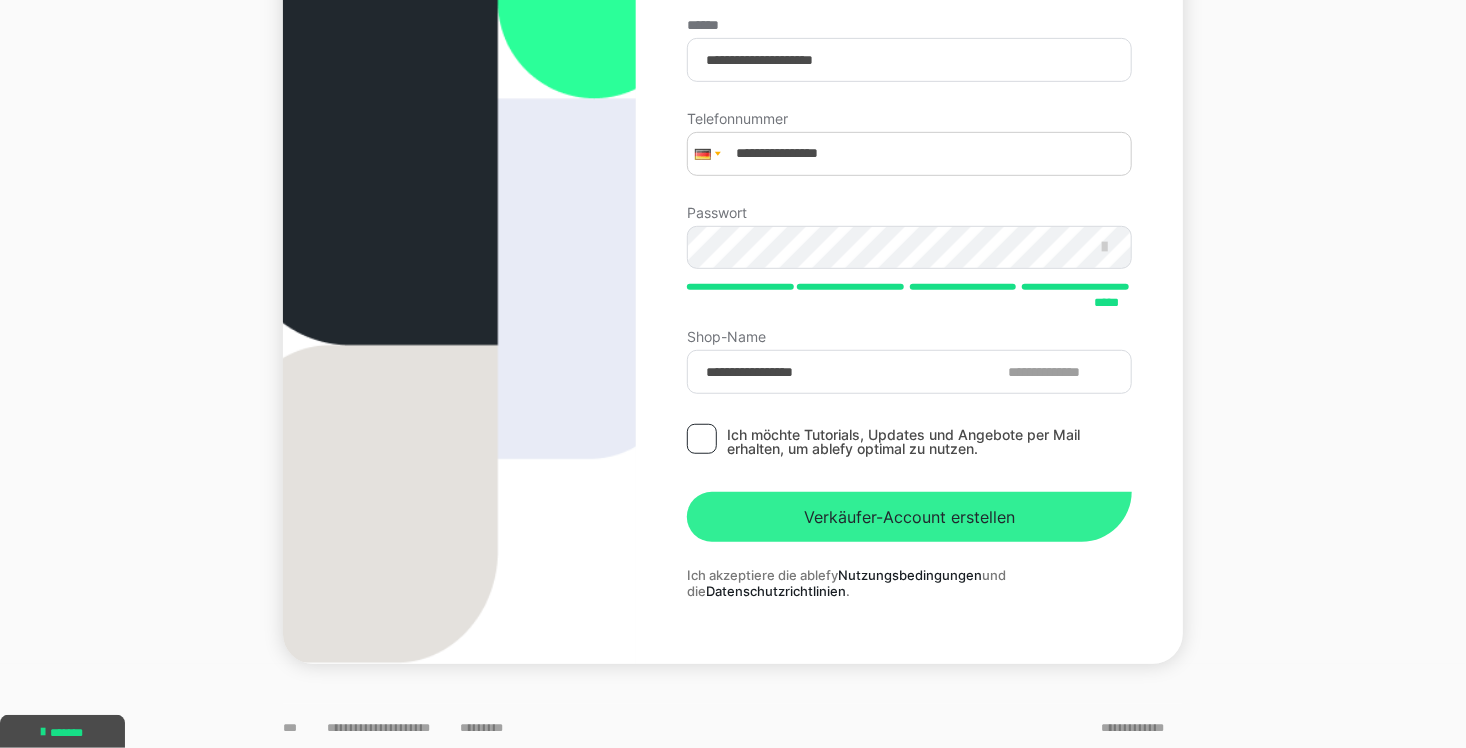 click on "Verkäufer-Account erstellen" at bounding box center [909, 517] 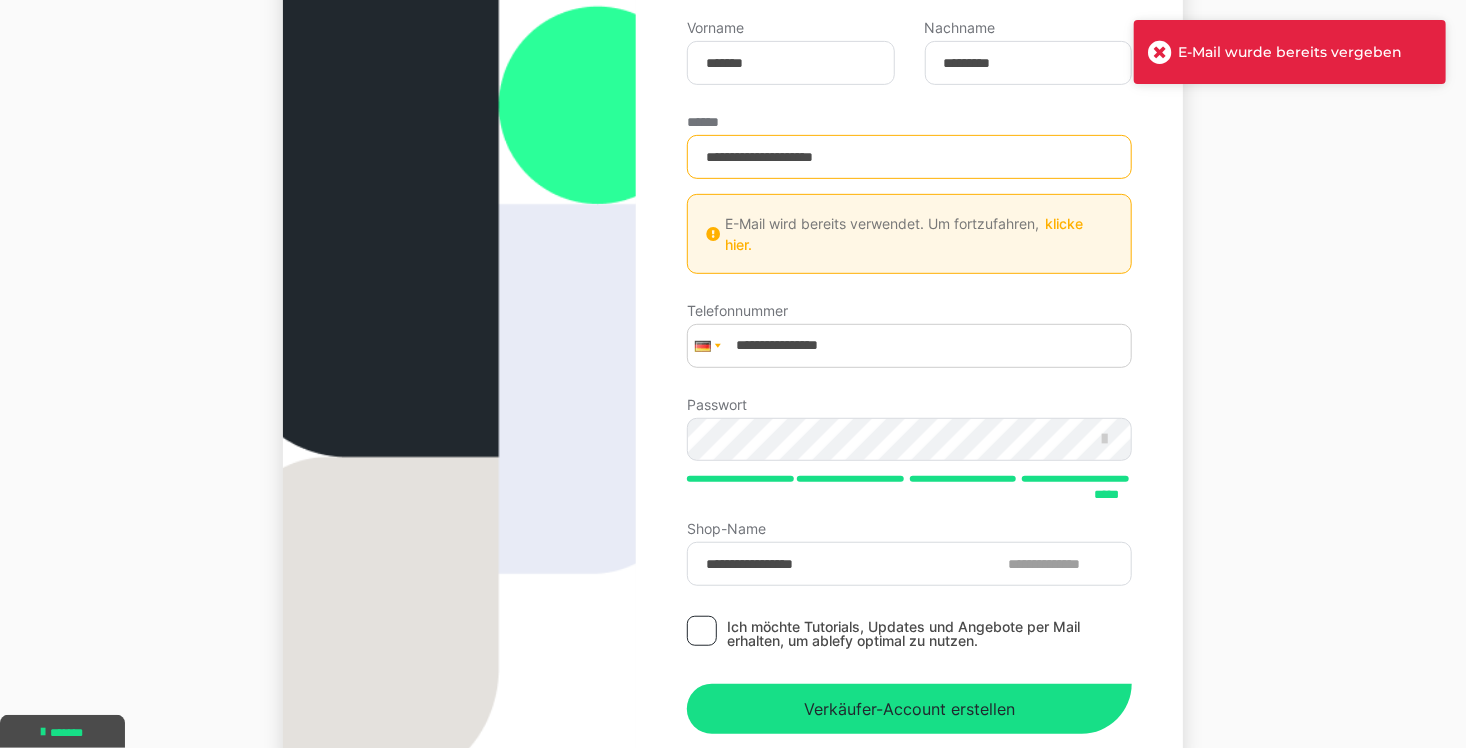 scroll, scrollTop: 311, scrollLeft: 0, axis: vertical 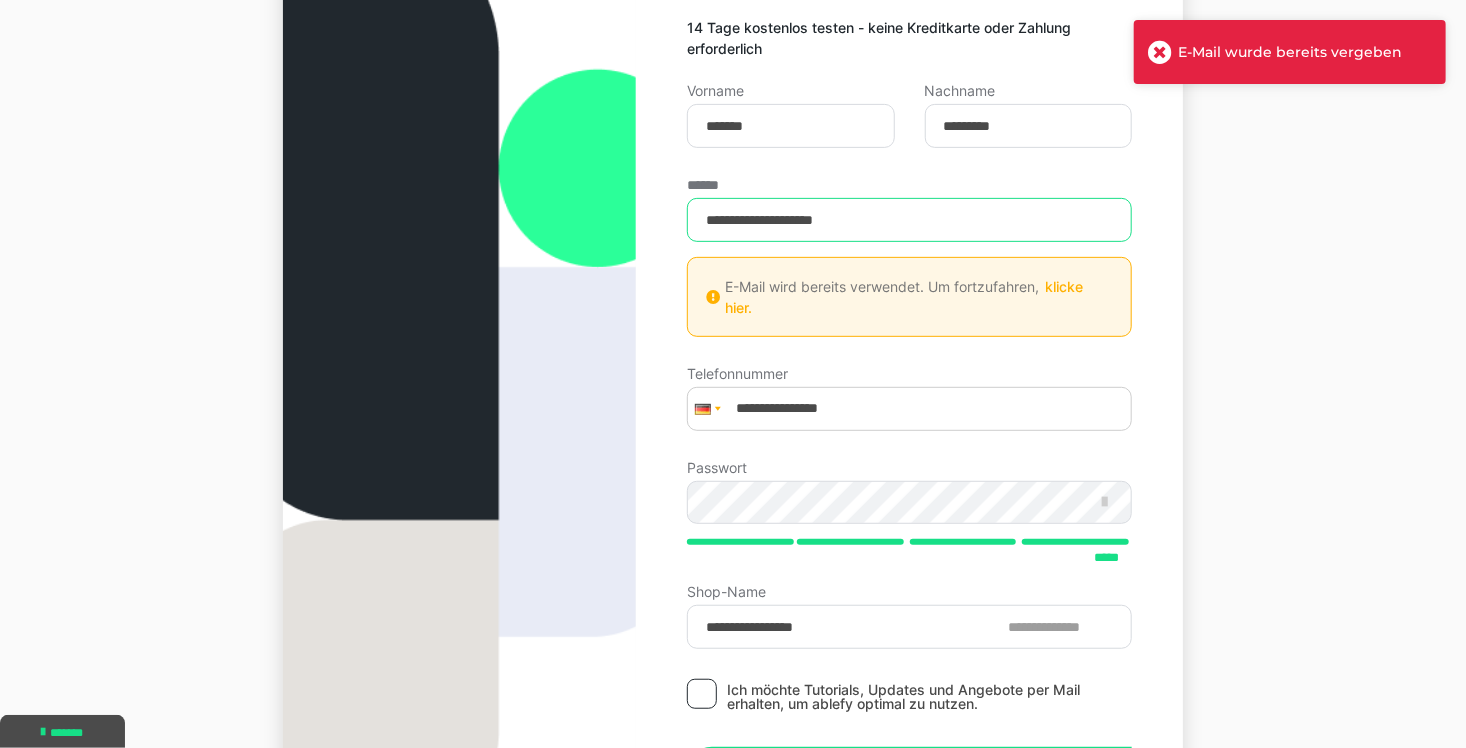 click on "**********" at bounding box center (909, 220) 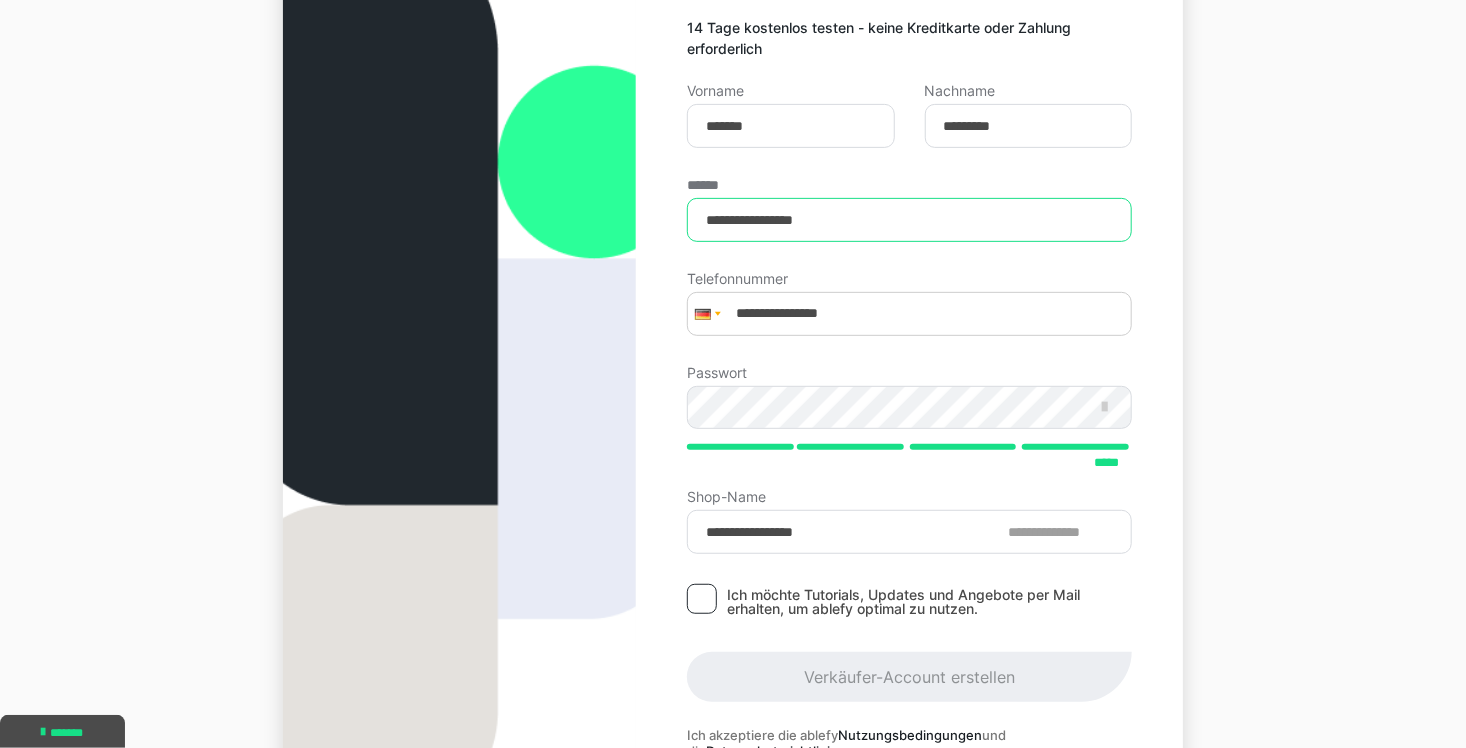 type on "**********" 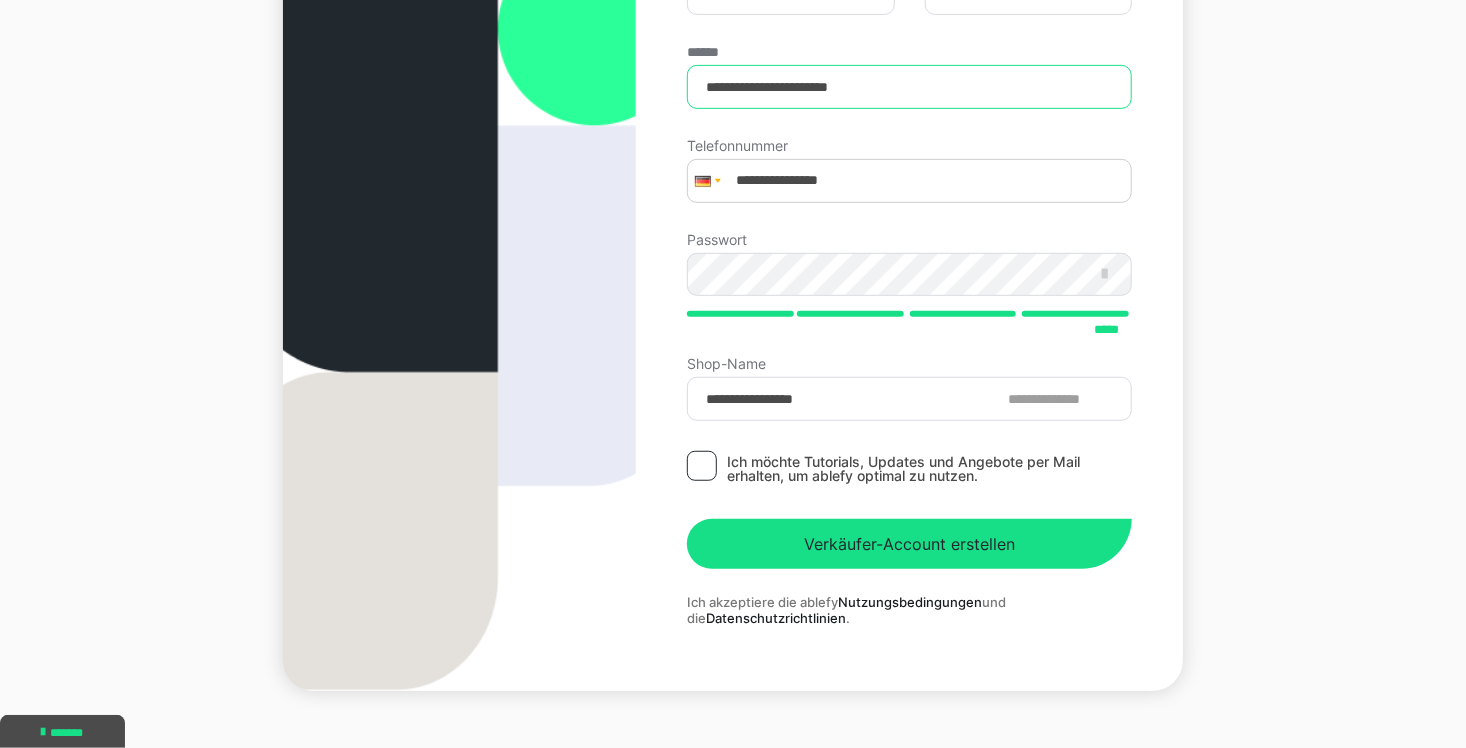 scroll, scrollTop: 474, scrollLeft: 0, axis: vertical 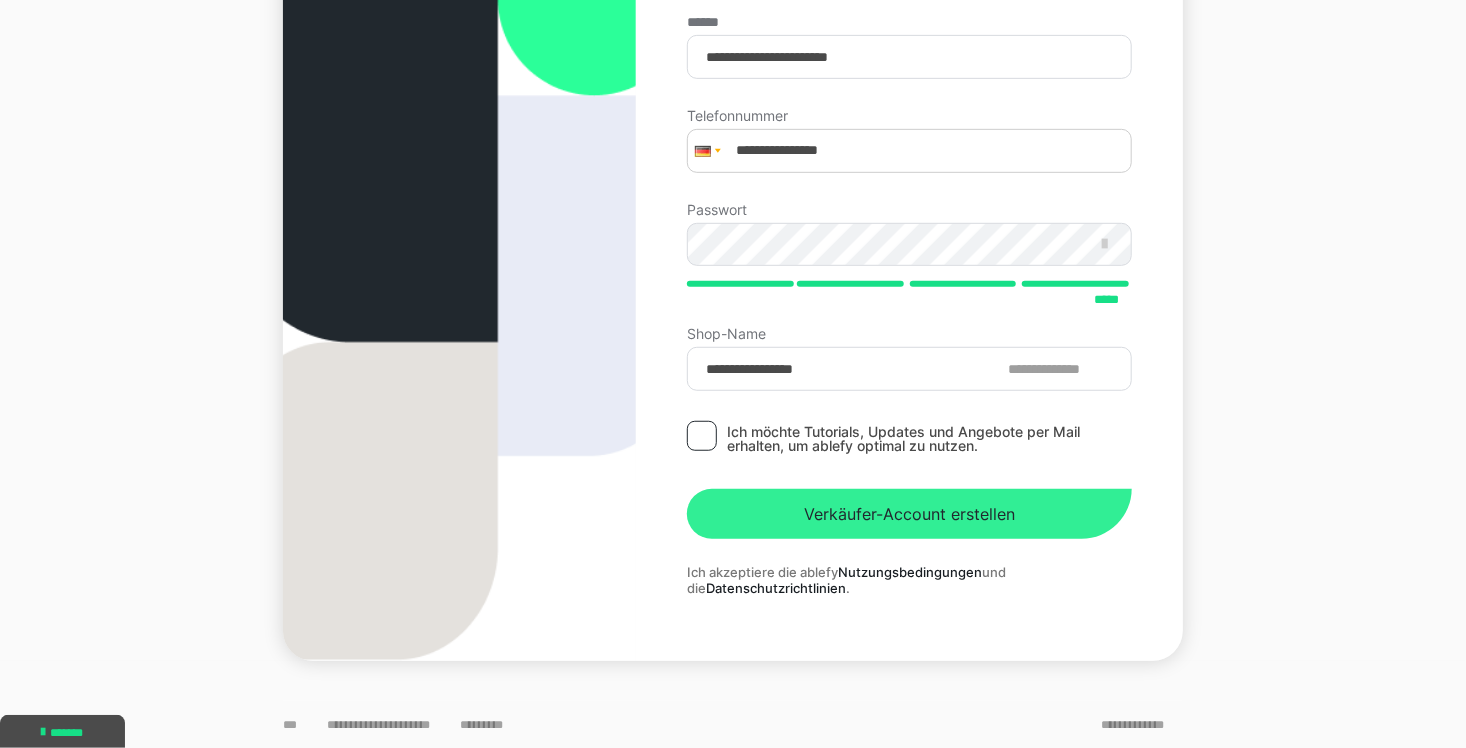 click on "Verkäufer-Account erstellen" at bounding box center [909, 514] 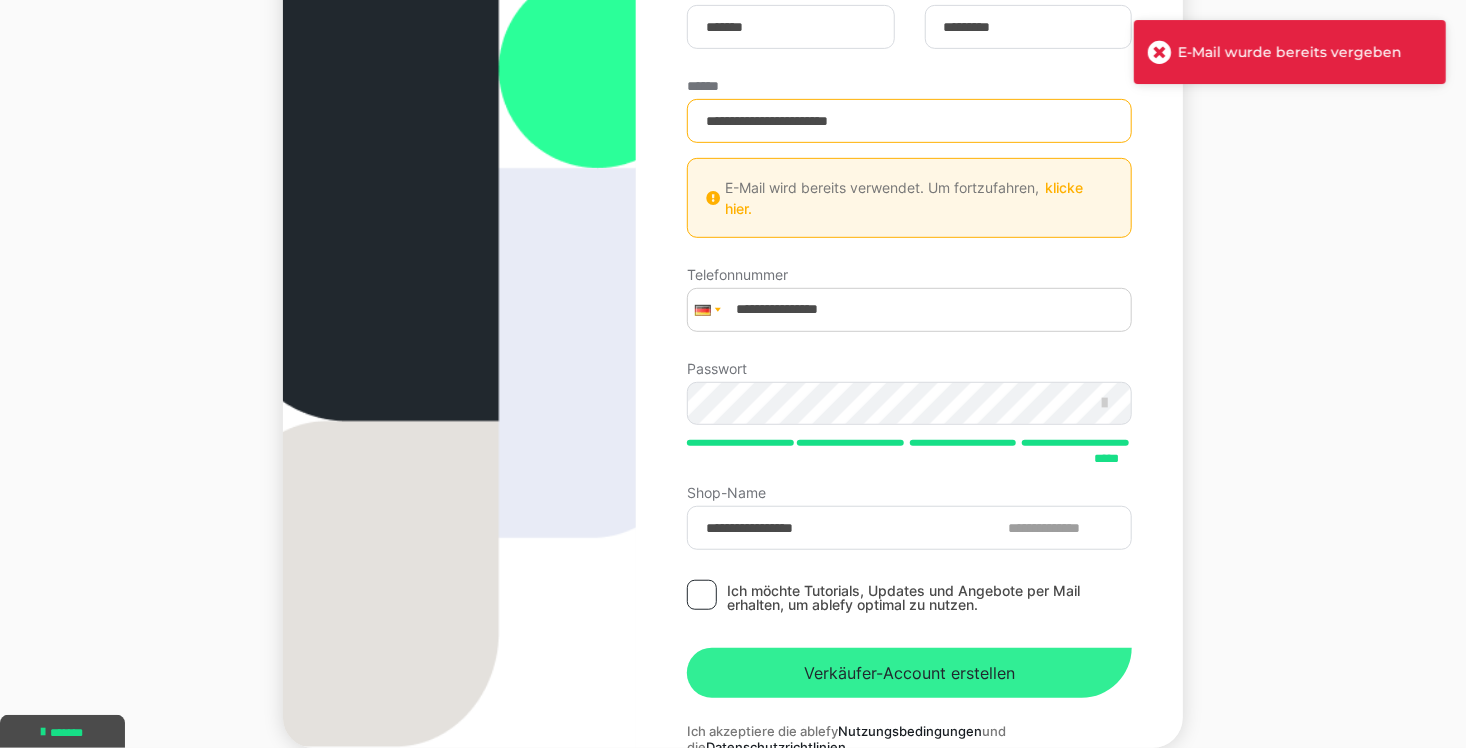 scroll, scrollTop: 408, scrollLeft: 0, axis: vertical 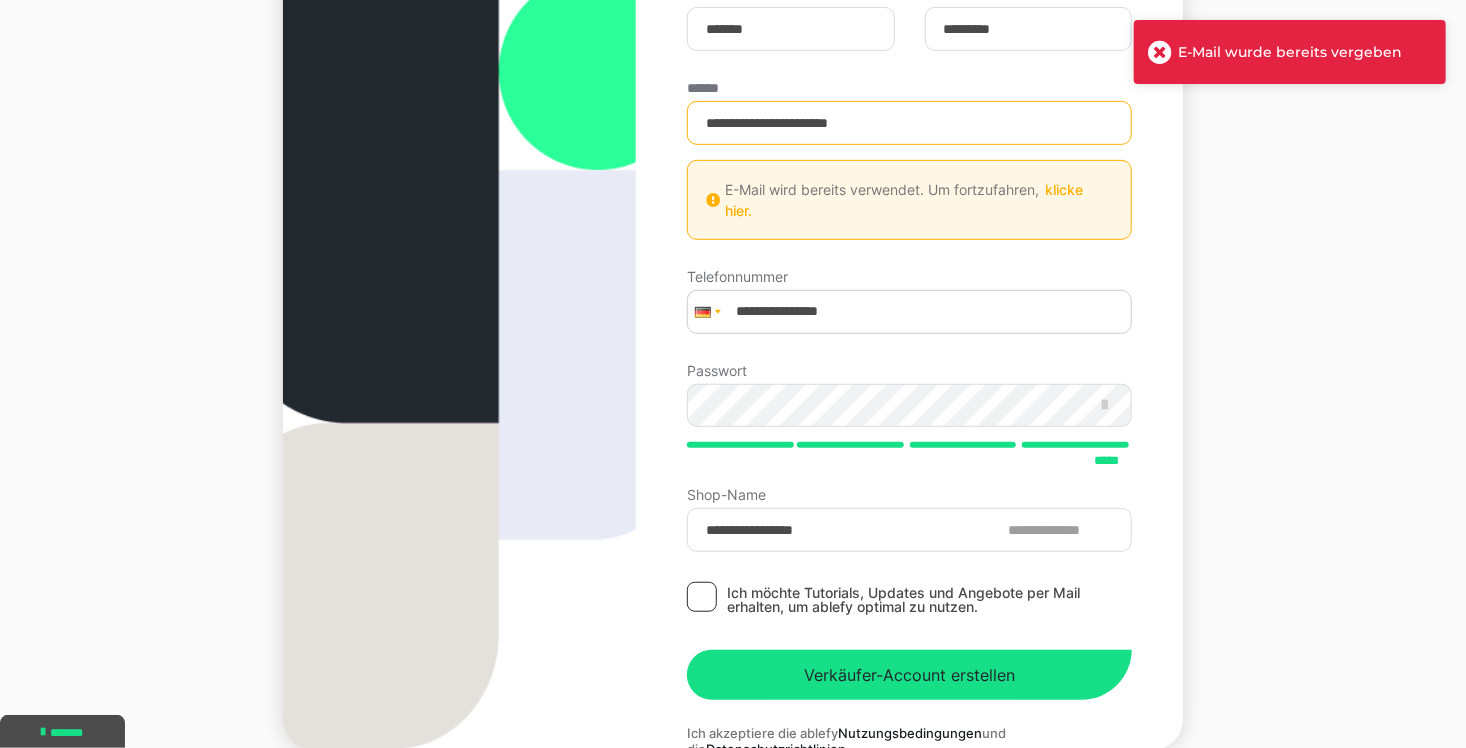 click on "klicke hier." at bounding box center (904, 200) 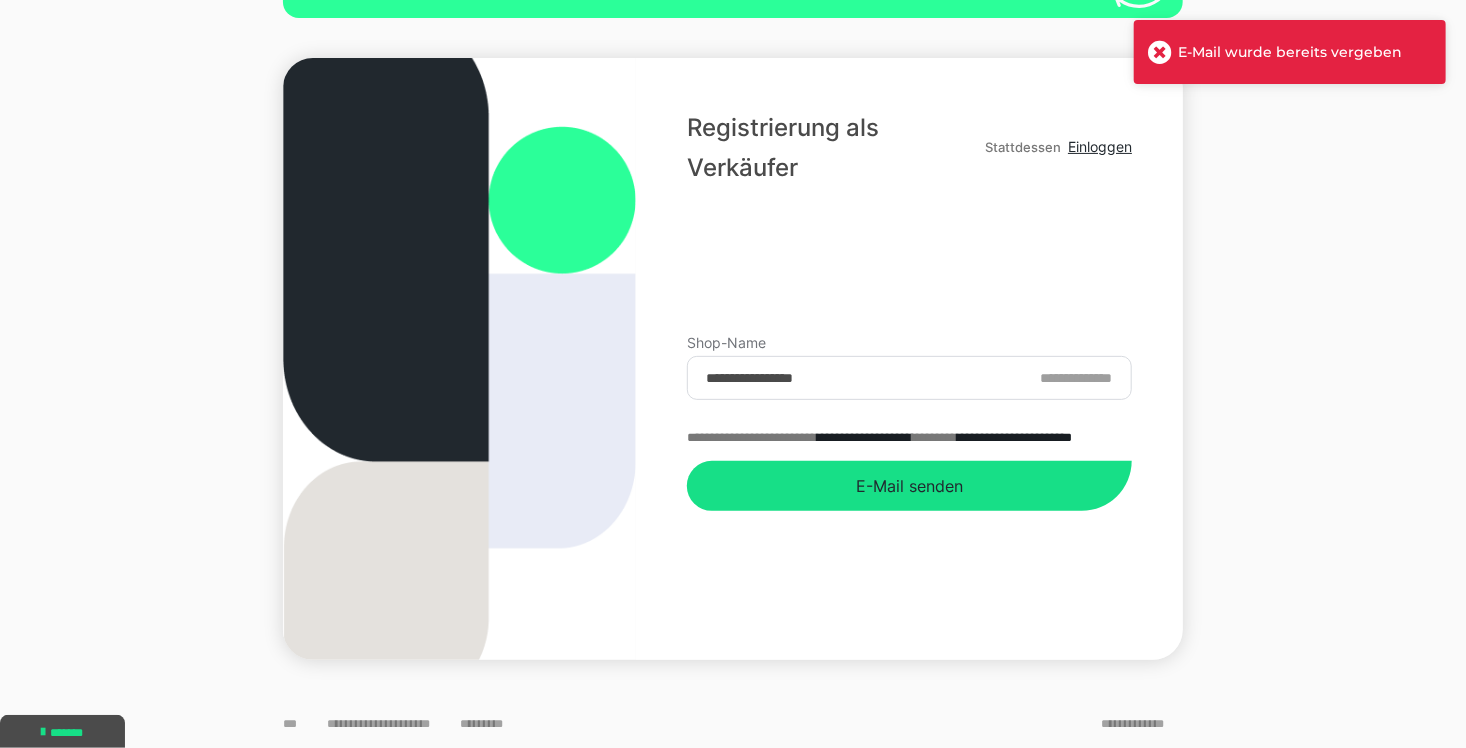 scroll, scrollTop: 169, scrollLeft: 0, axis: vertical 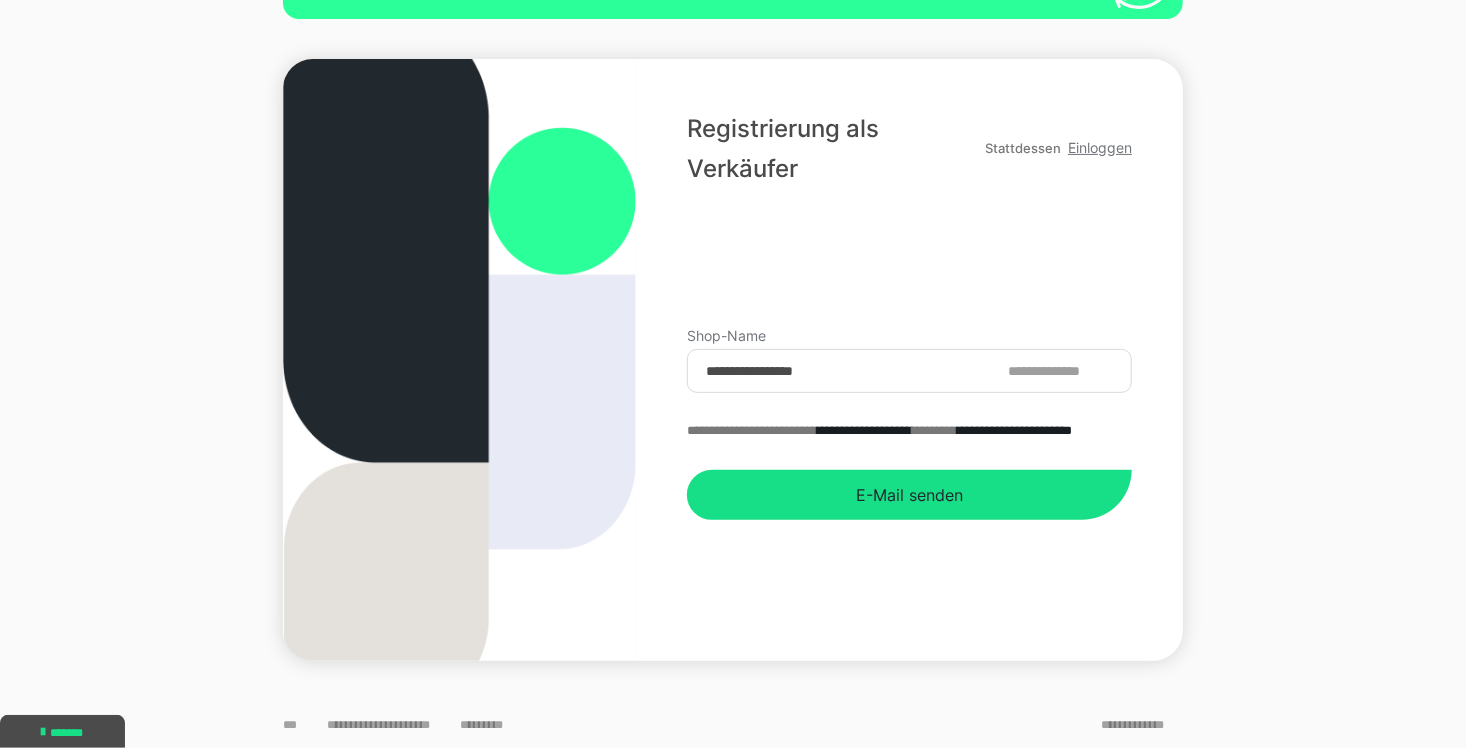 click on "Einloggen" at bounding box center (1100, 147) 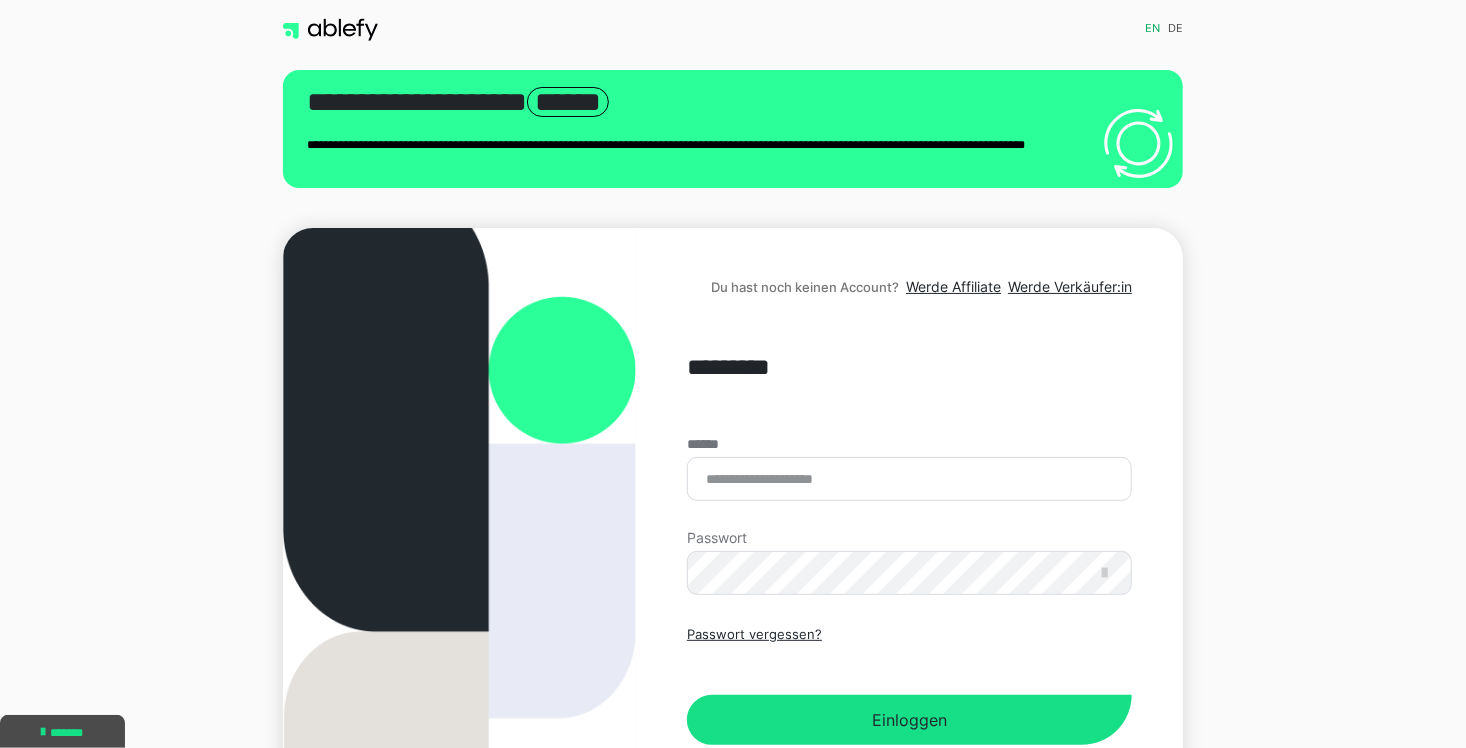 scroll, scrollTop: 0, scrollLeft: 0, axis: both 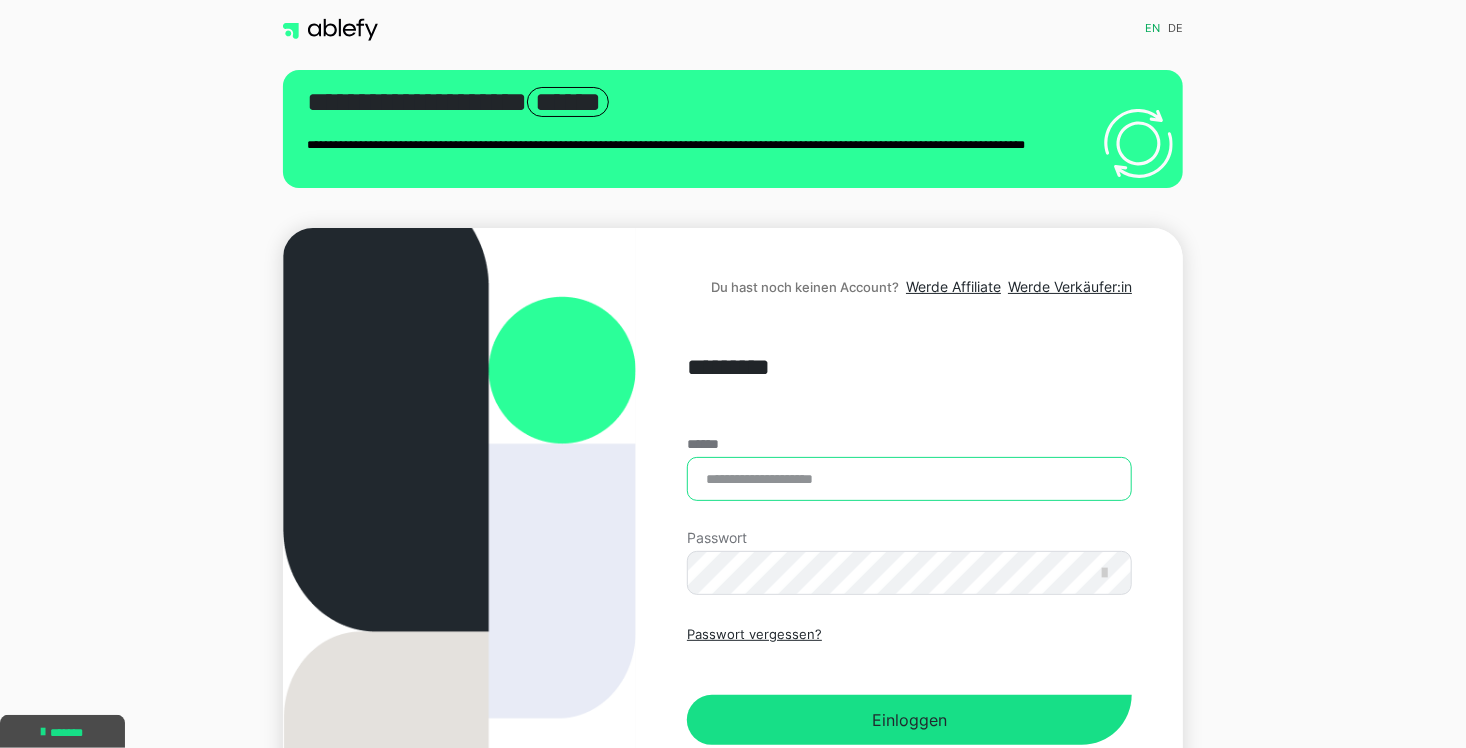 click on "******" at bounding box center (909, 479) 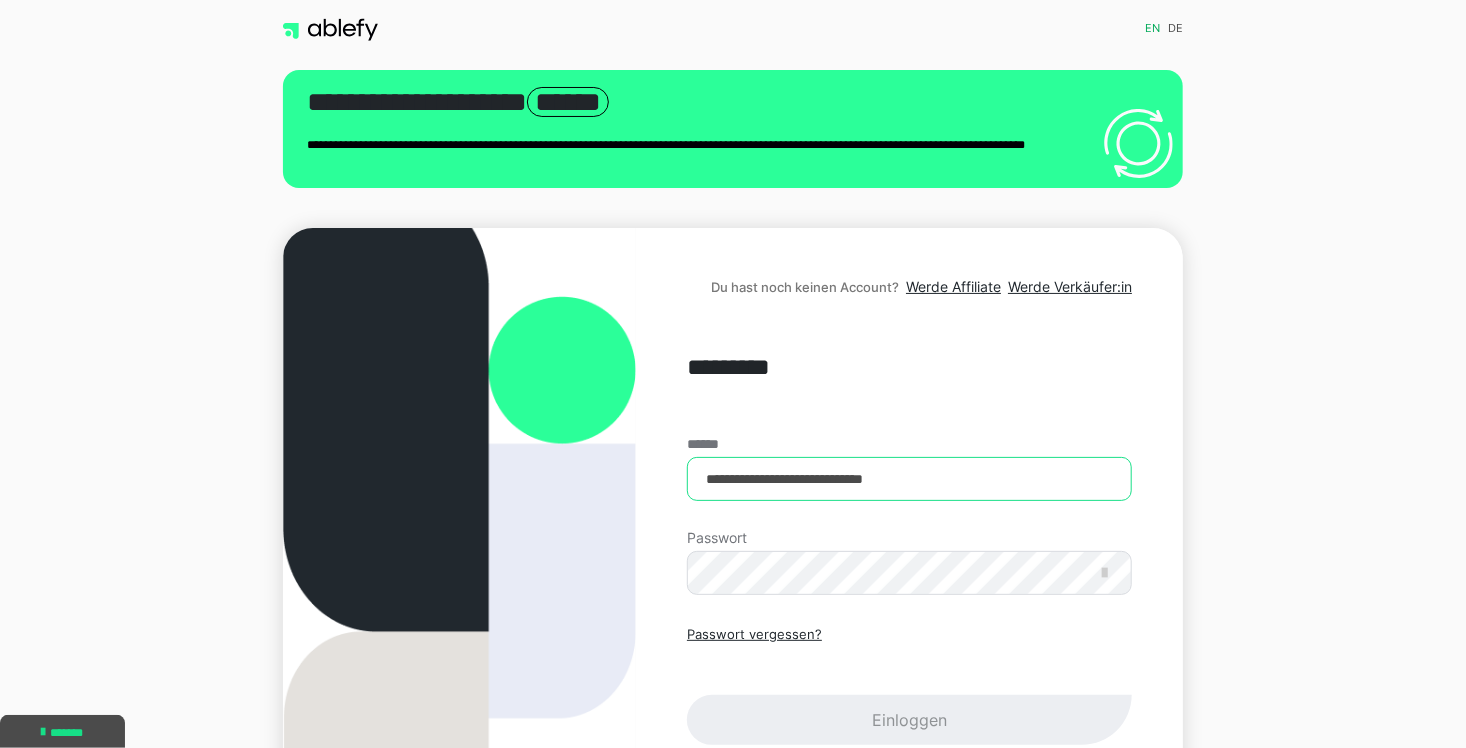type on "**********" 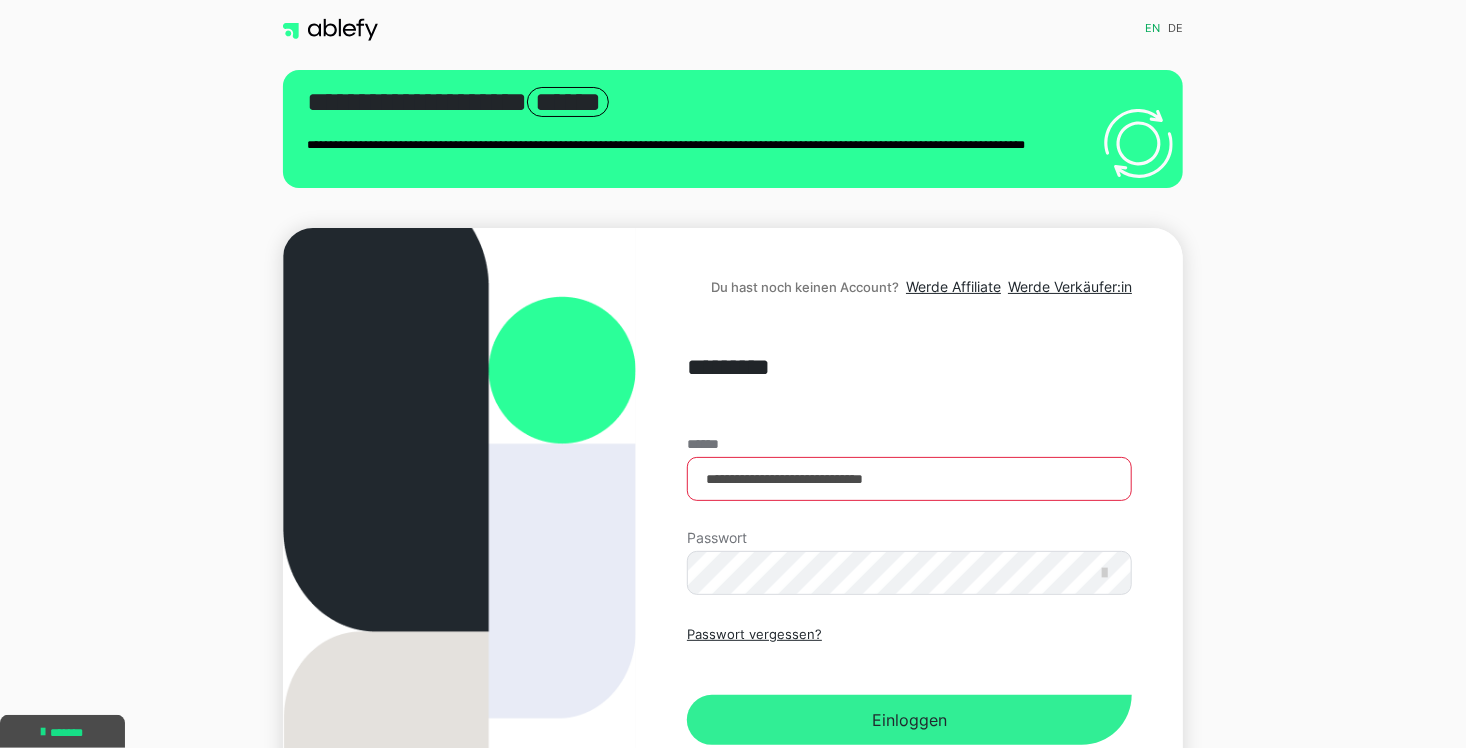 click on "Einloggen" at bounding box center (909, 720) 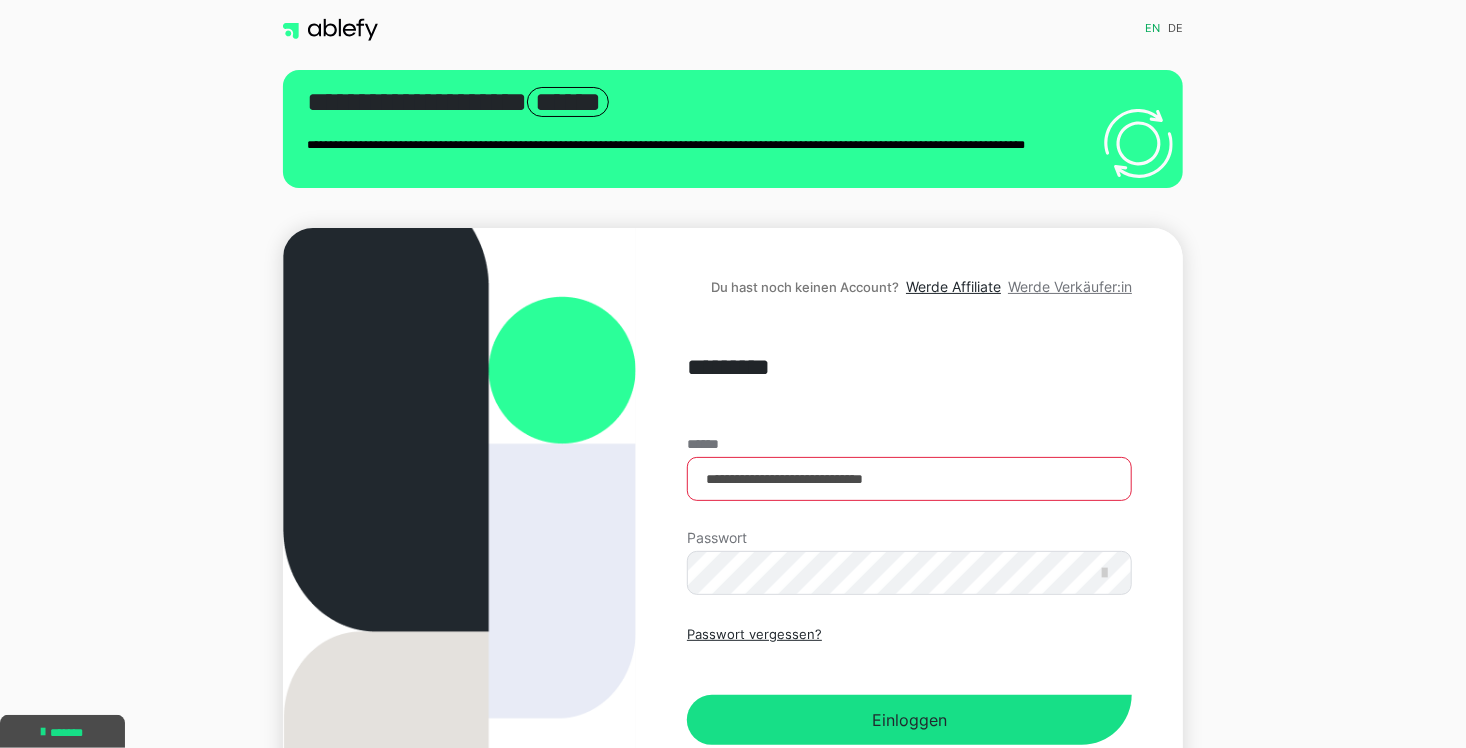 click on "Werde Verkäufer:in" at bounding box center (1070, 286) 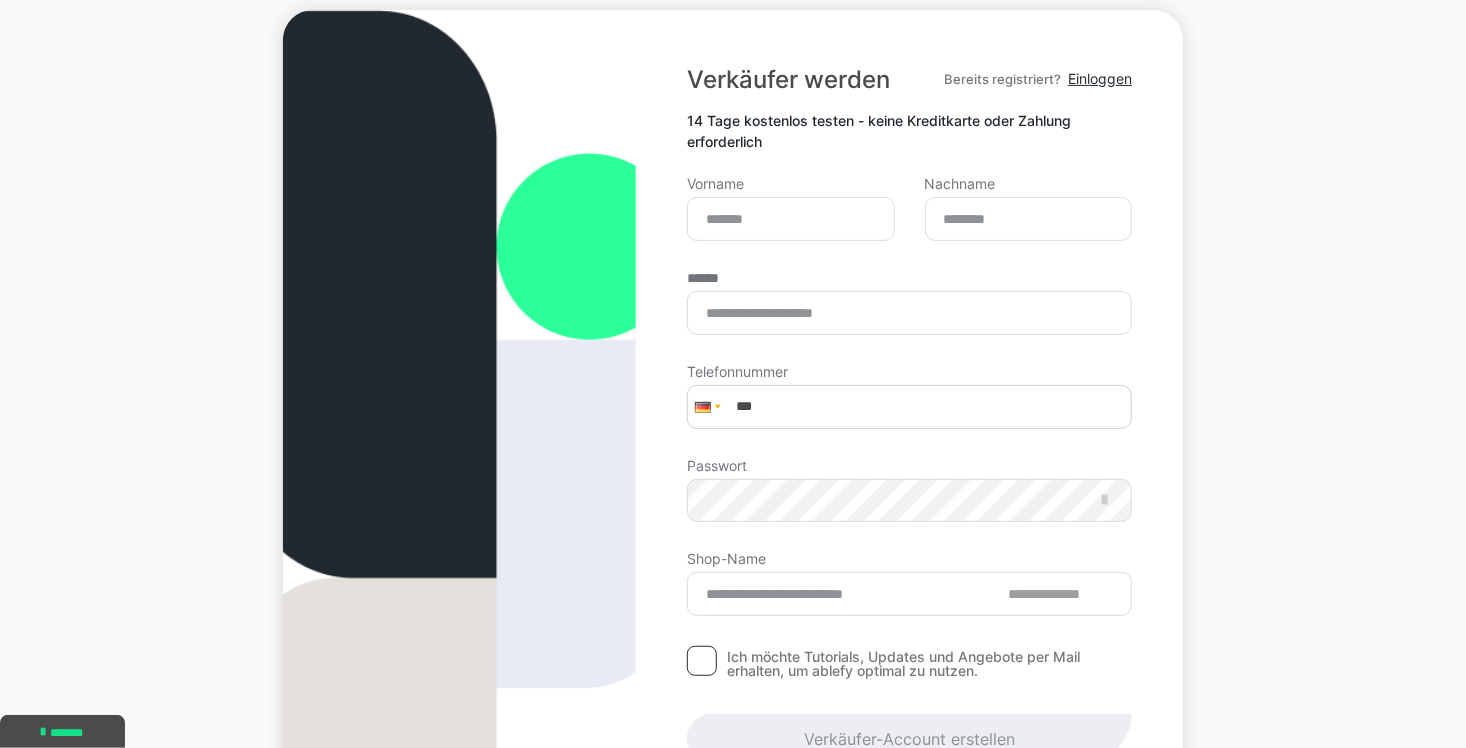 scroll, scrollTop: 219, scrollLeft: 0, axis: vertical 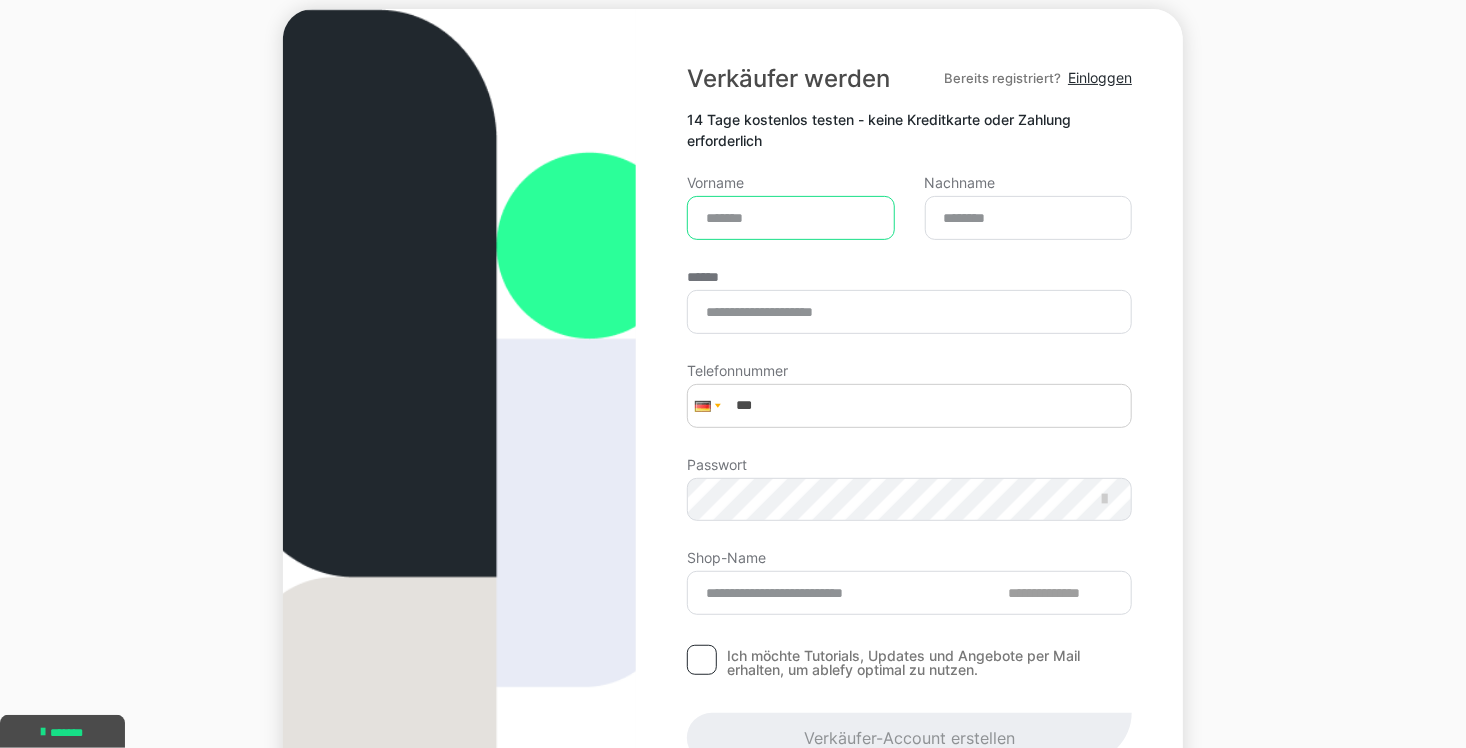 click on "Vorname" at bounding box center (791, 218) 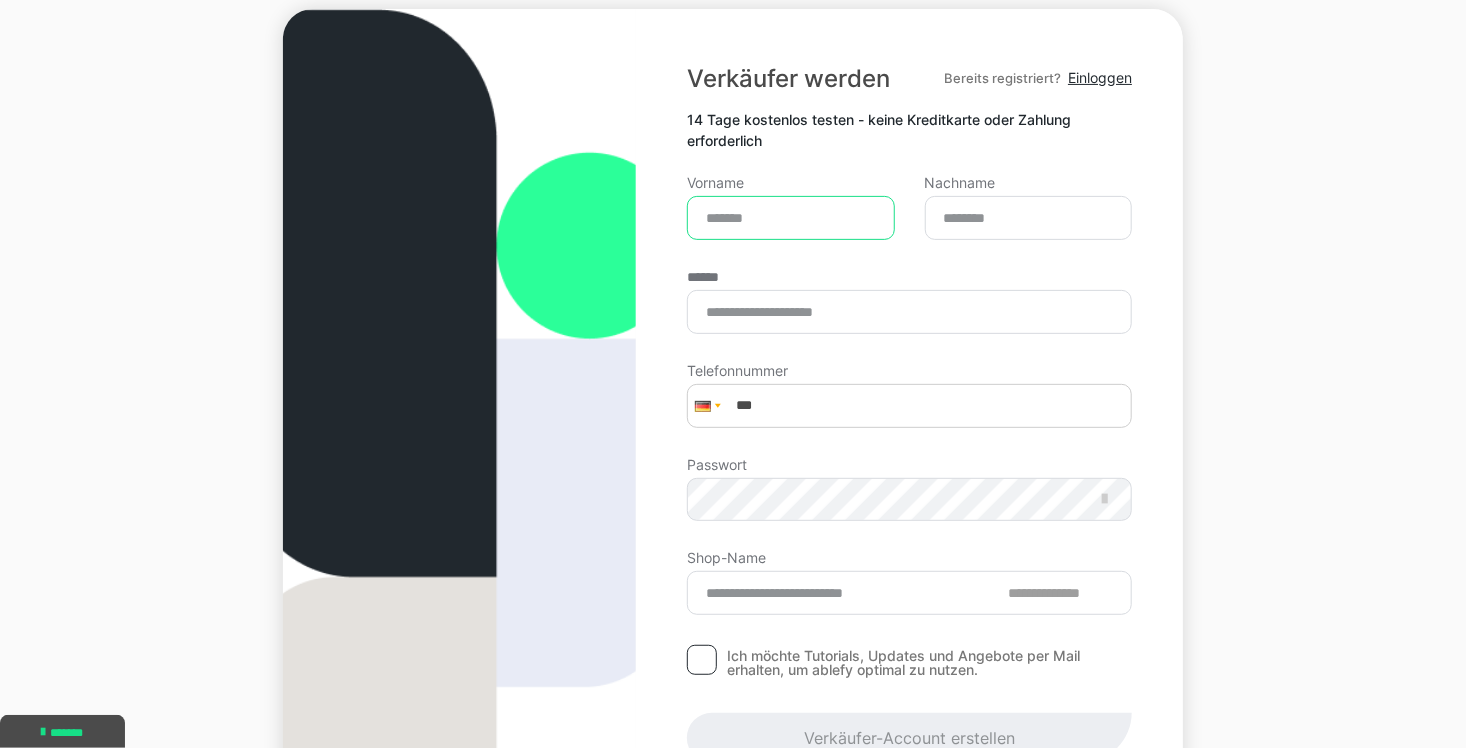 type on "*******" 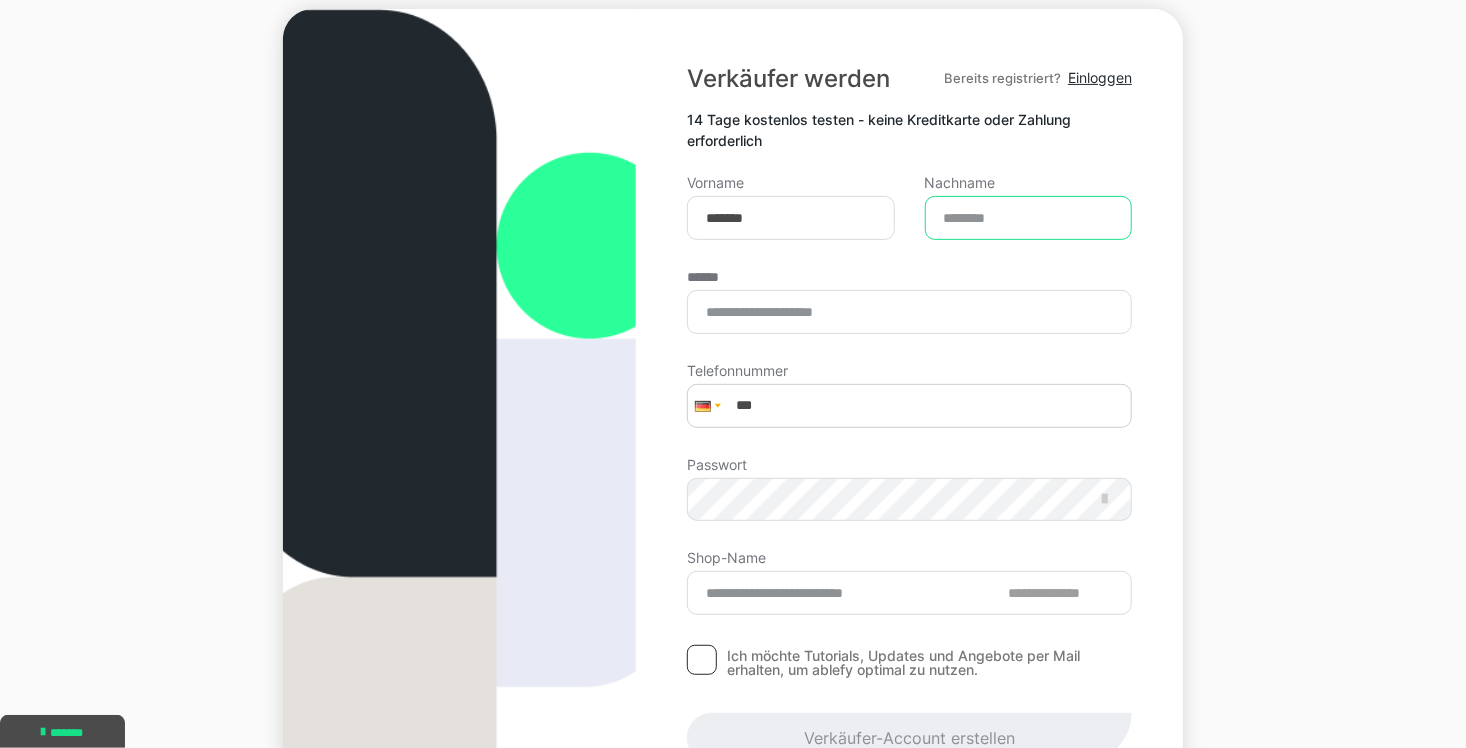 type on "******" 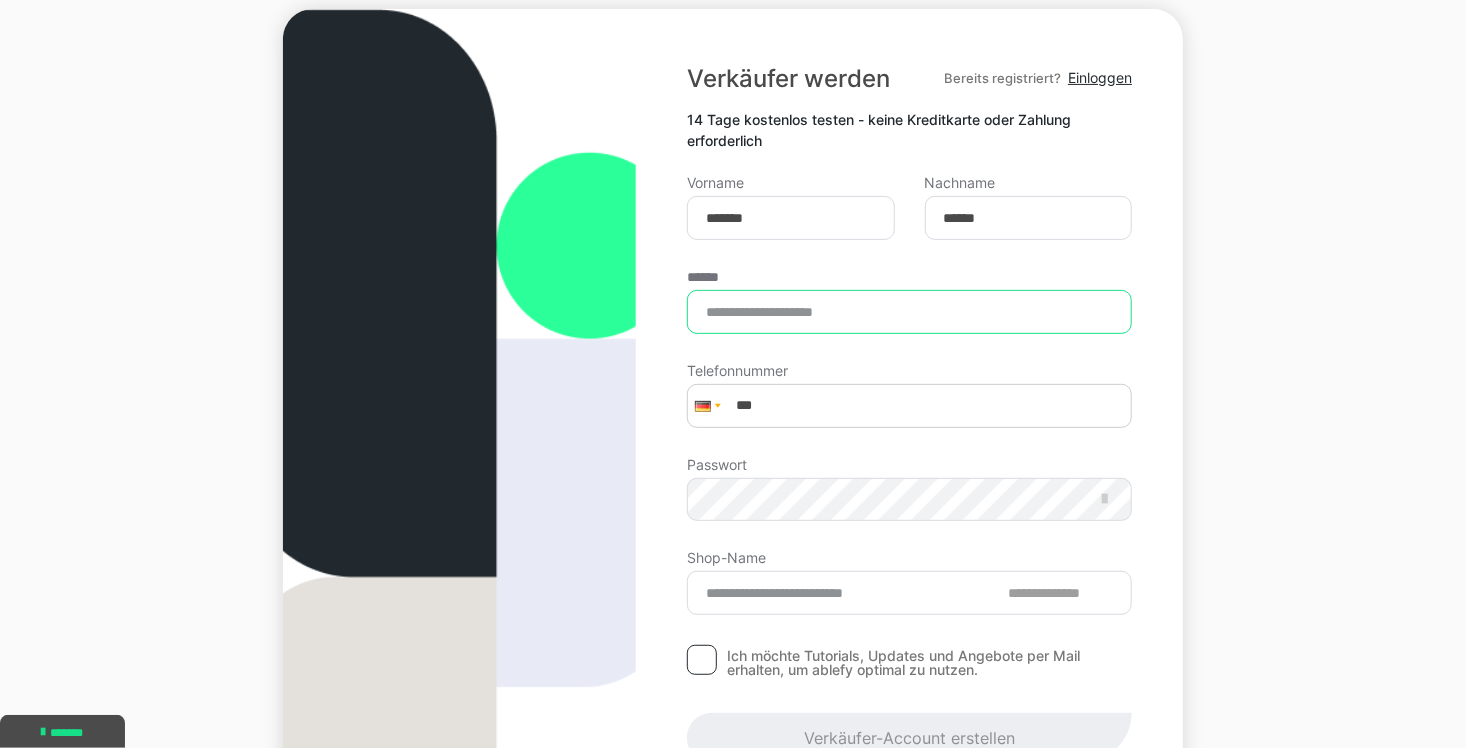 type on "**********" 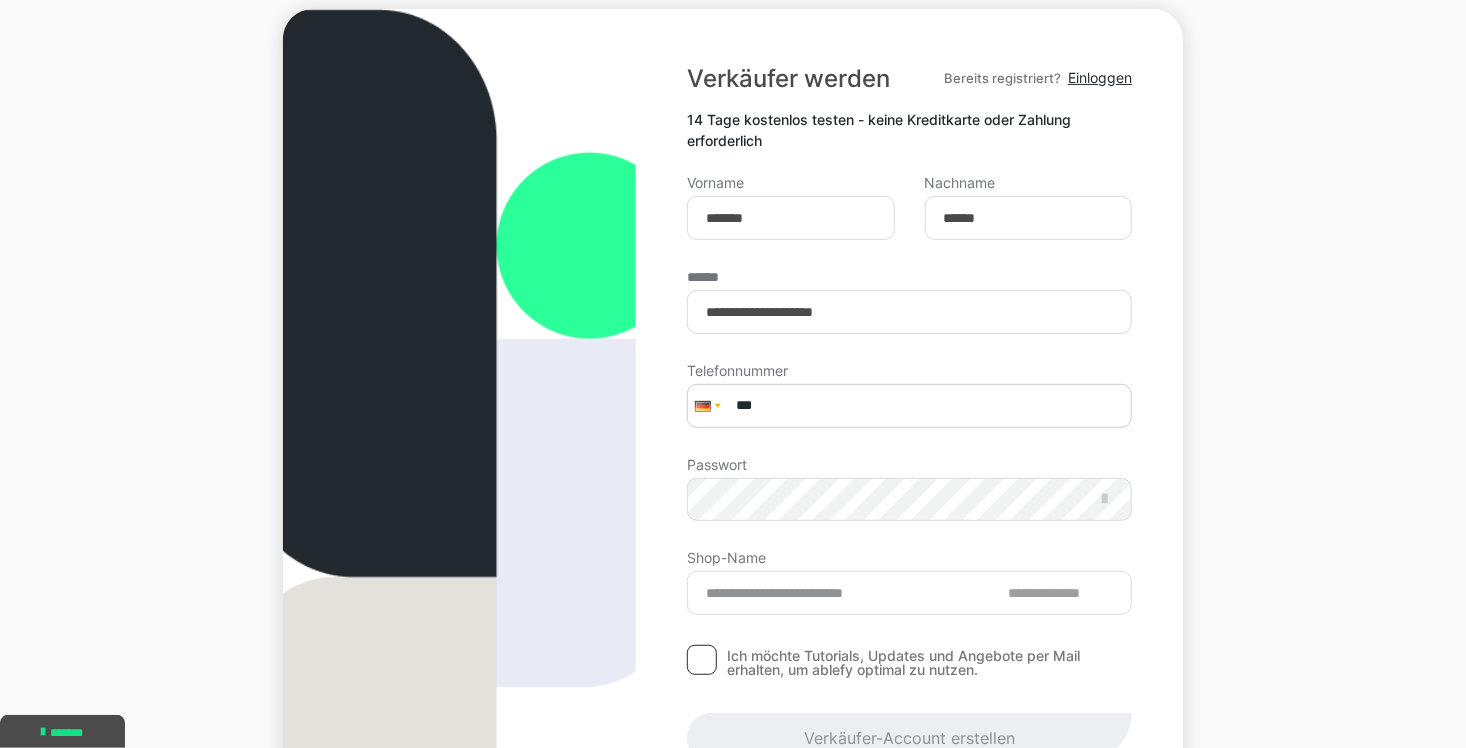 click on "***" at bounding box center [909, 406] 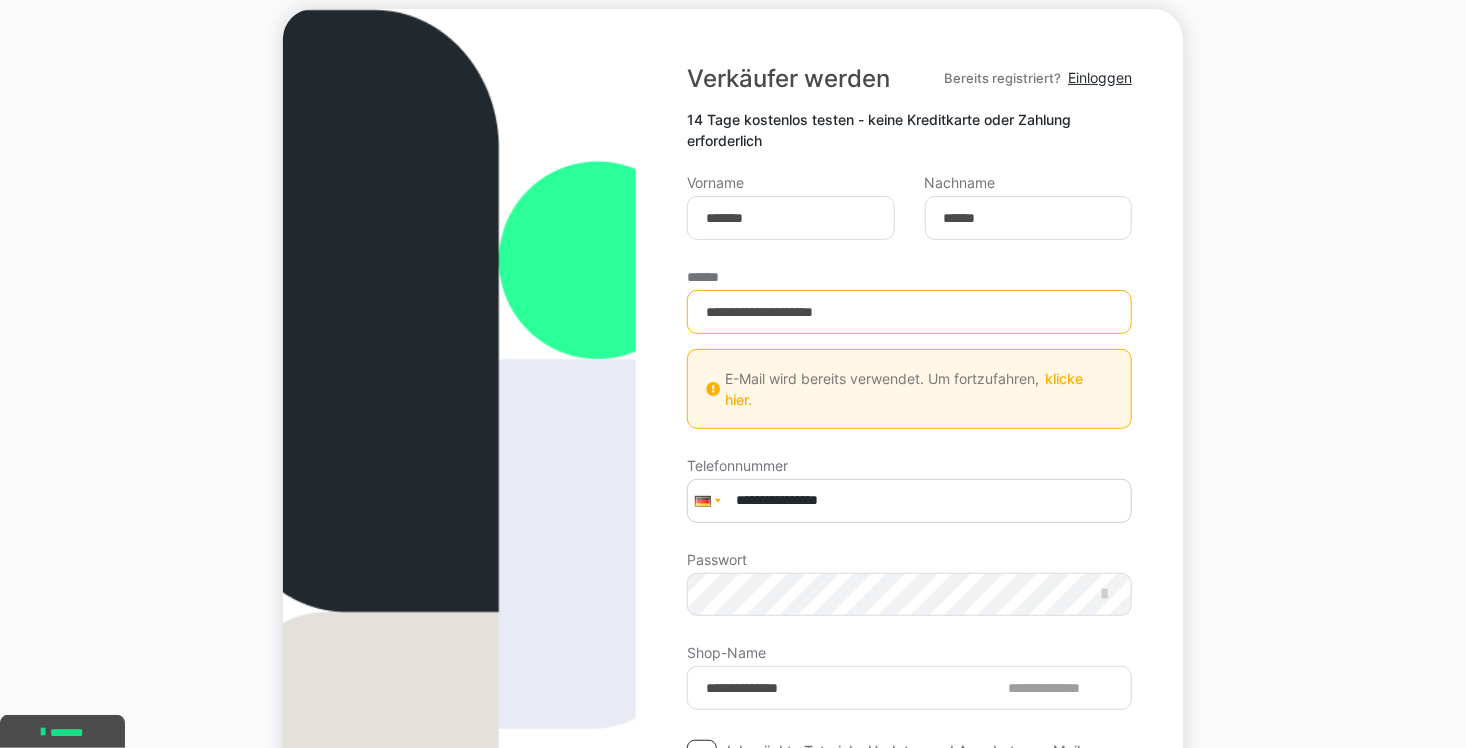 type on "**********" 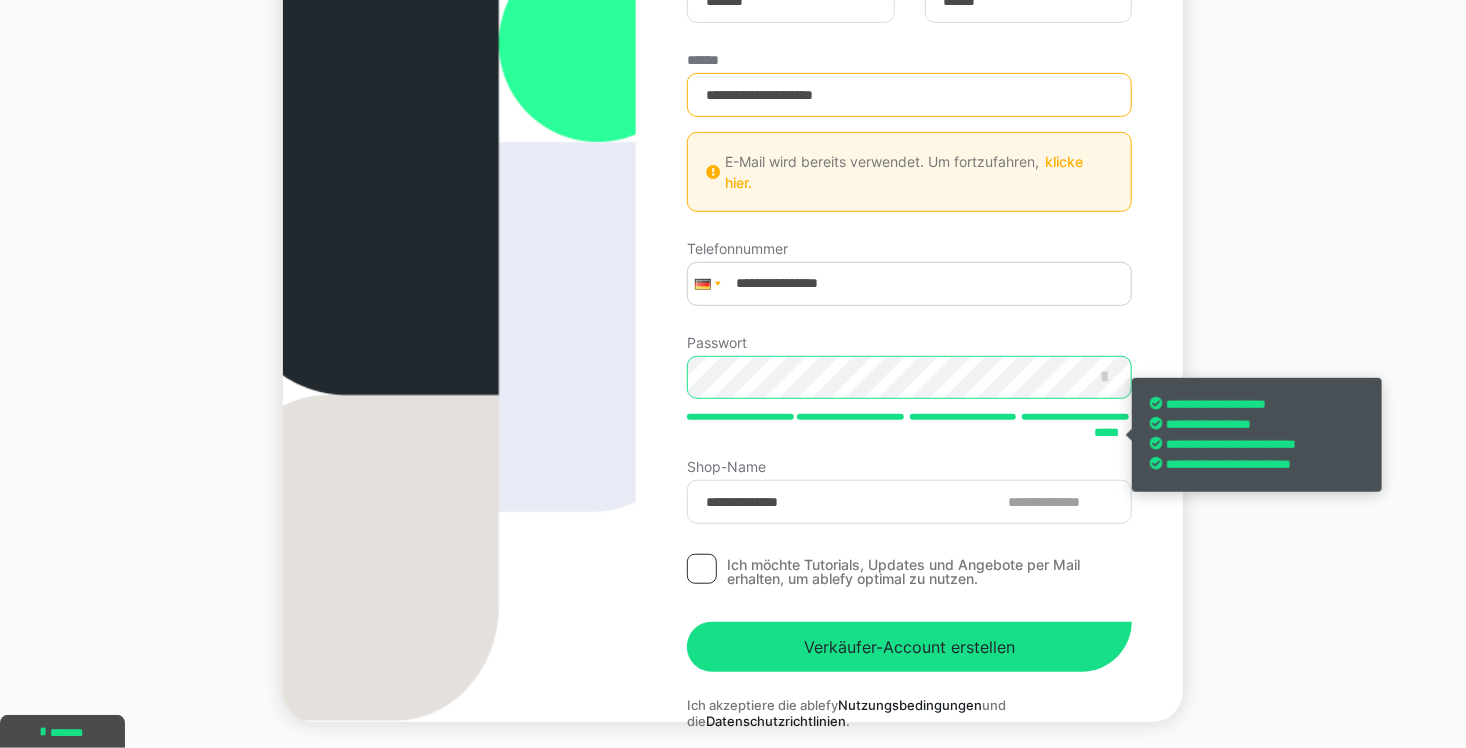 scroll, scrollTop: 496, scrollLeft: 0, axis: vertical 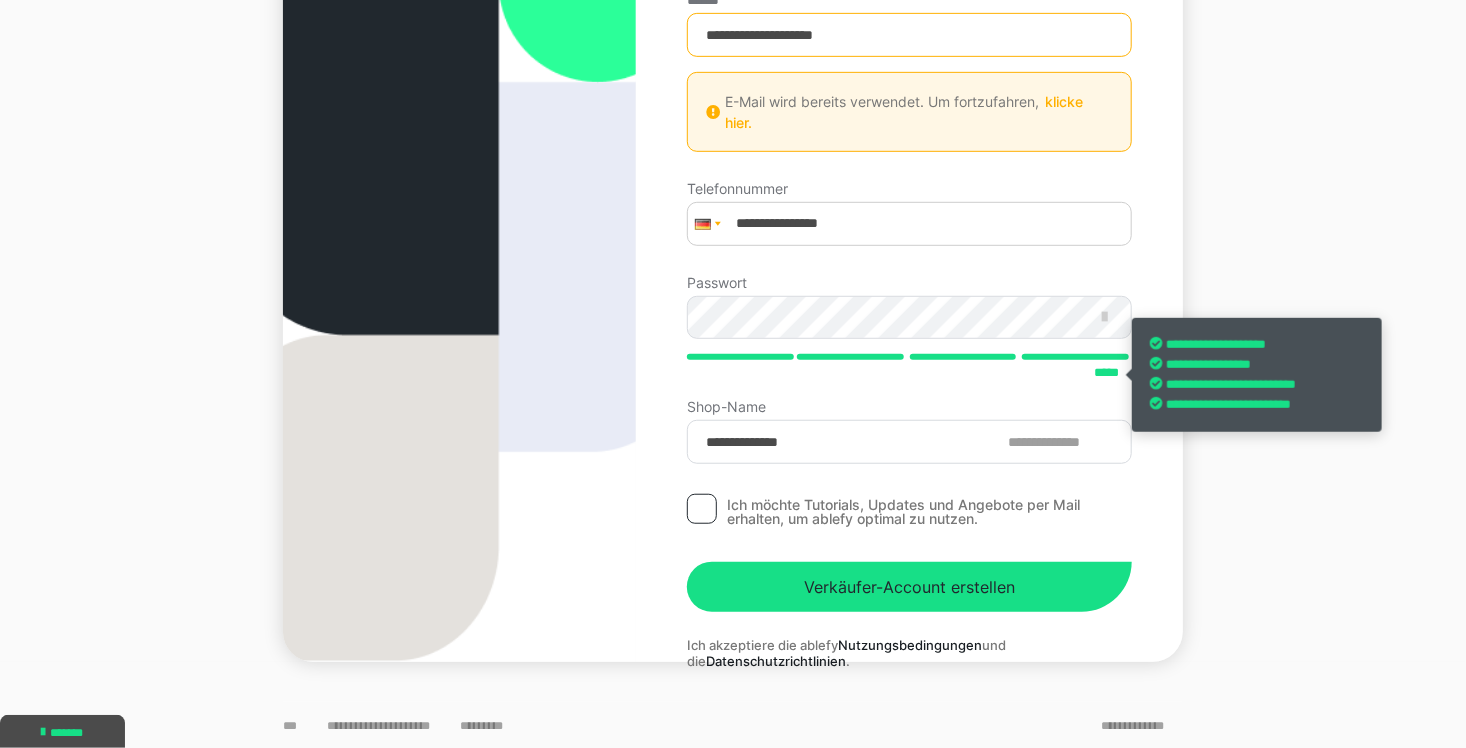 click at bounding box center [702, 509] 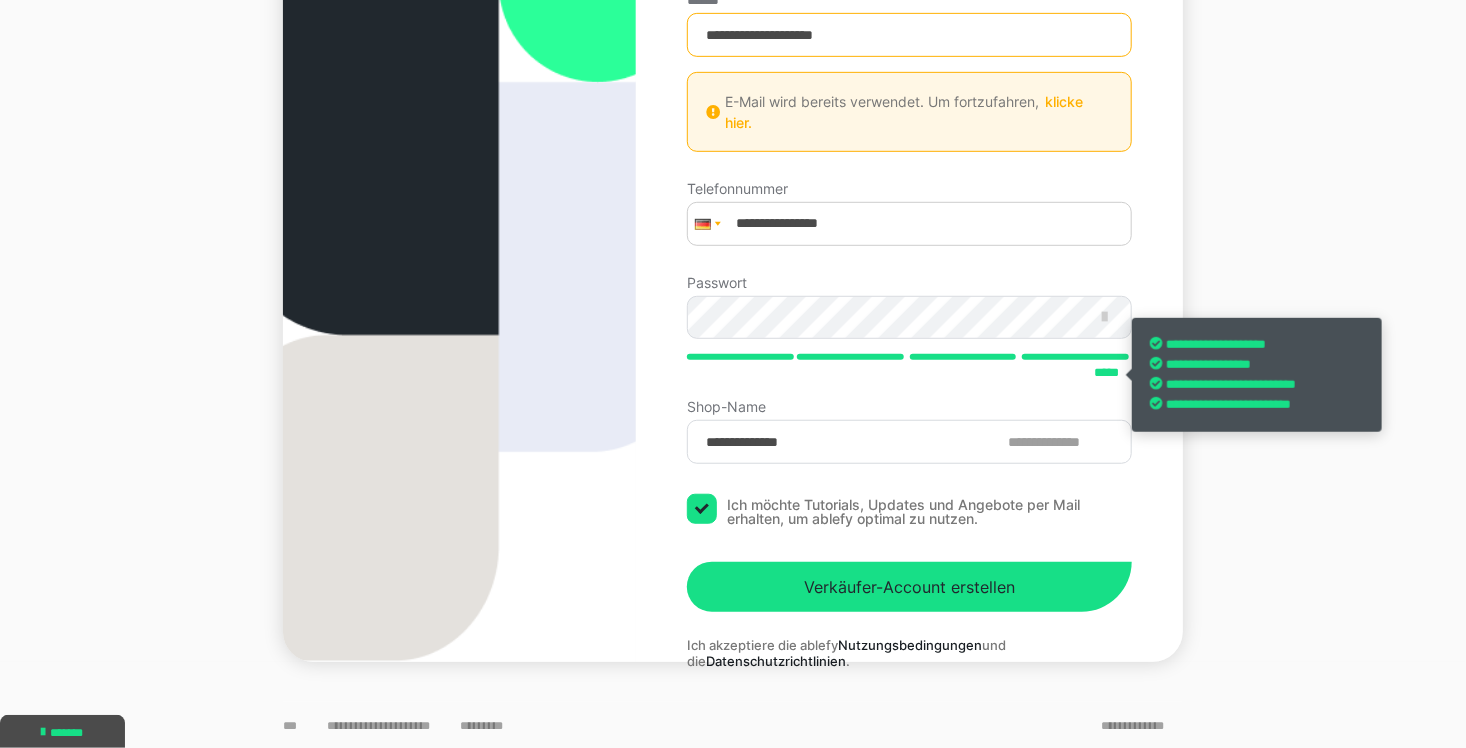 checkbox on "****" 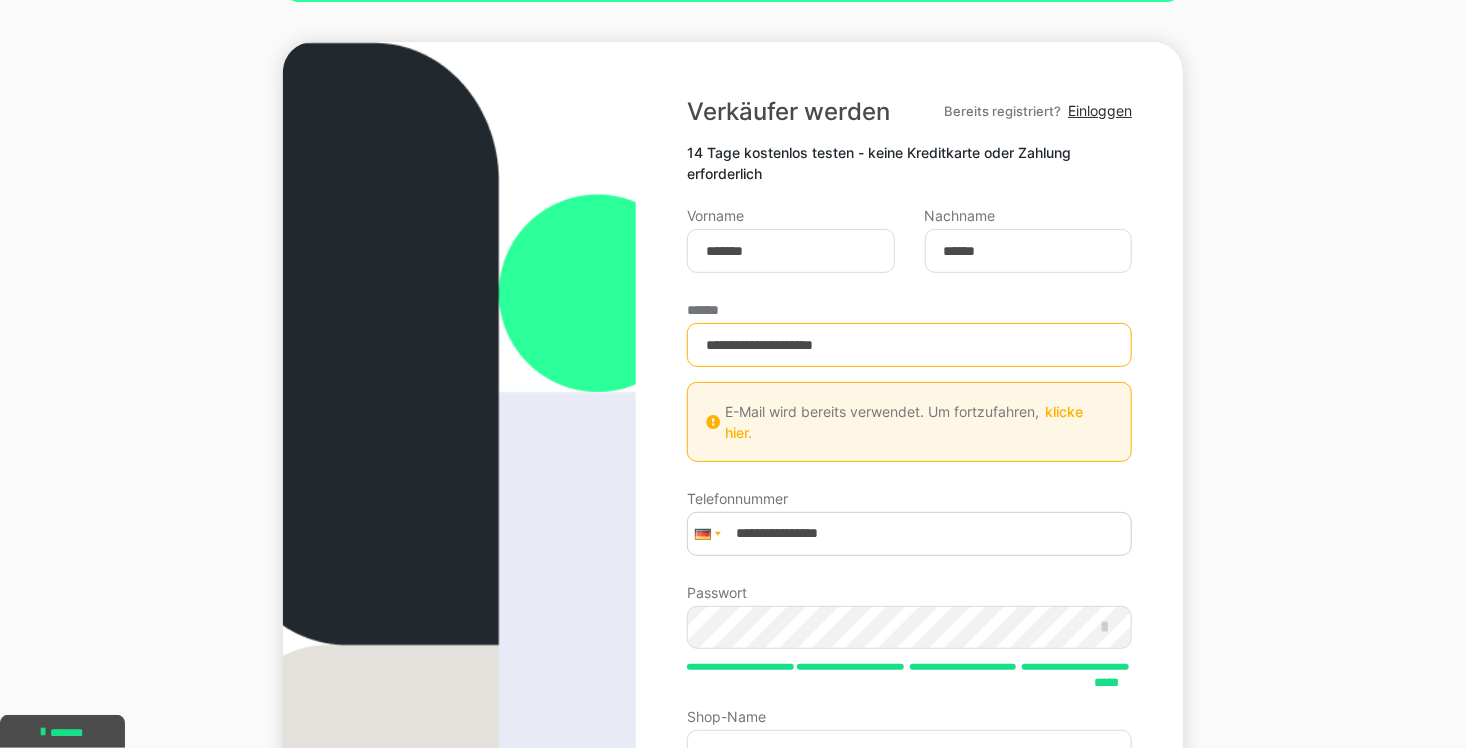 scroll, scrollTop: 184, scrollLeft: 0, axis: vertical 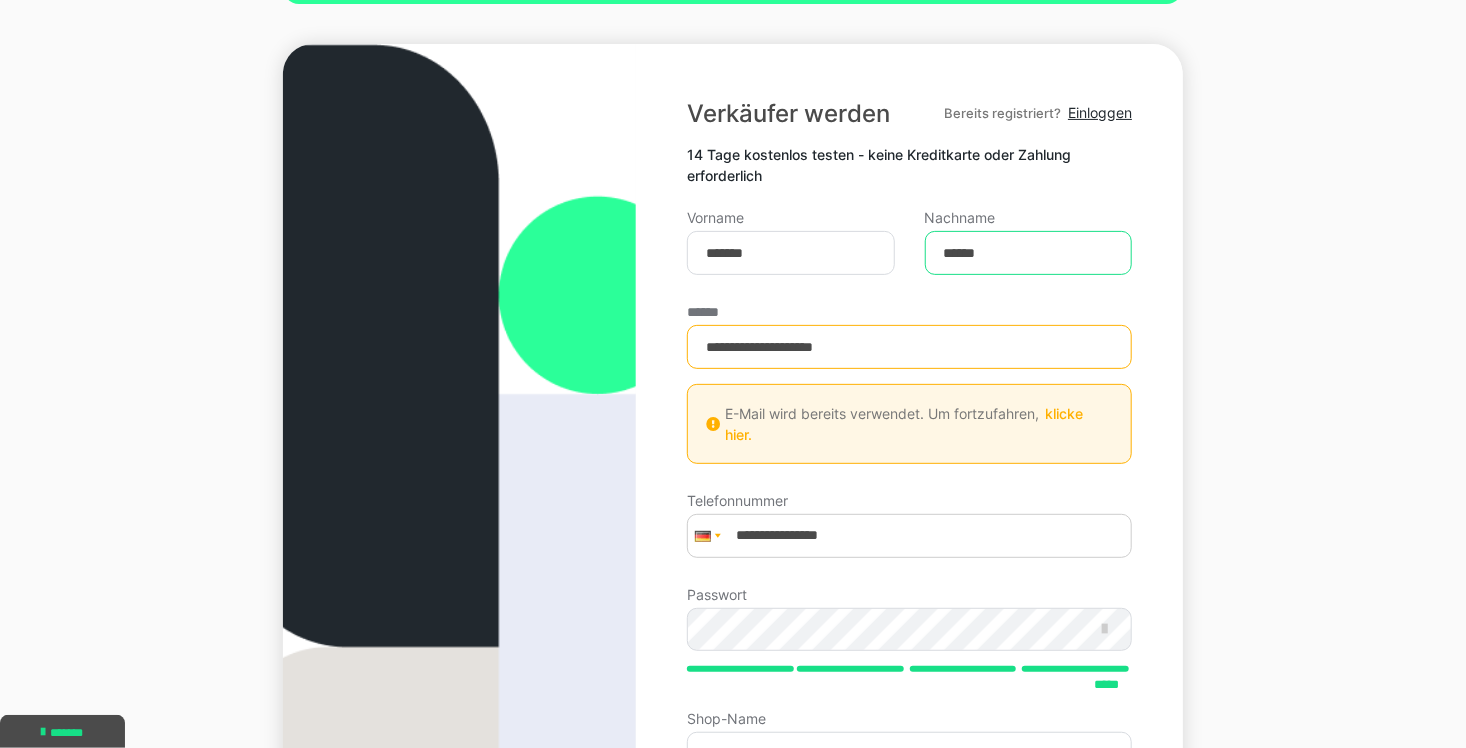 click on "******" at bounding box center [1029, 253] 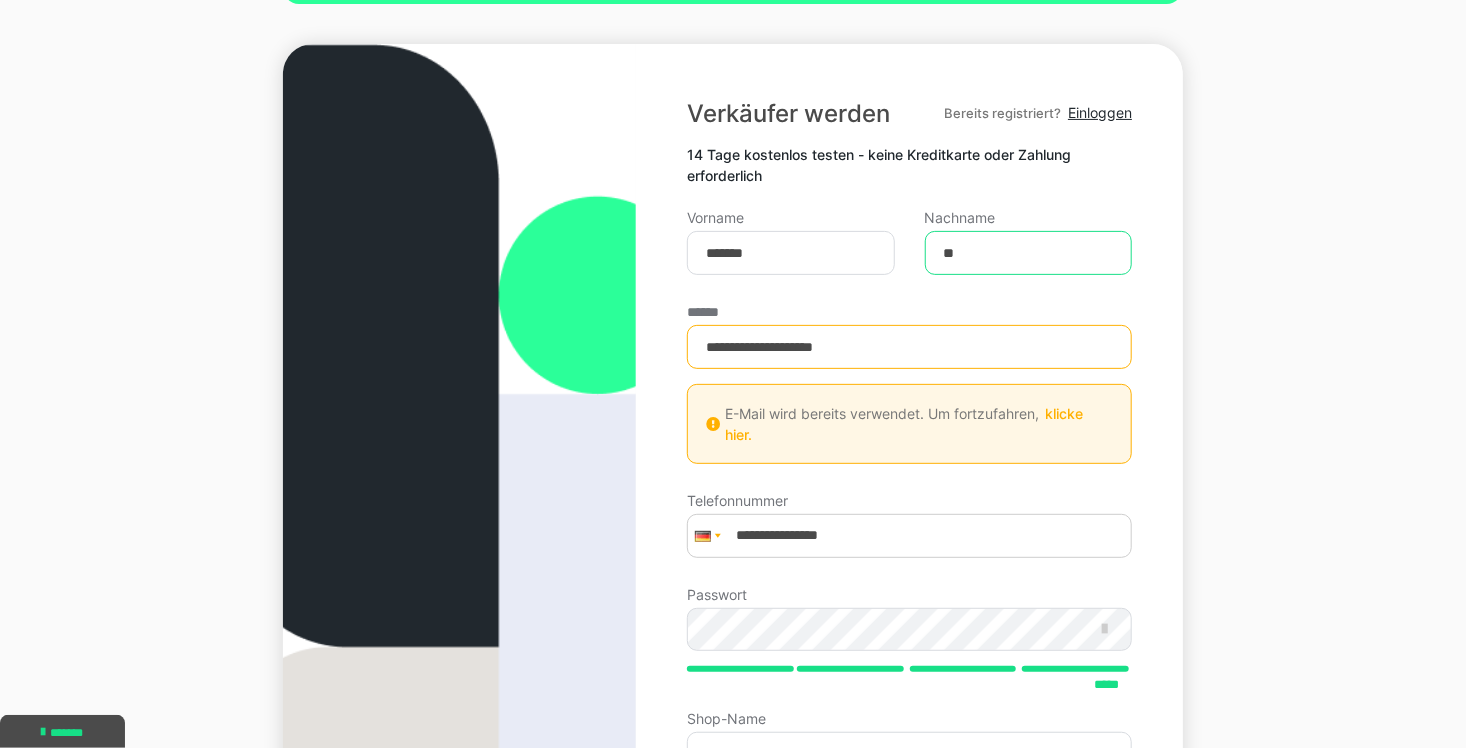 type on "*" 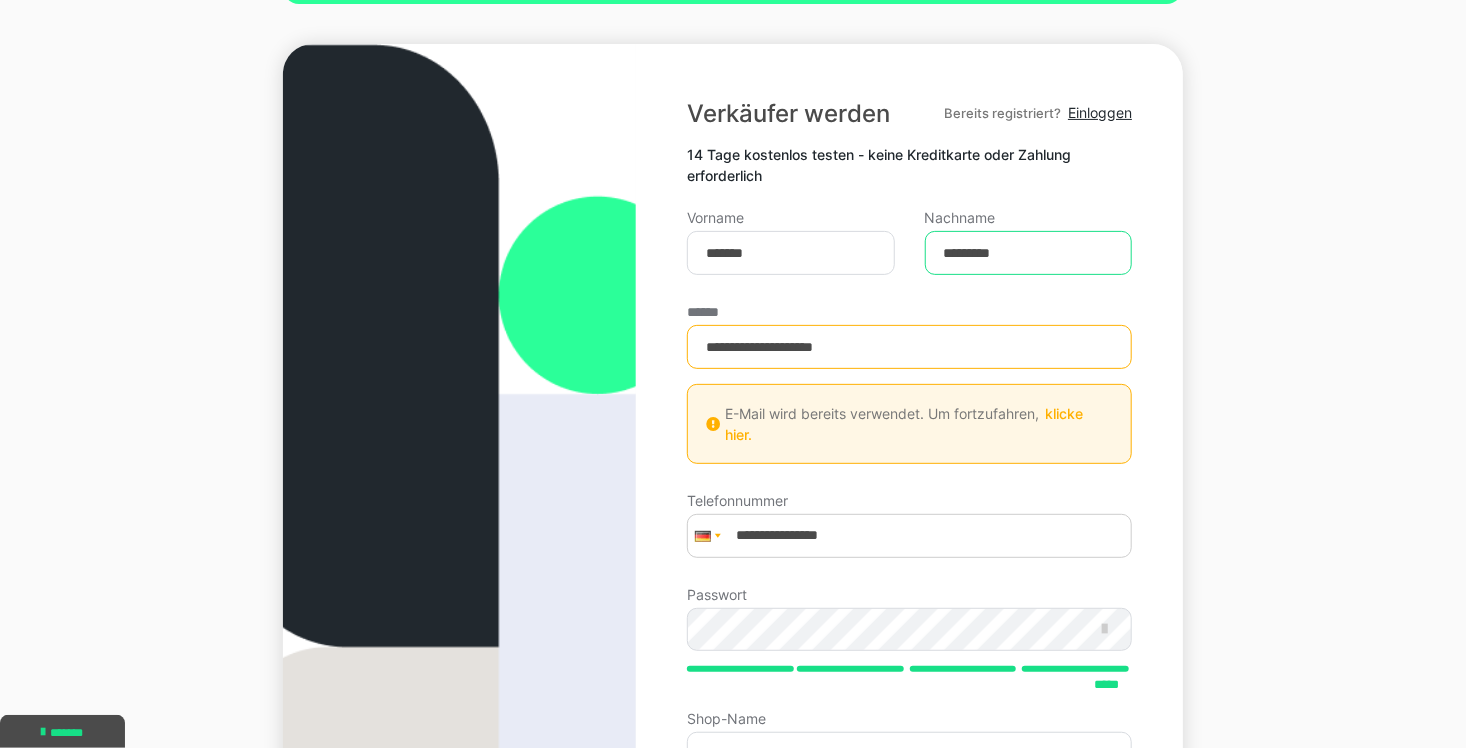 type on "*********" 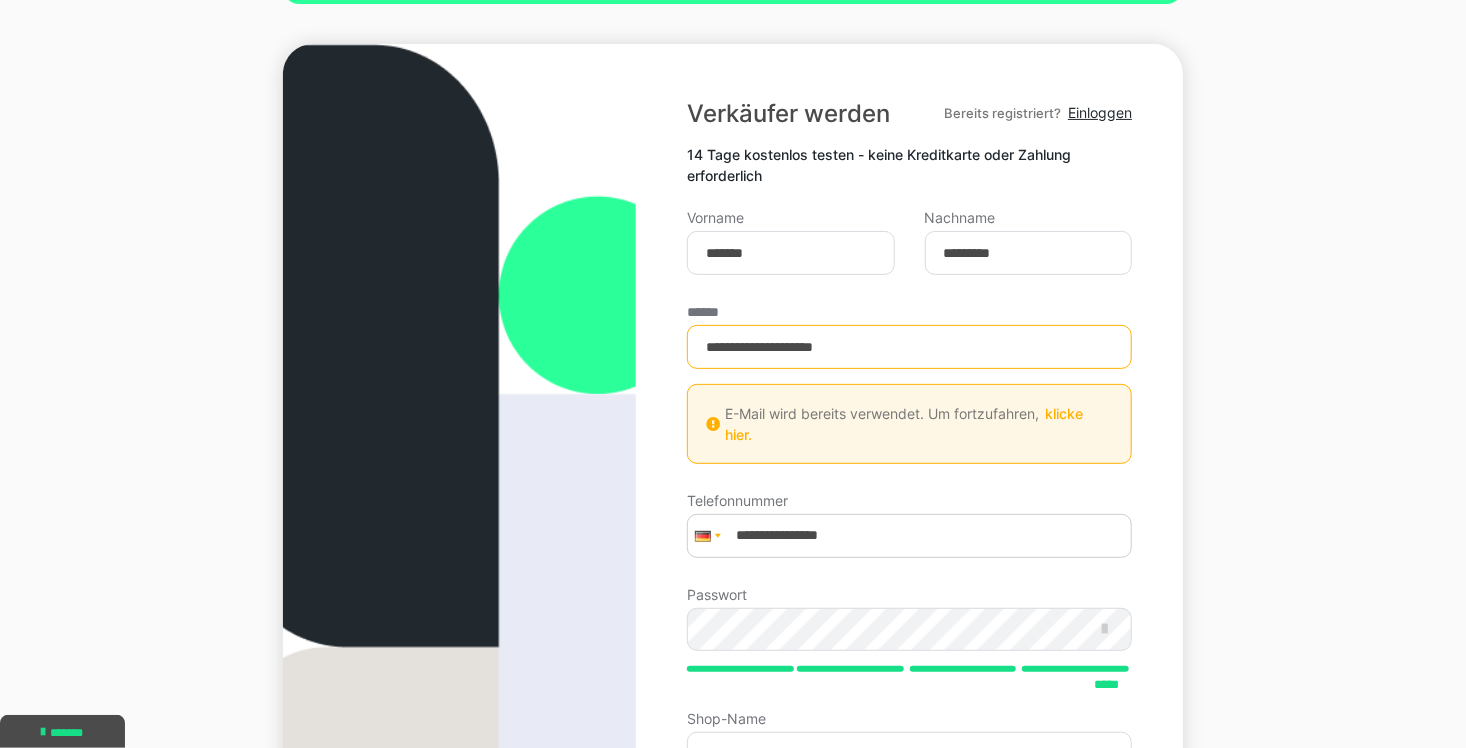 click on "**********" at bounding box center [909, 509] 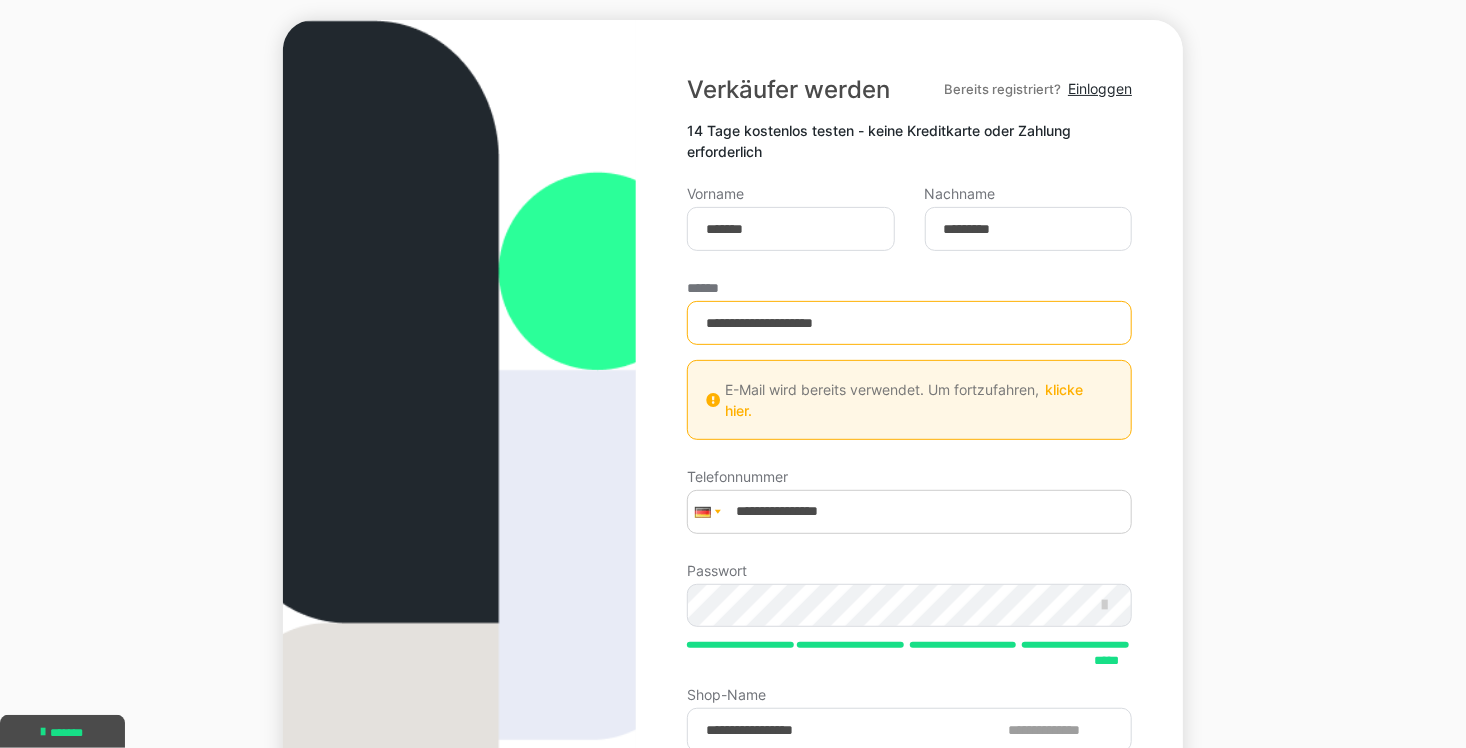 scroll, scrollTop: 200, scrollLeft: 0, axis: vertical 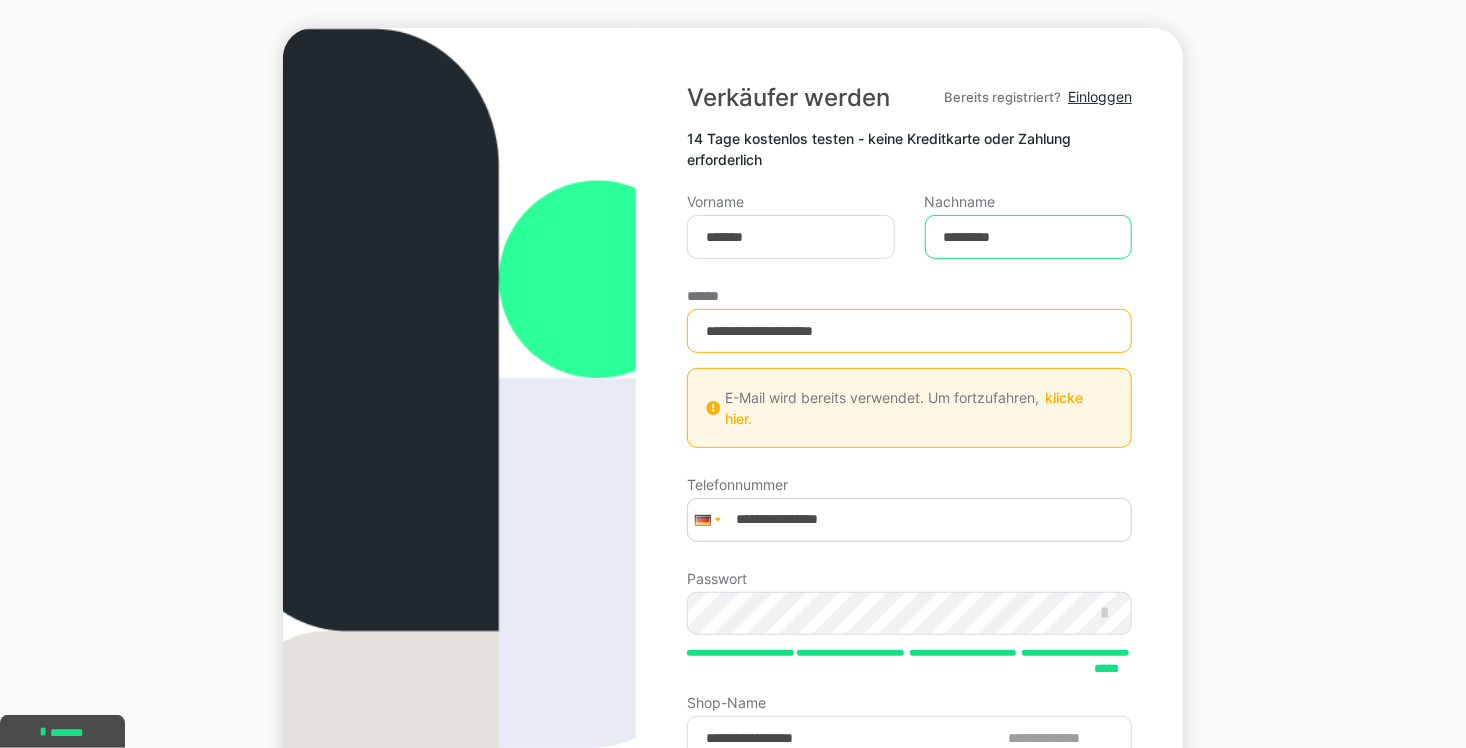 click on "*********" at bounding box center (1029, 237) 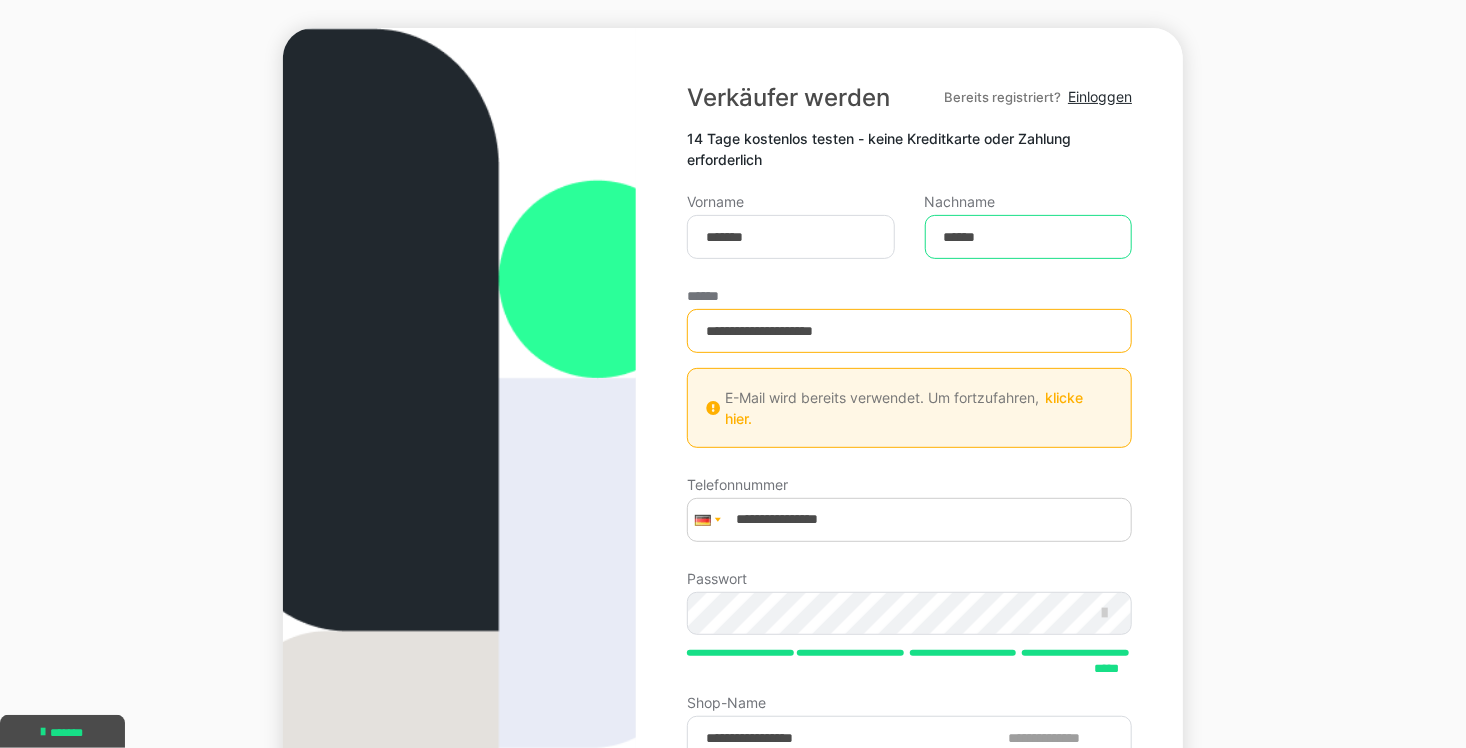 type on "******" 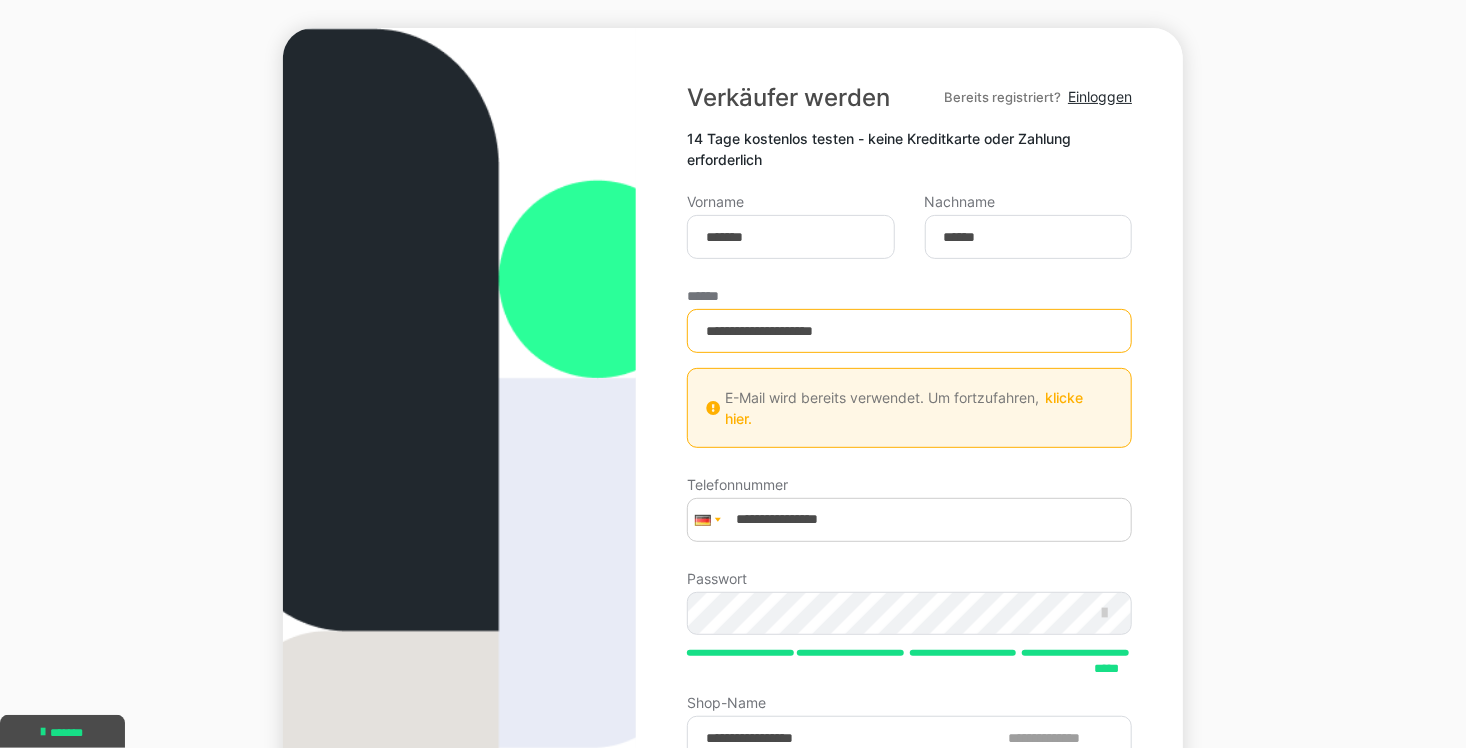 type on "**********" 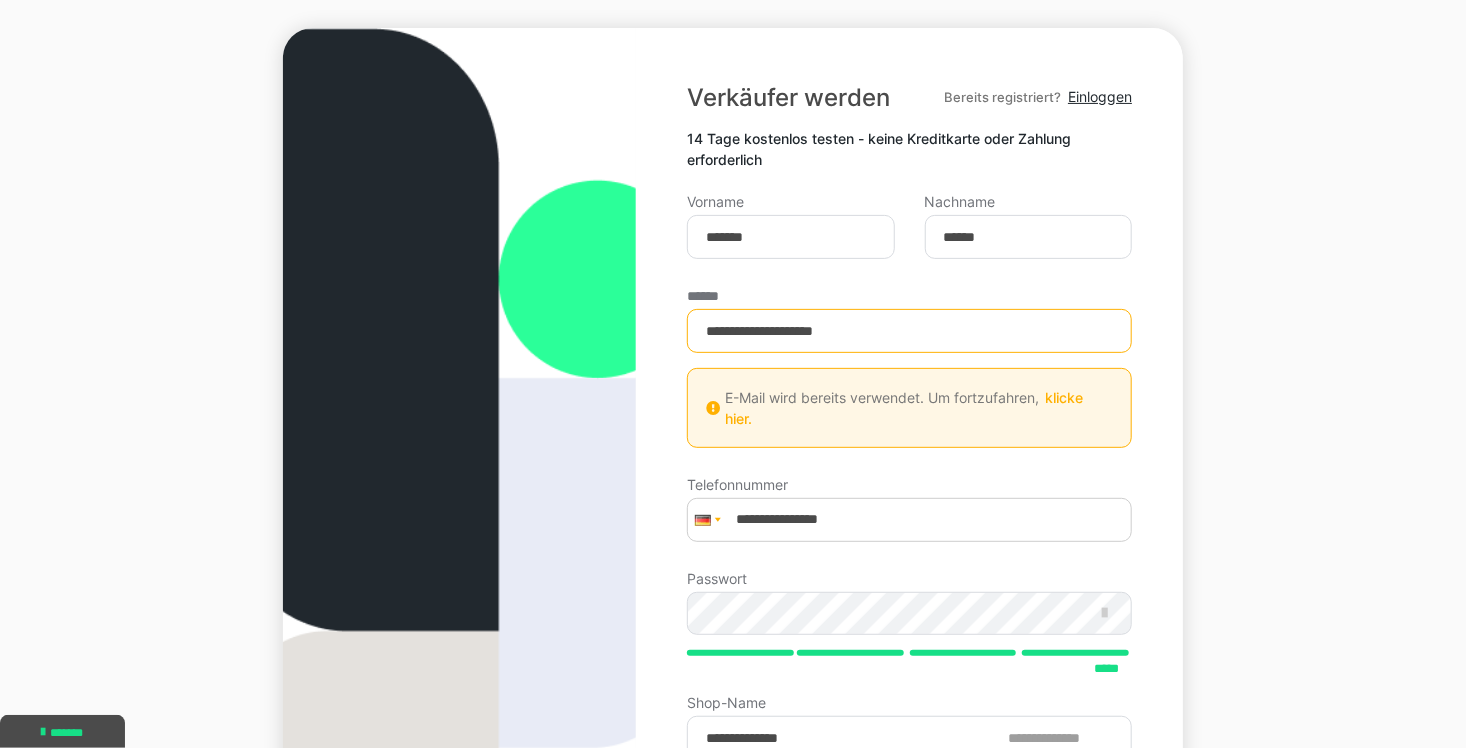click on "**********" at bounding box center (733, 493) 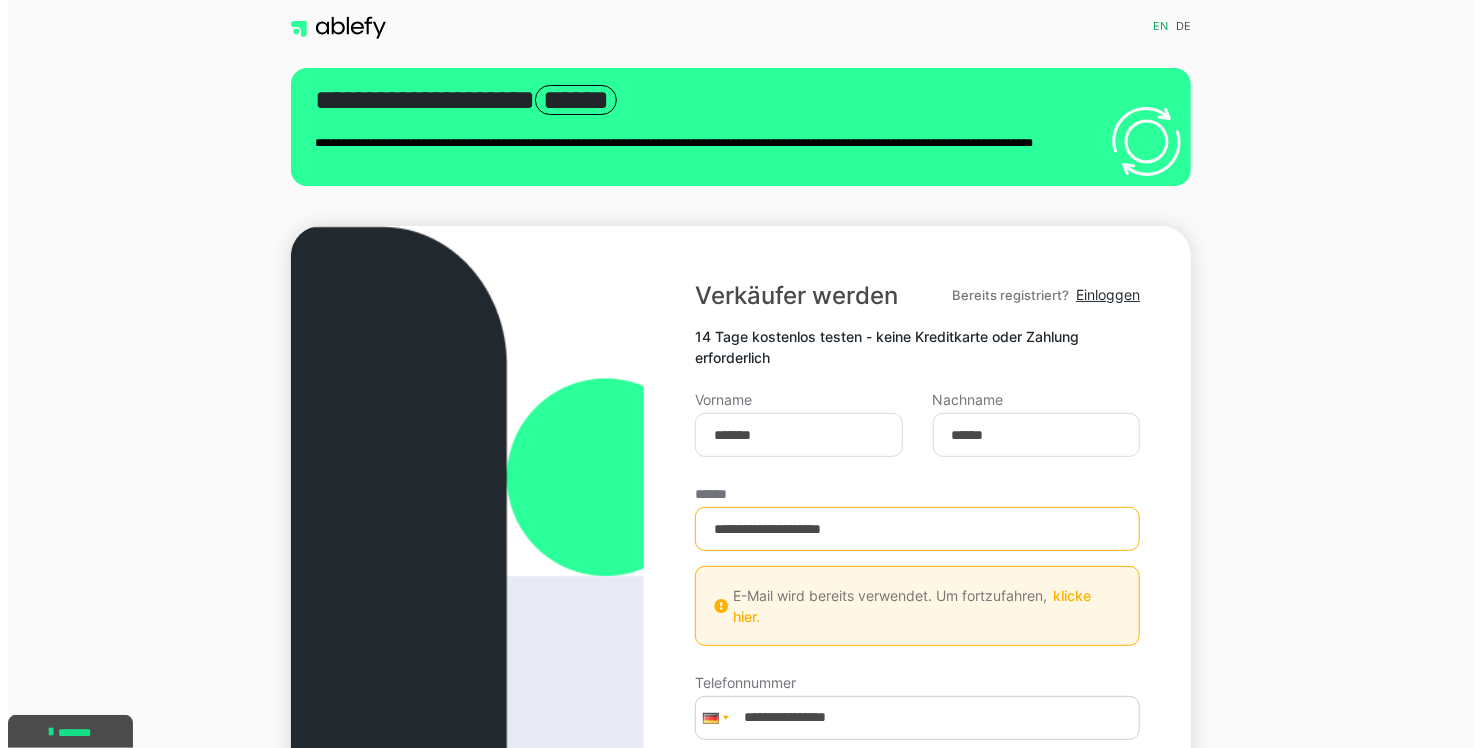 scroll, scrollTop: 0, scrollLeft: 0, axis: both 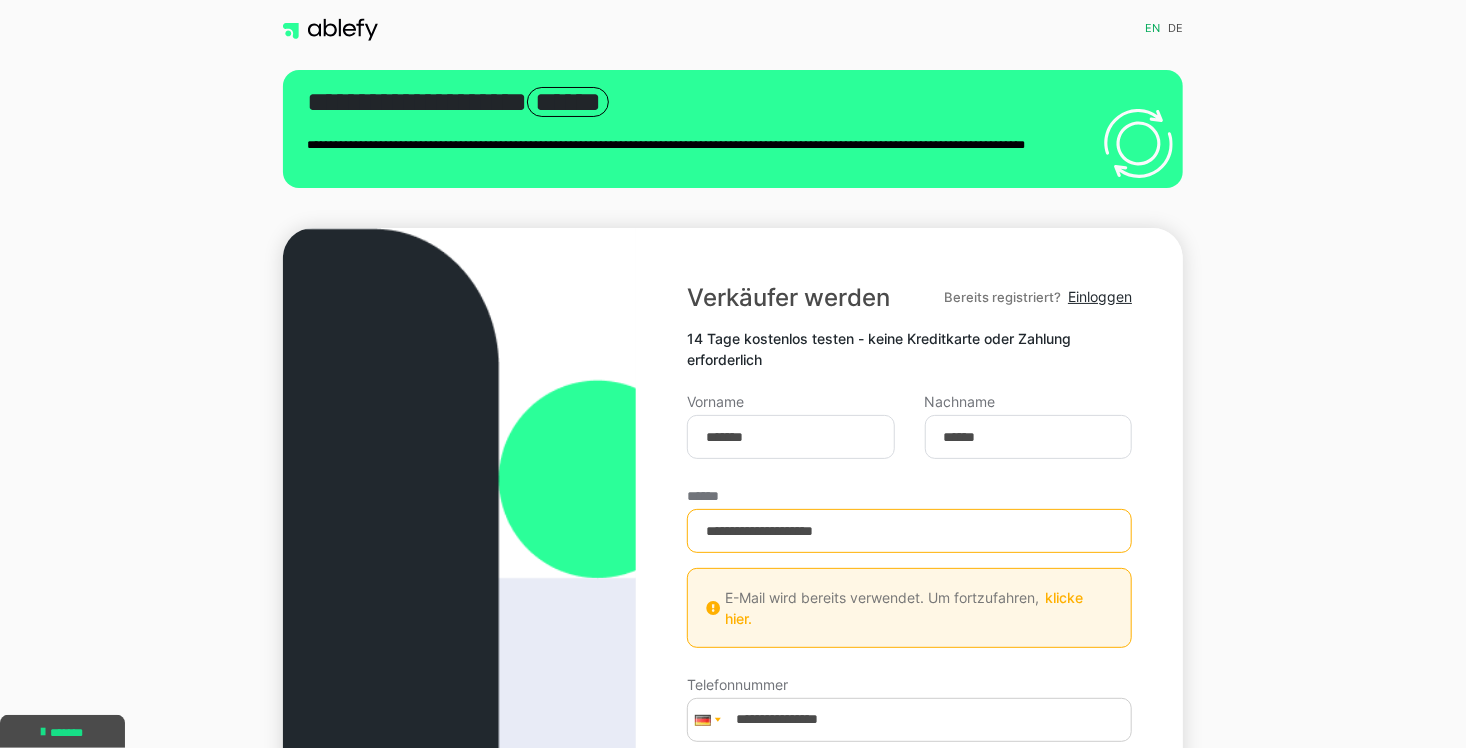 click on "Verkäufer werden Bereits registriert? Einloggen" at bounding box center (909, 298) 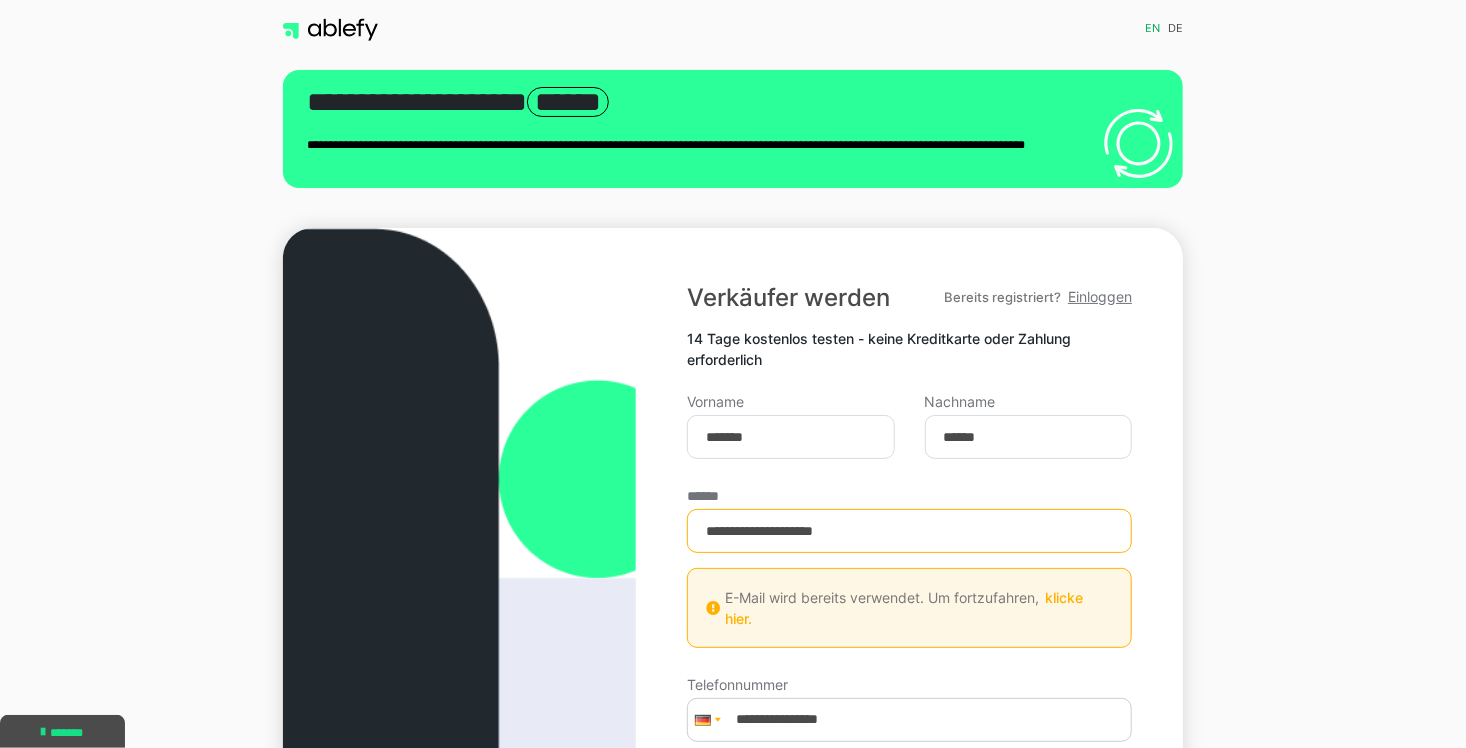 click on "Einloggen" at bounding box center [1100, 296] 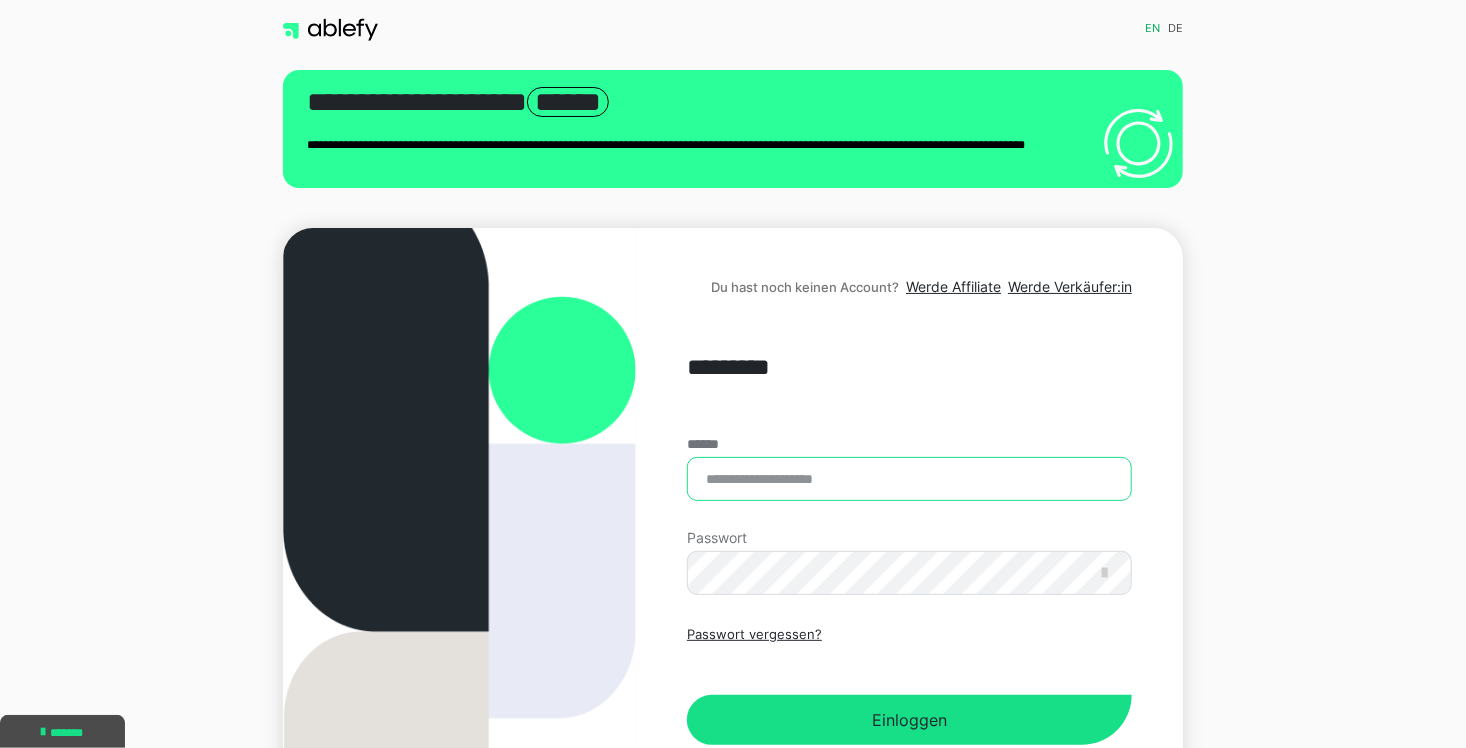 click on "******" at bounding box center [909, 479] 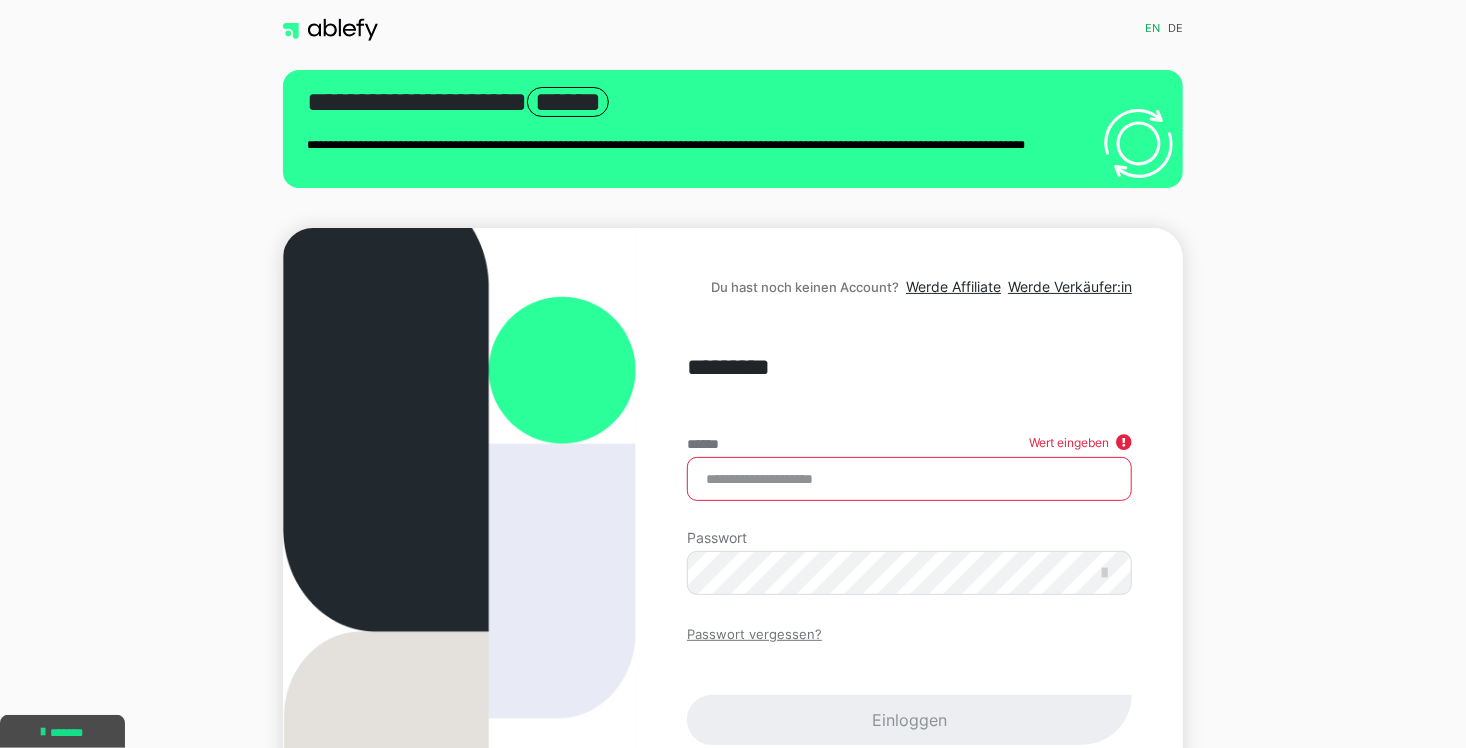click on "Passwort vergessen?" at bounding box center (754, 635) 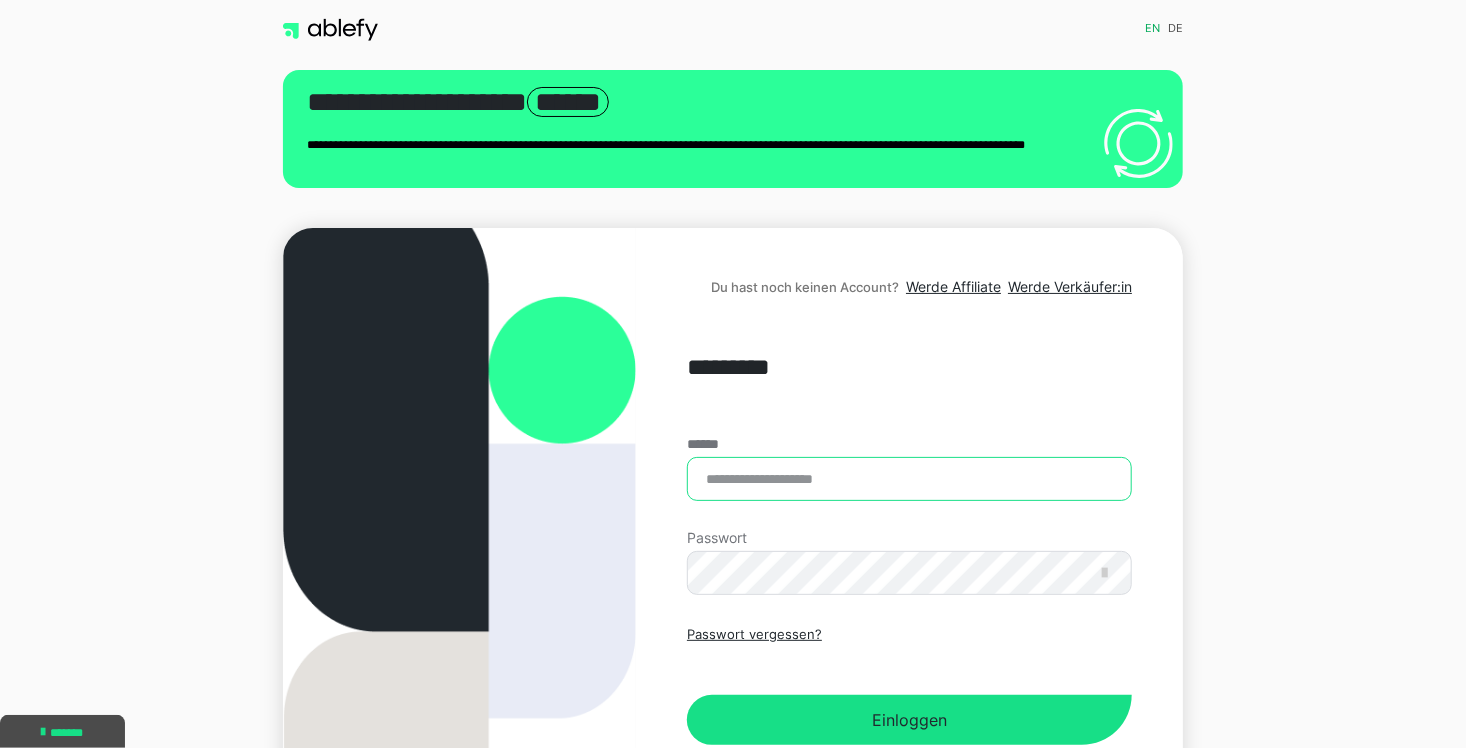 click on "******" at bounding box center (909, 479) 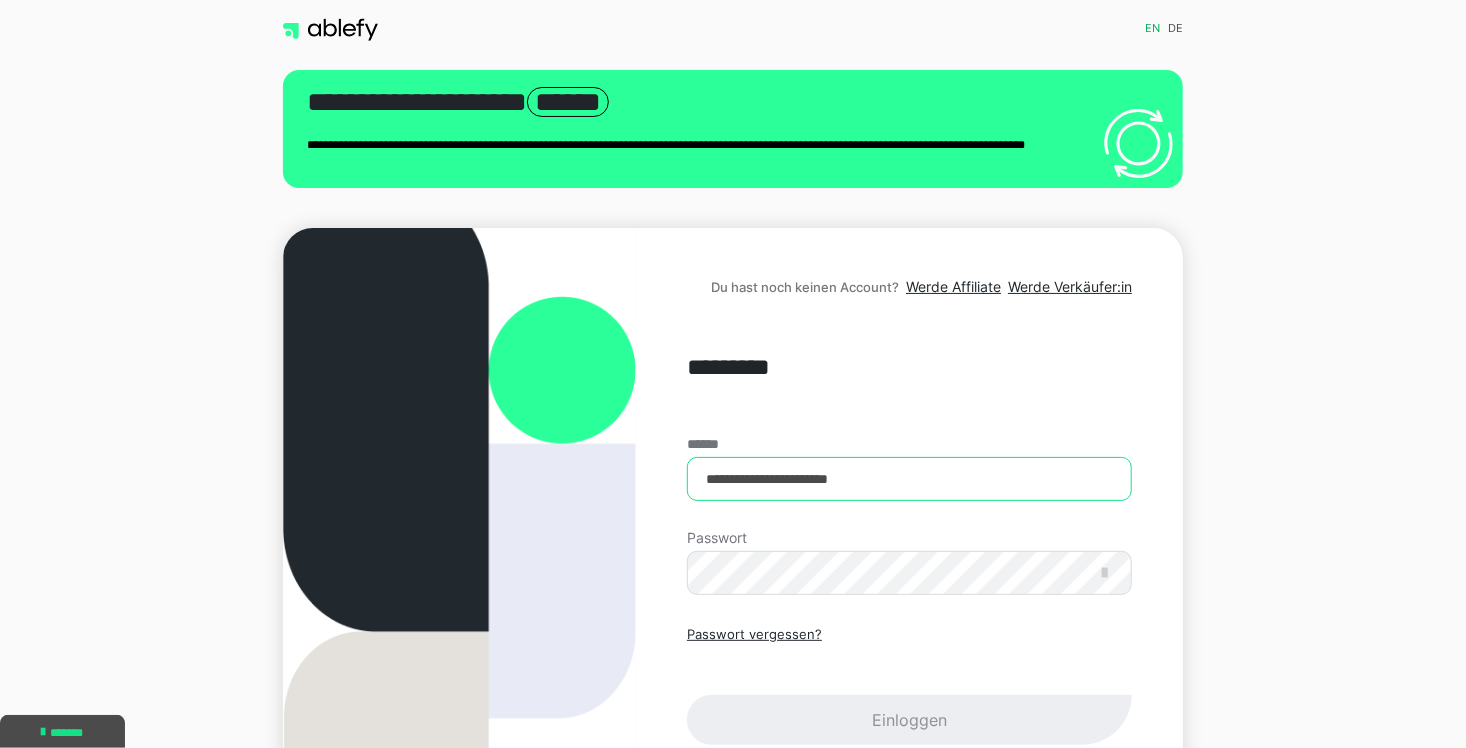 type on "**********" 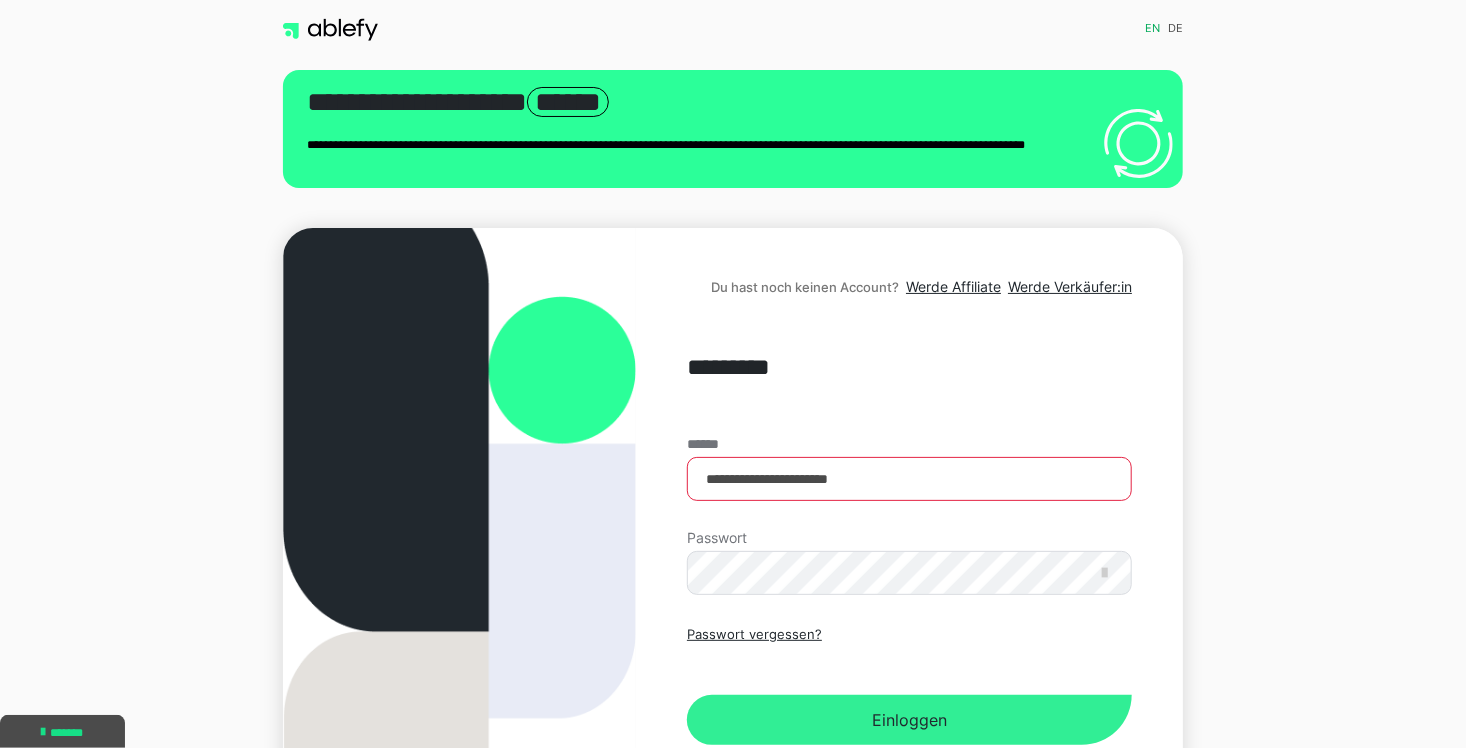 click on "Einloggen" at bounding box center [909, 720] 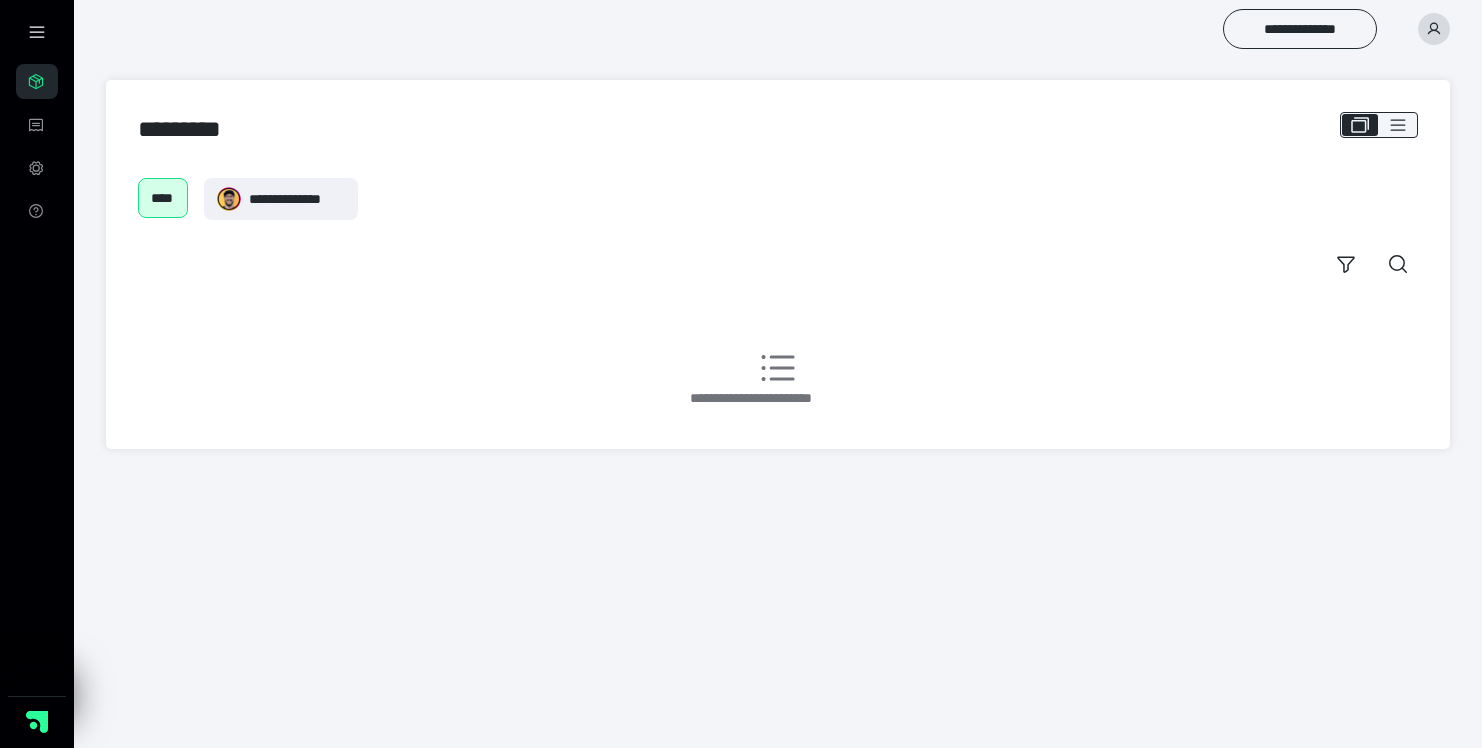 scroll, scrollTop: 0, scrollLeft: 0, axis: both 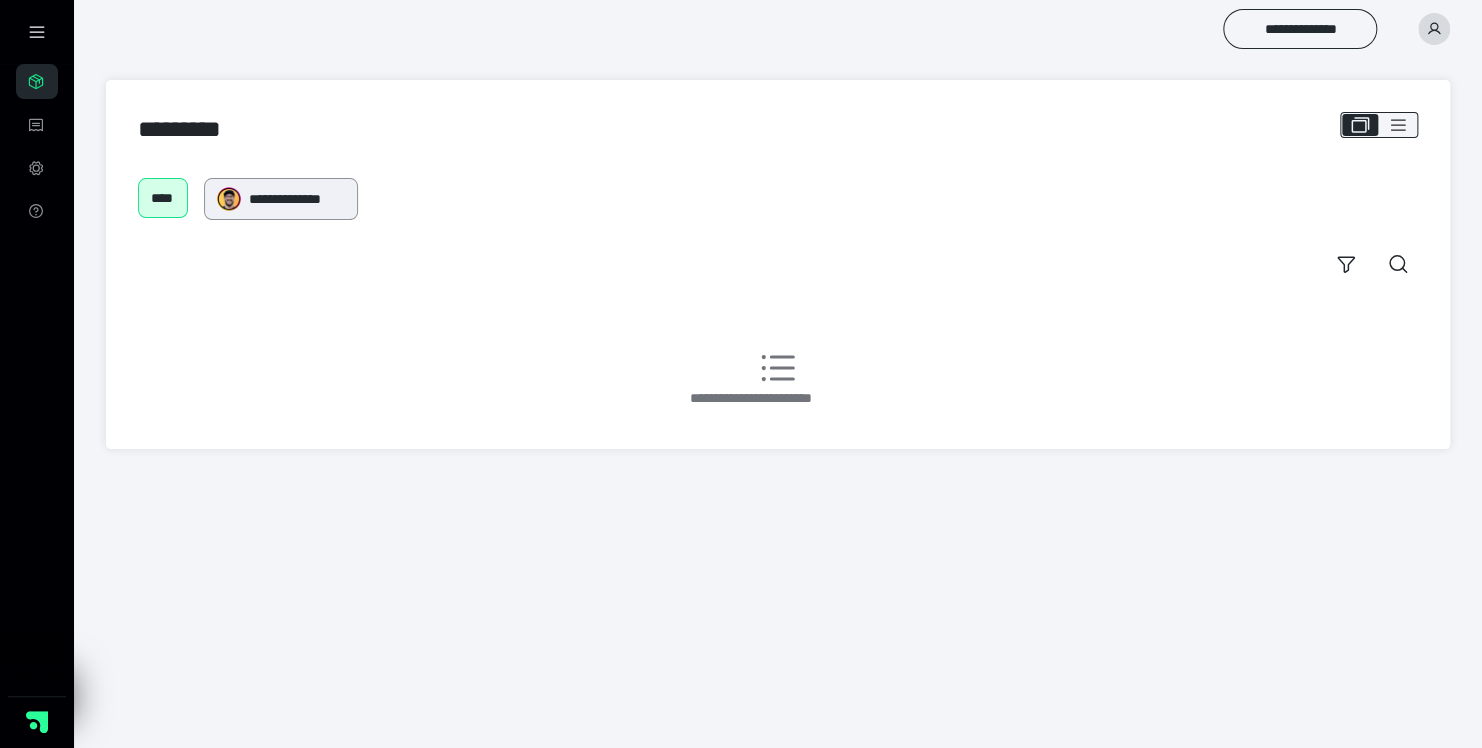 click on "**********" at bounding box center (297, 199) 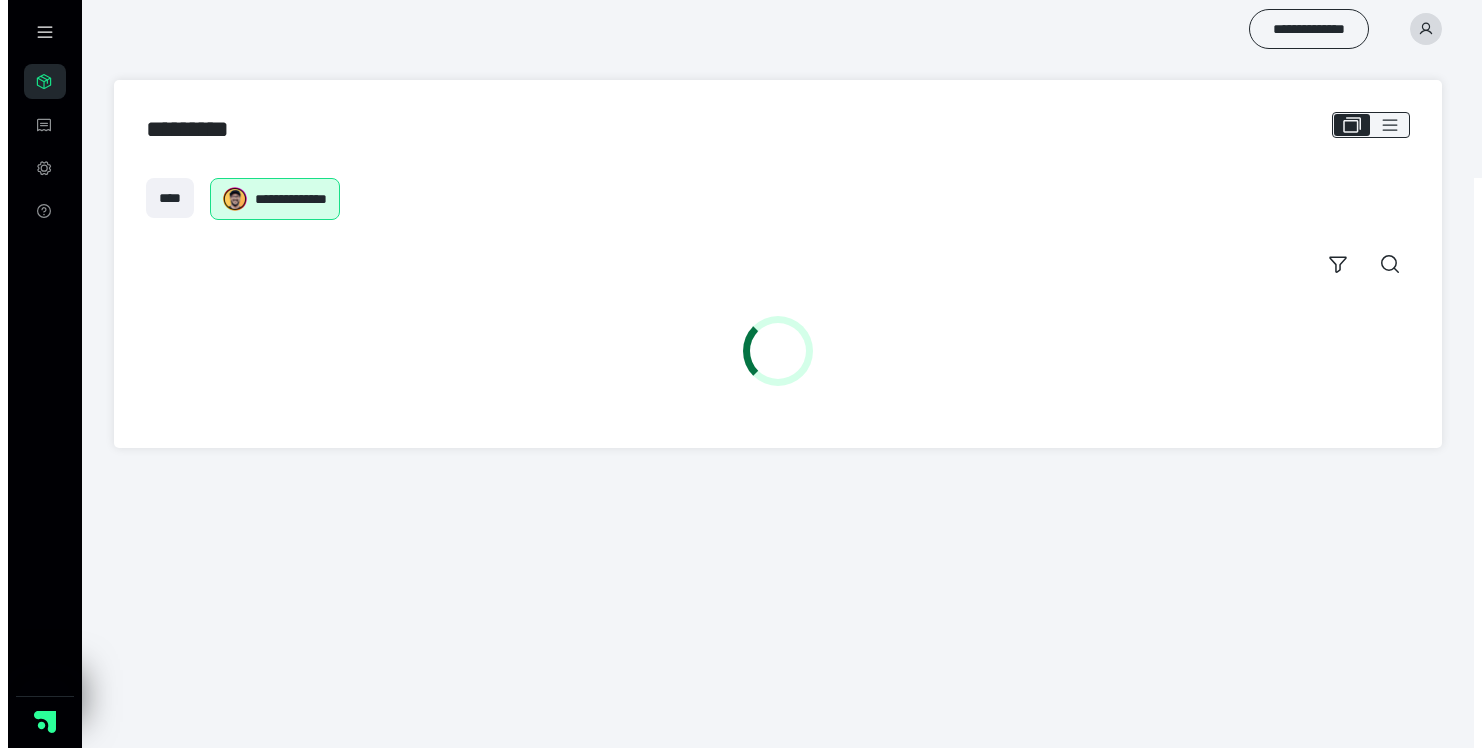 scroll, scrollTop: 0, scrollLeft: 0, axis: both 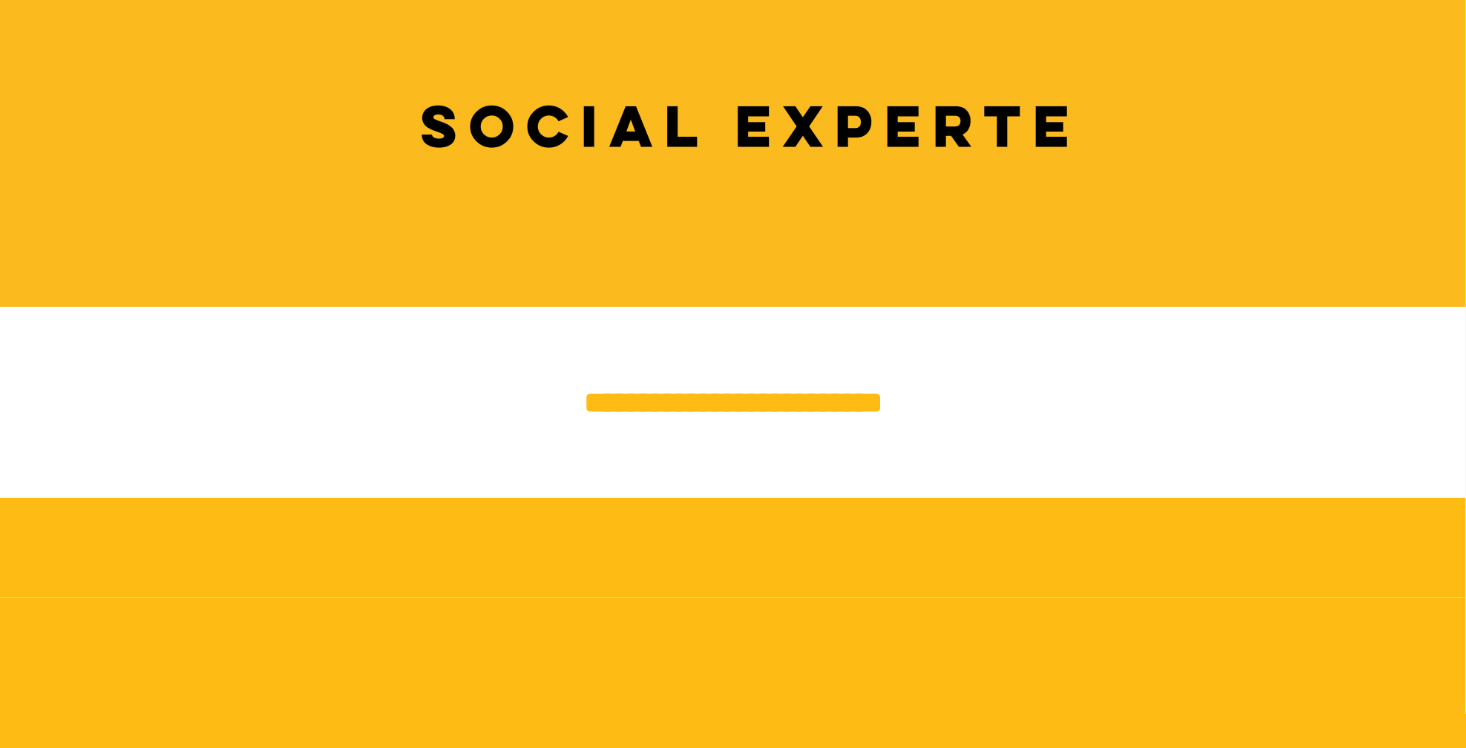 click on "**********" at bounding box center (732, 402) 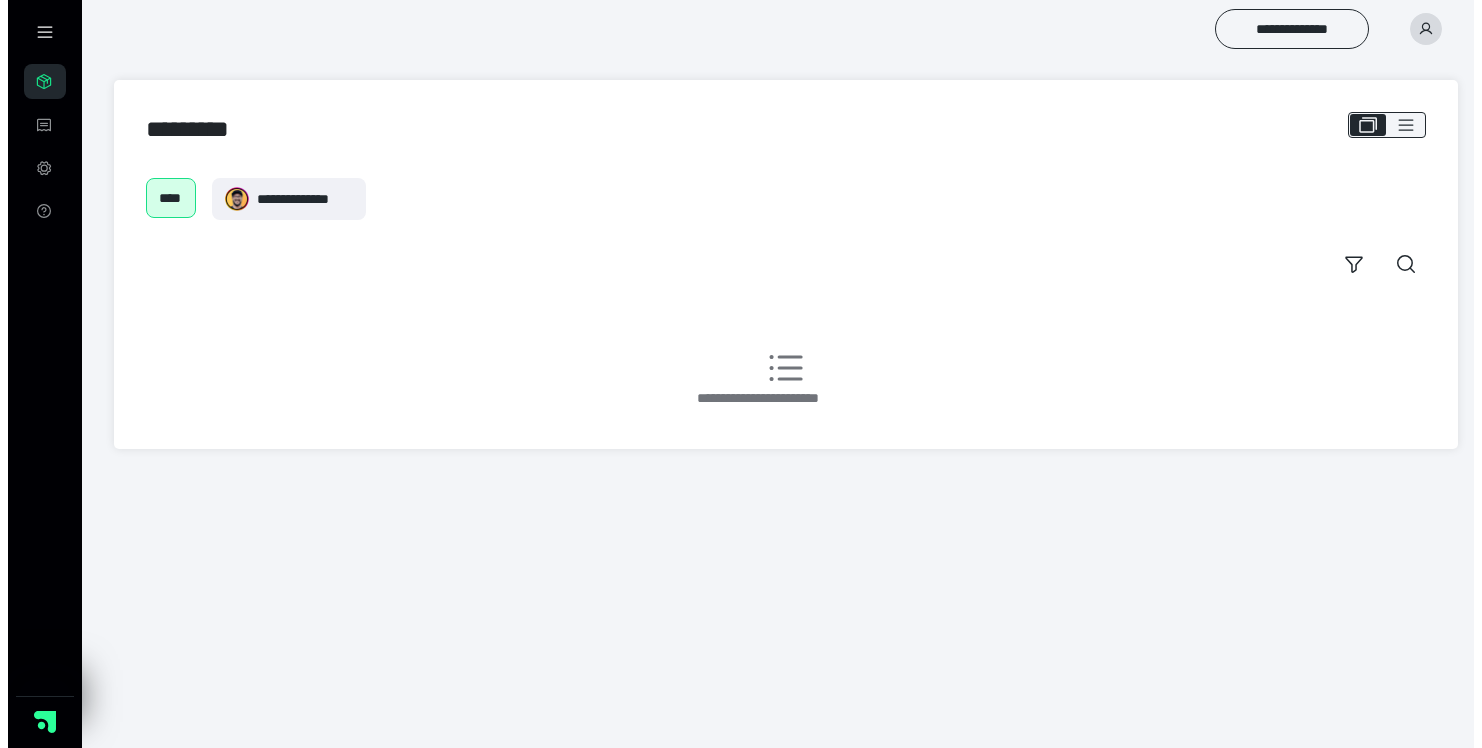 scroll, scrollTop: 0, scrollLeft: 0, axis: both 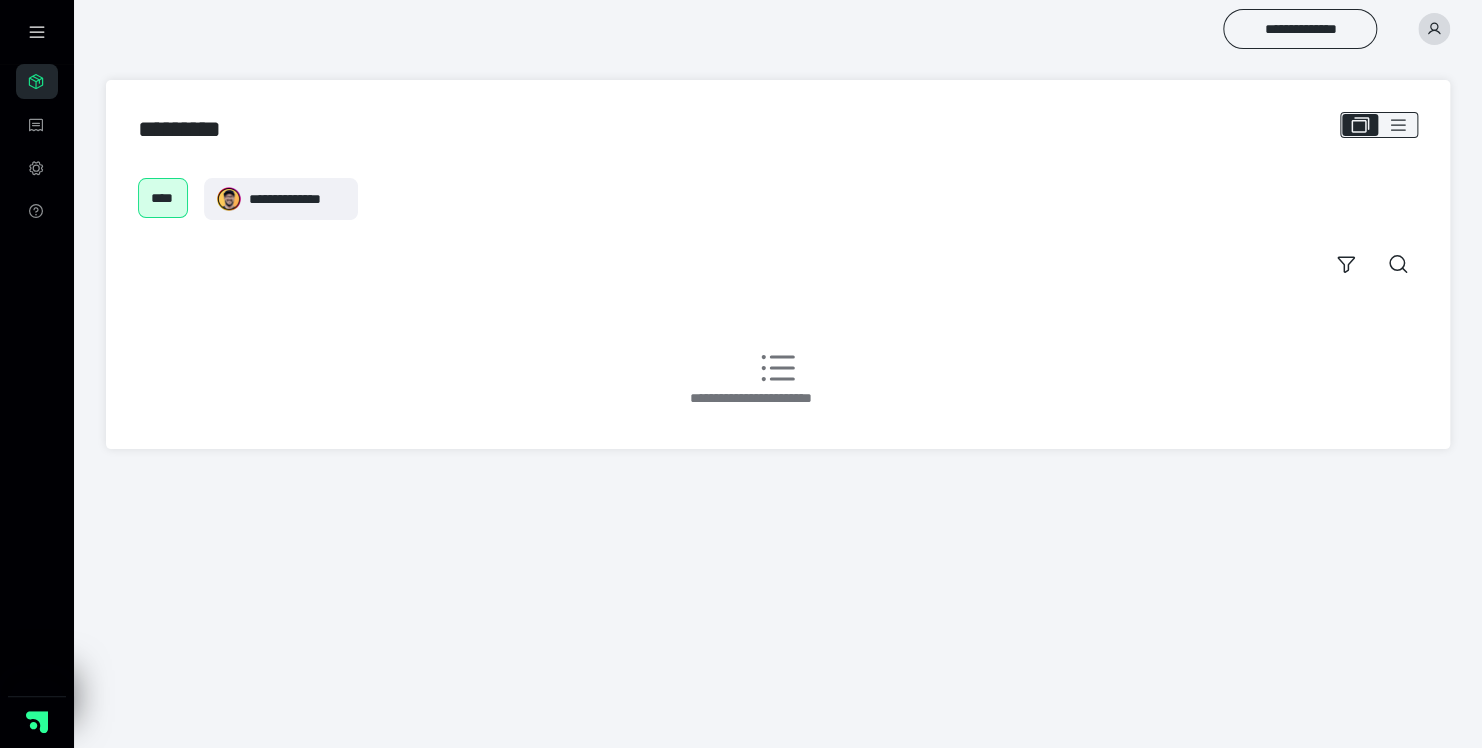 click 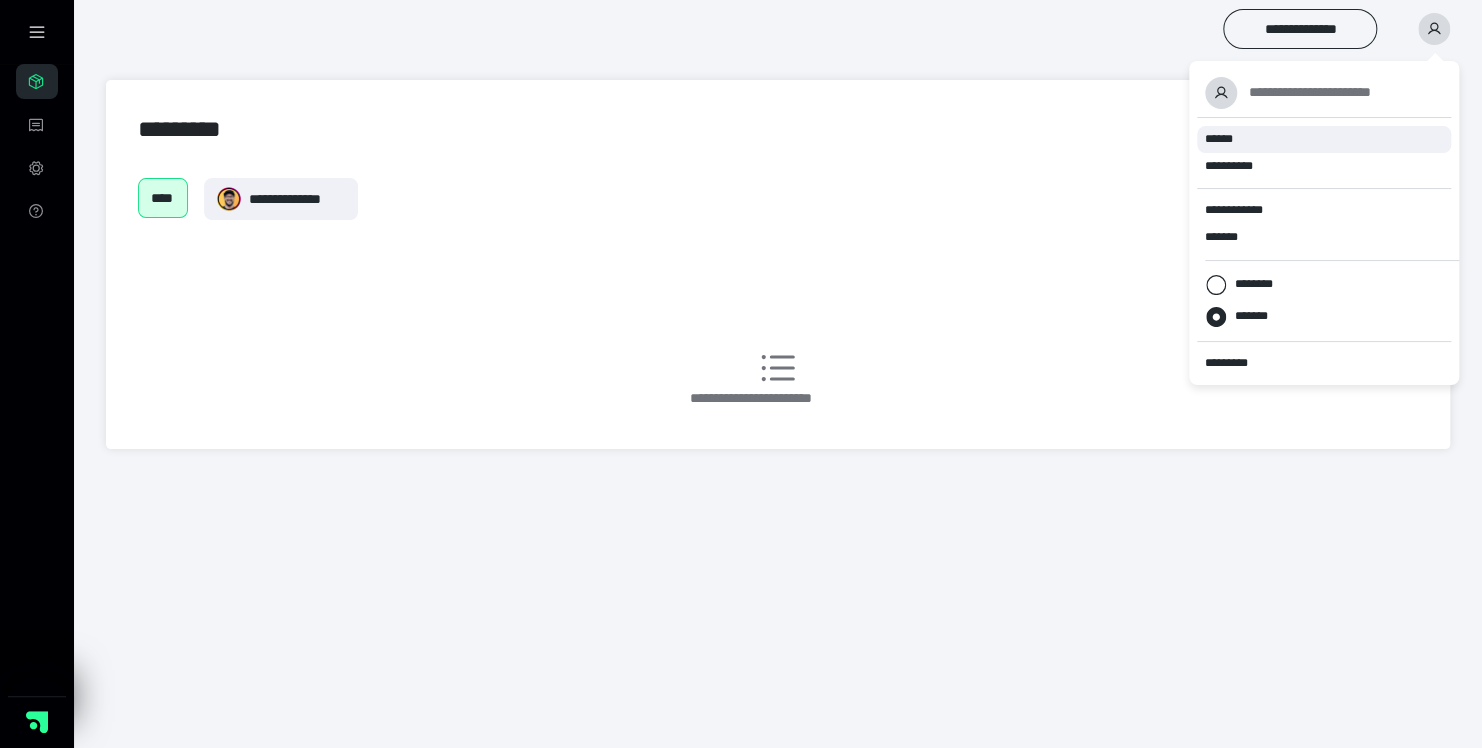 click on "******" at bounding box center [1324, 139] 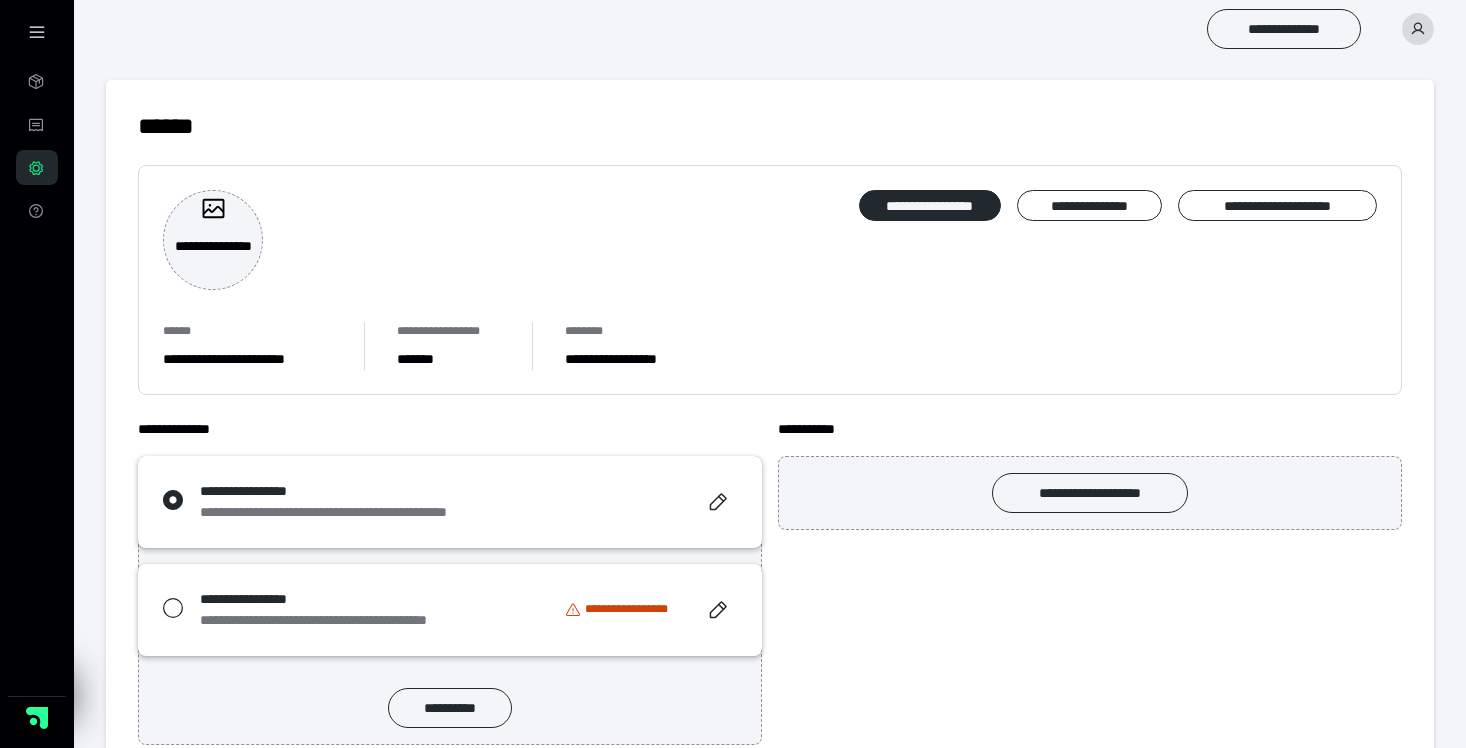 scroll, scrollTop: 0, scrollLeft: 0, axis: both 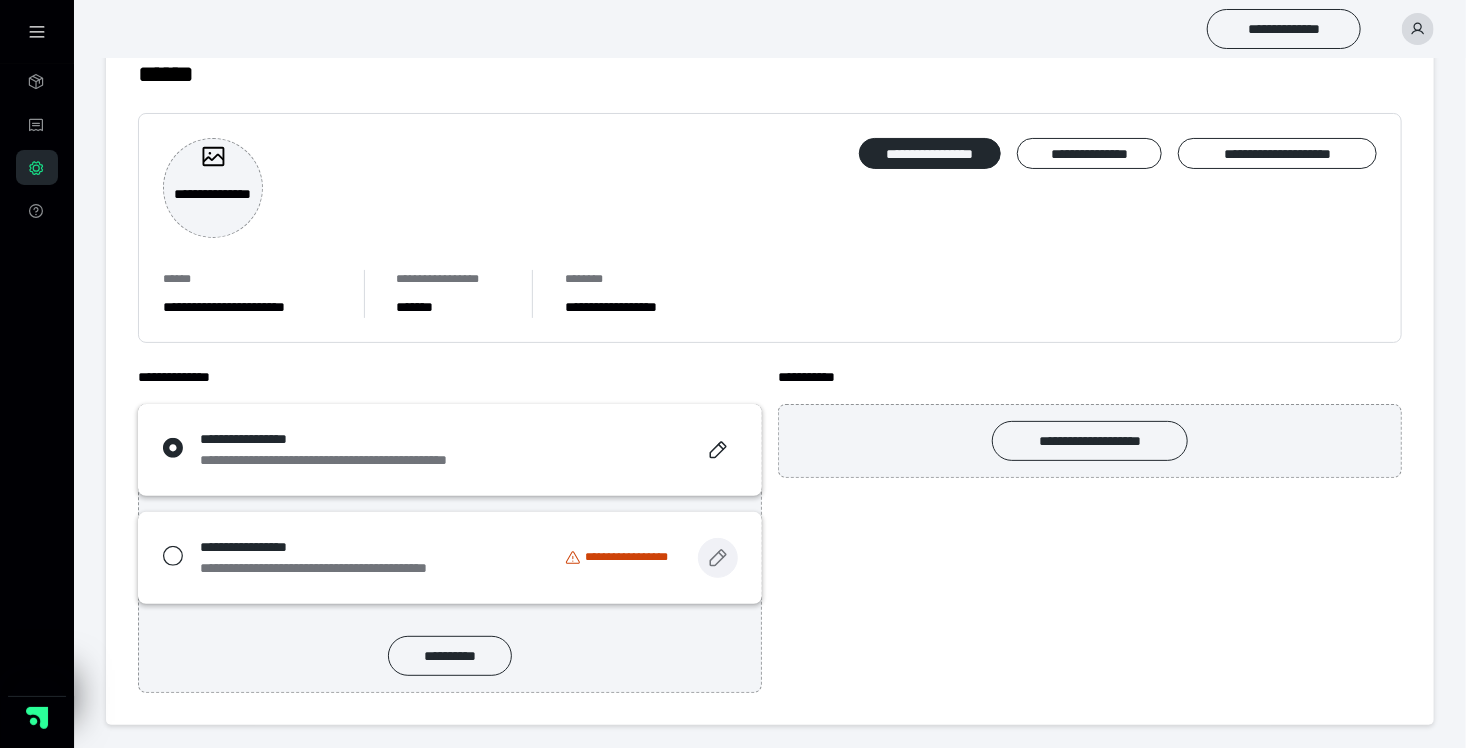 click 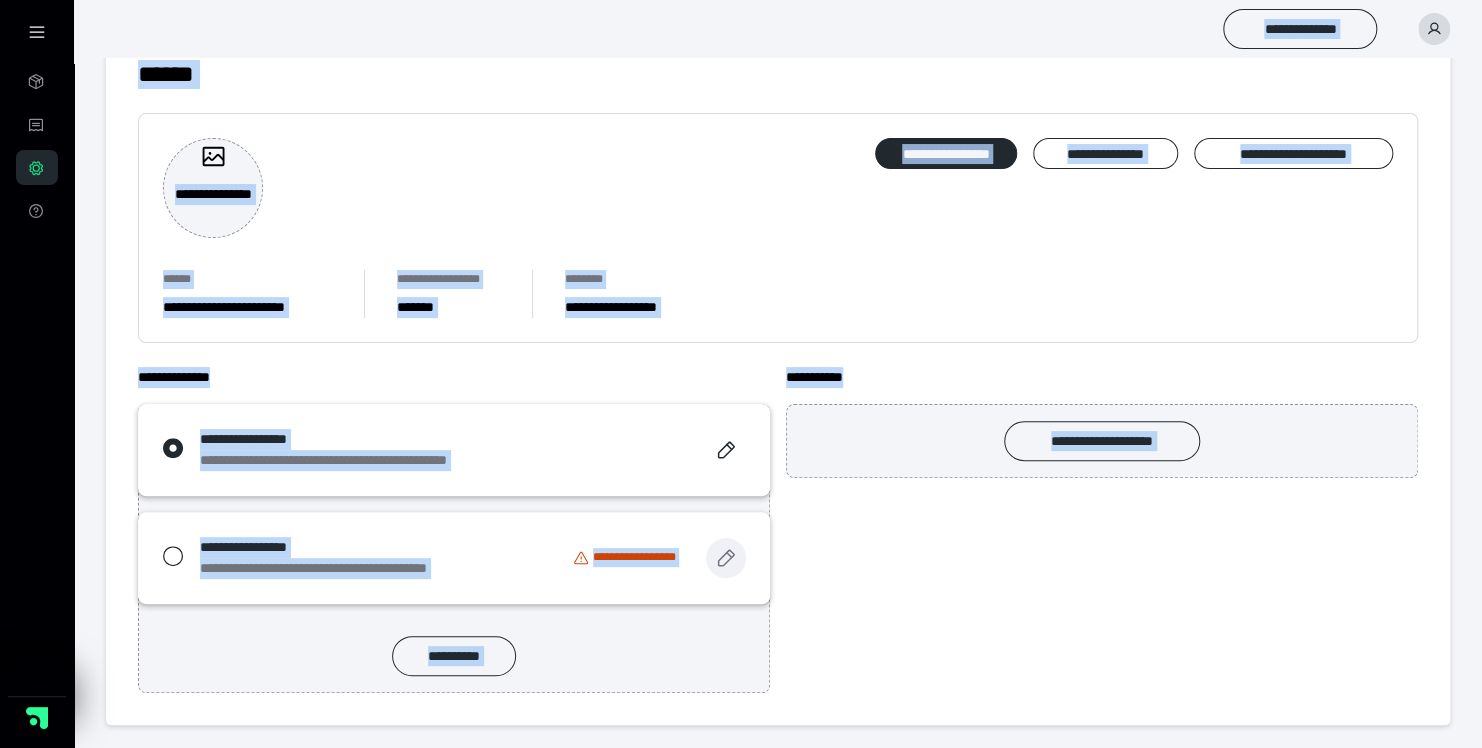 click on "**********" at bounding box center [741, 336] 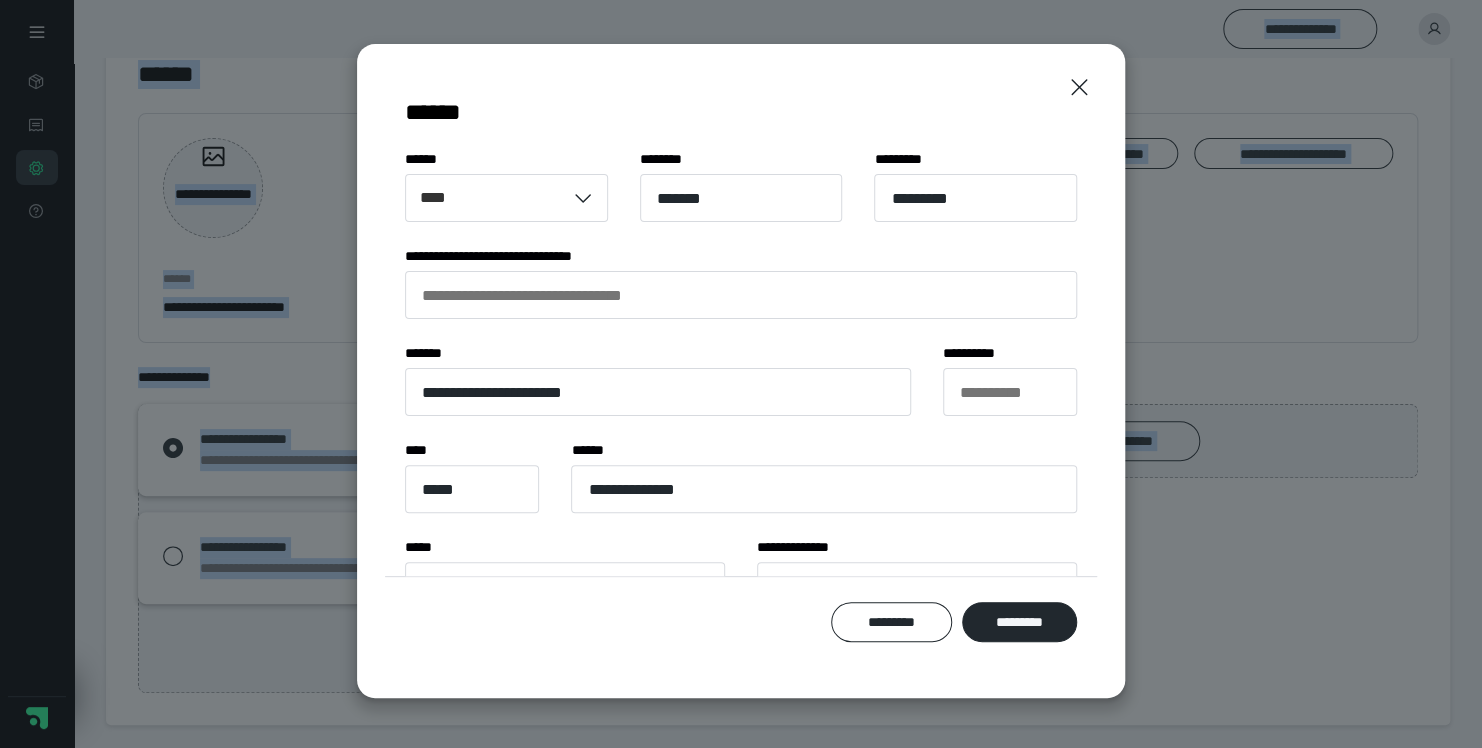 click on "**********" at bounding box center [1010, 392] 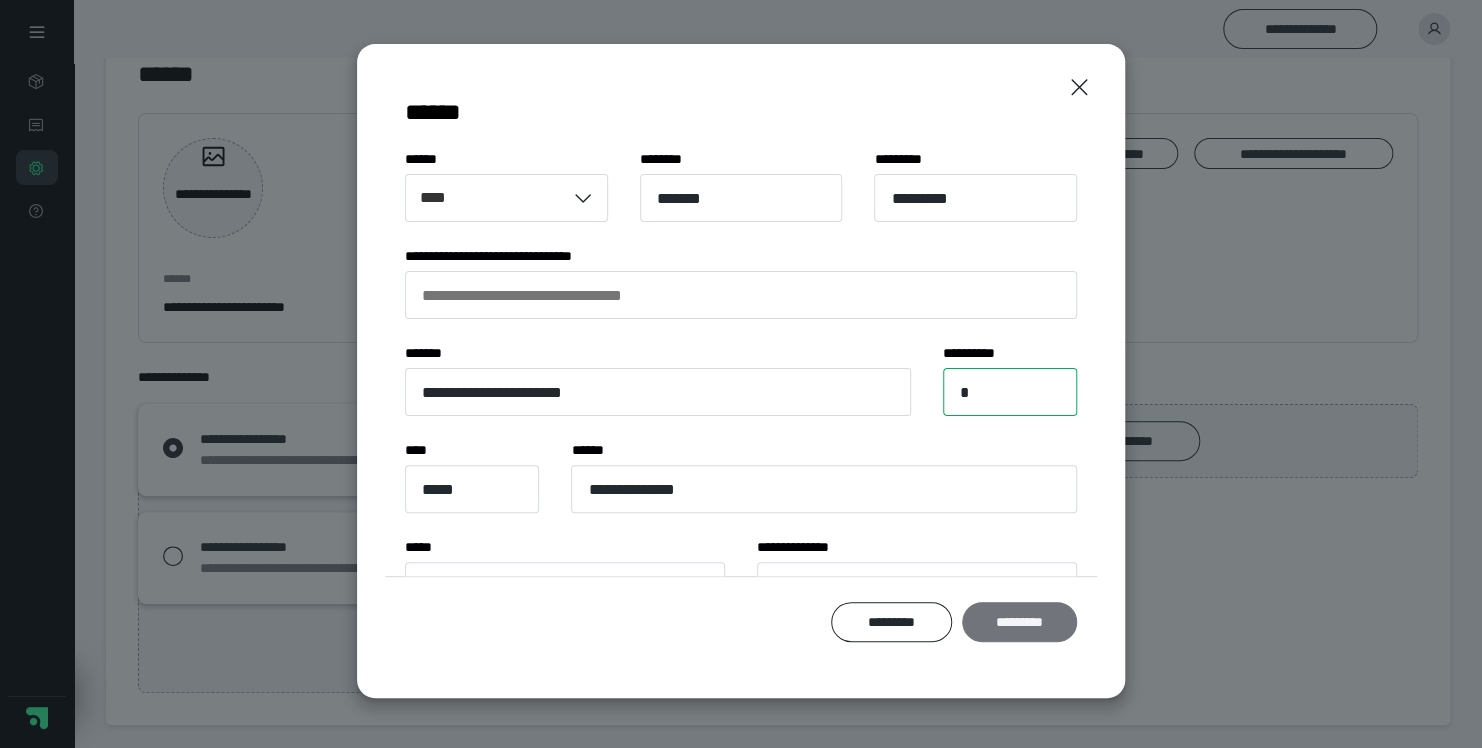 type on "*" 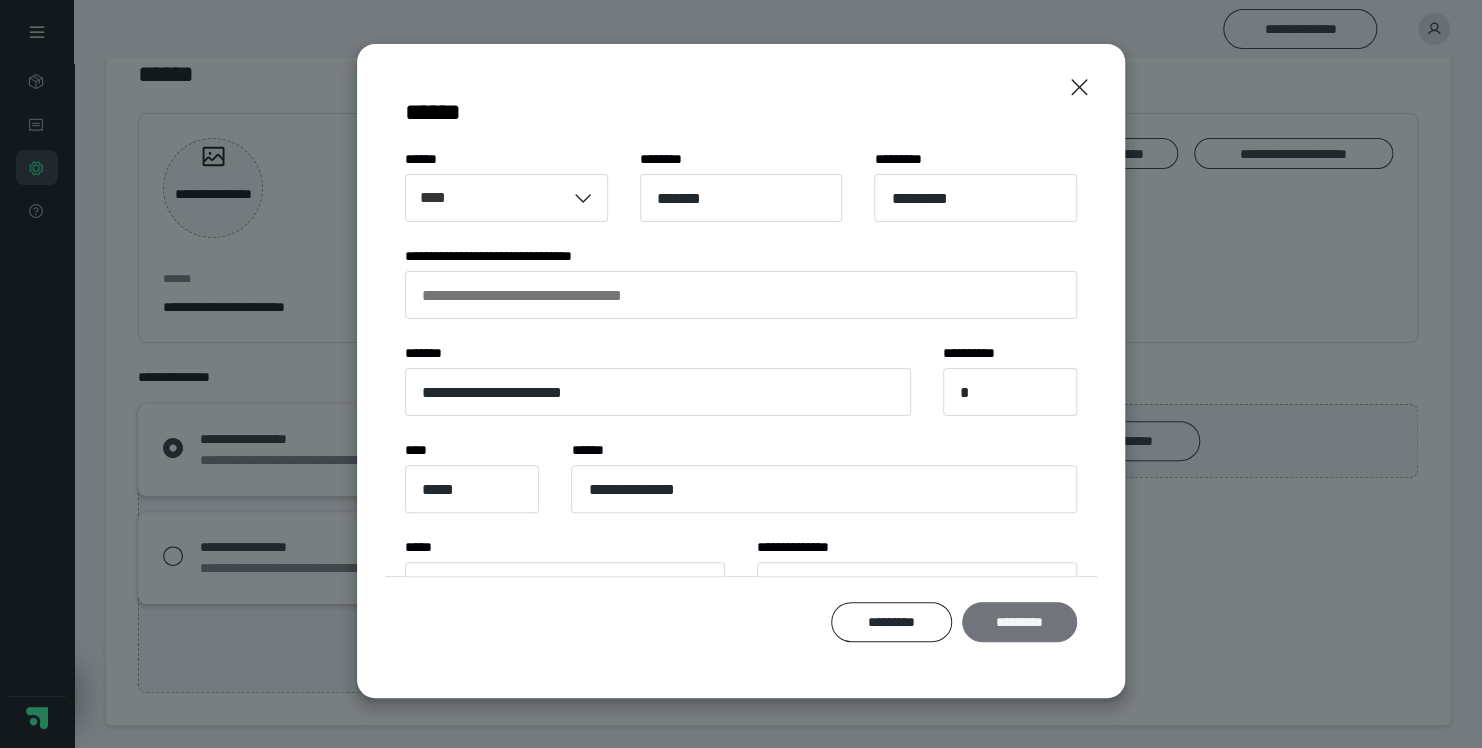 click on "*********" at bounding box center [1019, 622] 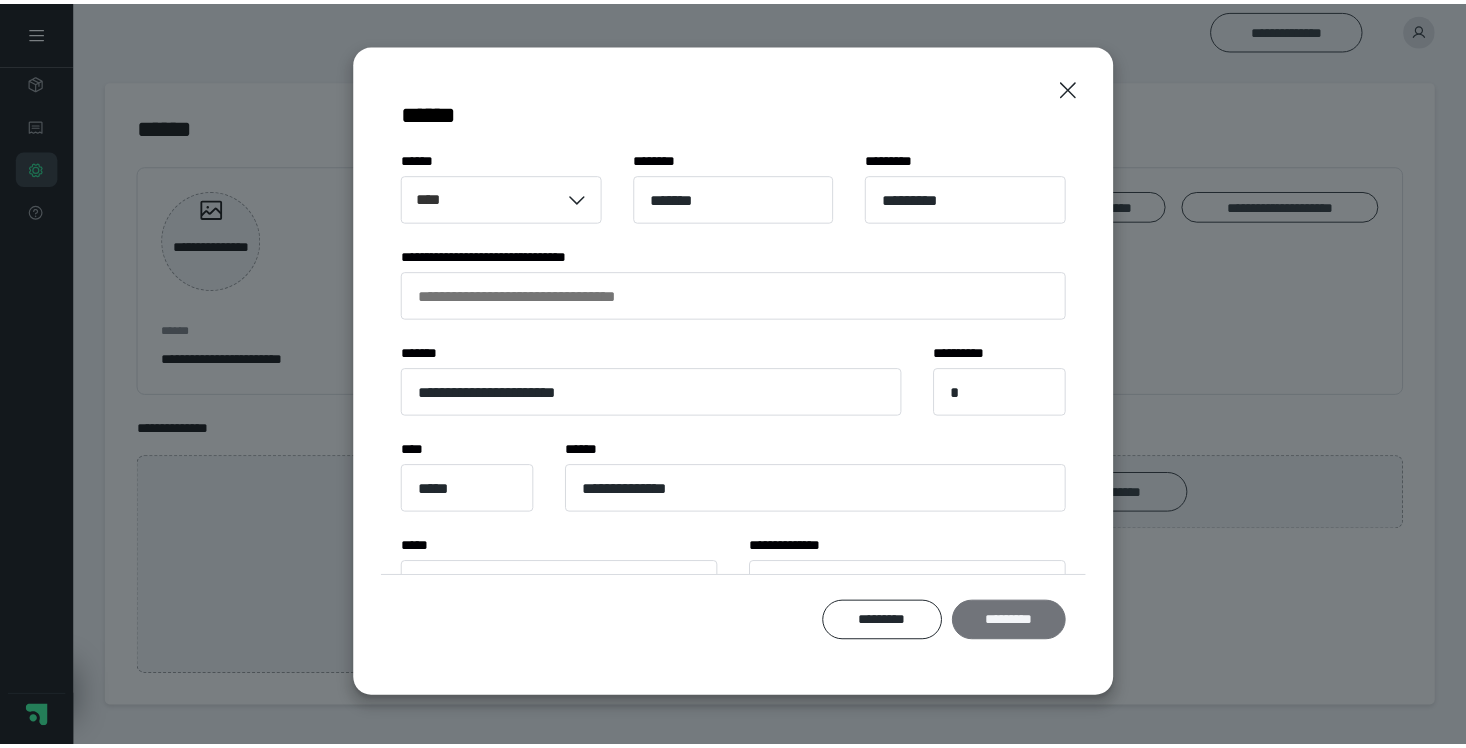 scroll, scrollTop: 0, scrollLeft: 0, axis: both 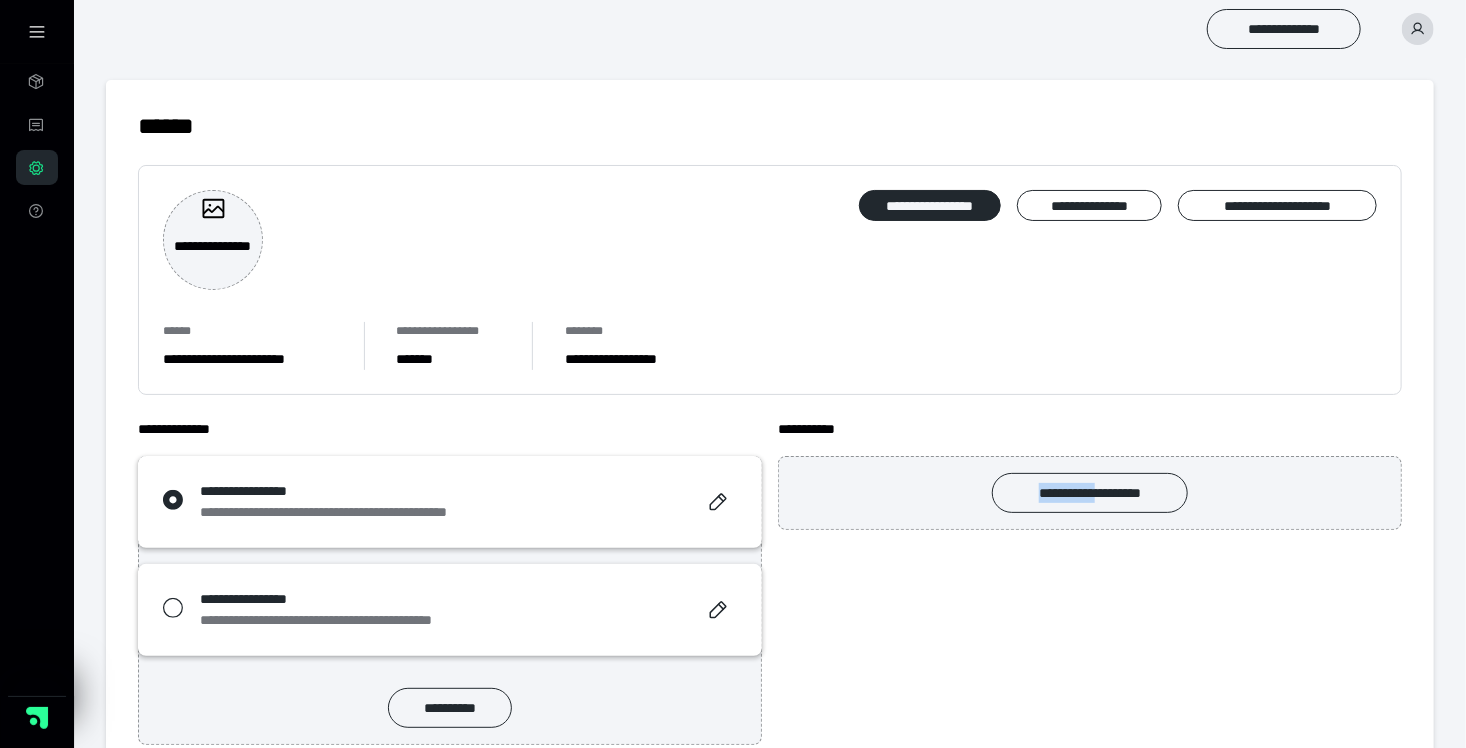 click on "**********" at bounding box center (1090, 582) 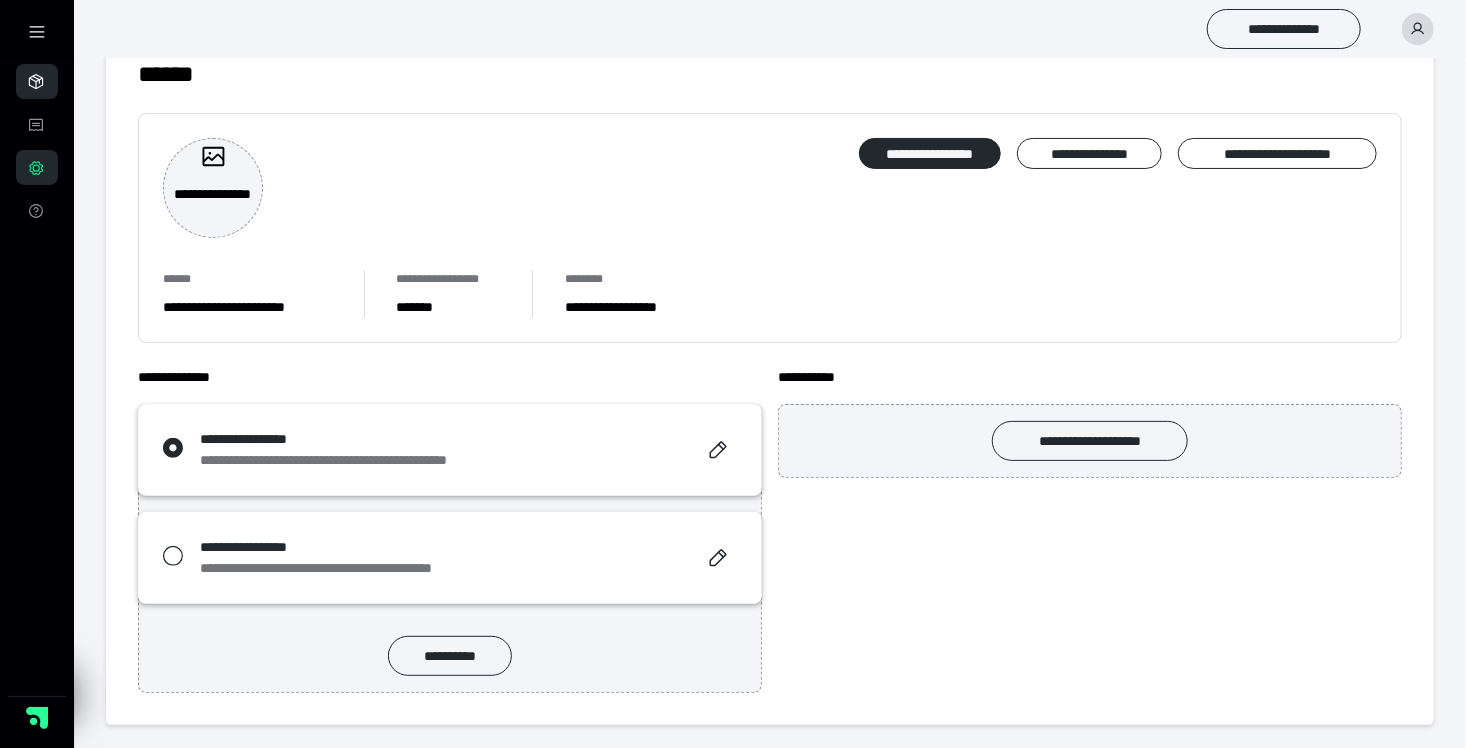 click on "********" at bounding box center [37, 81] 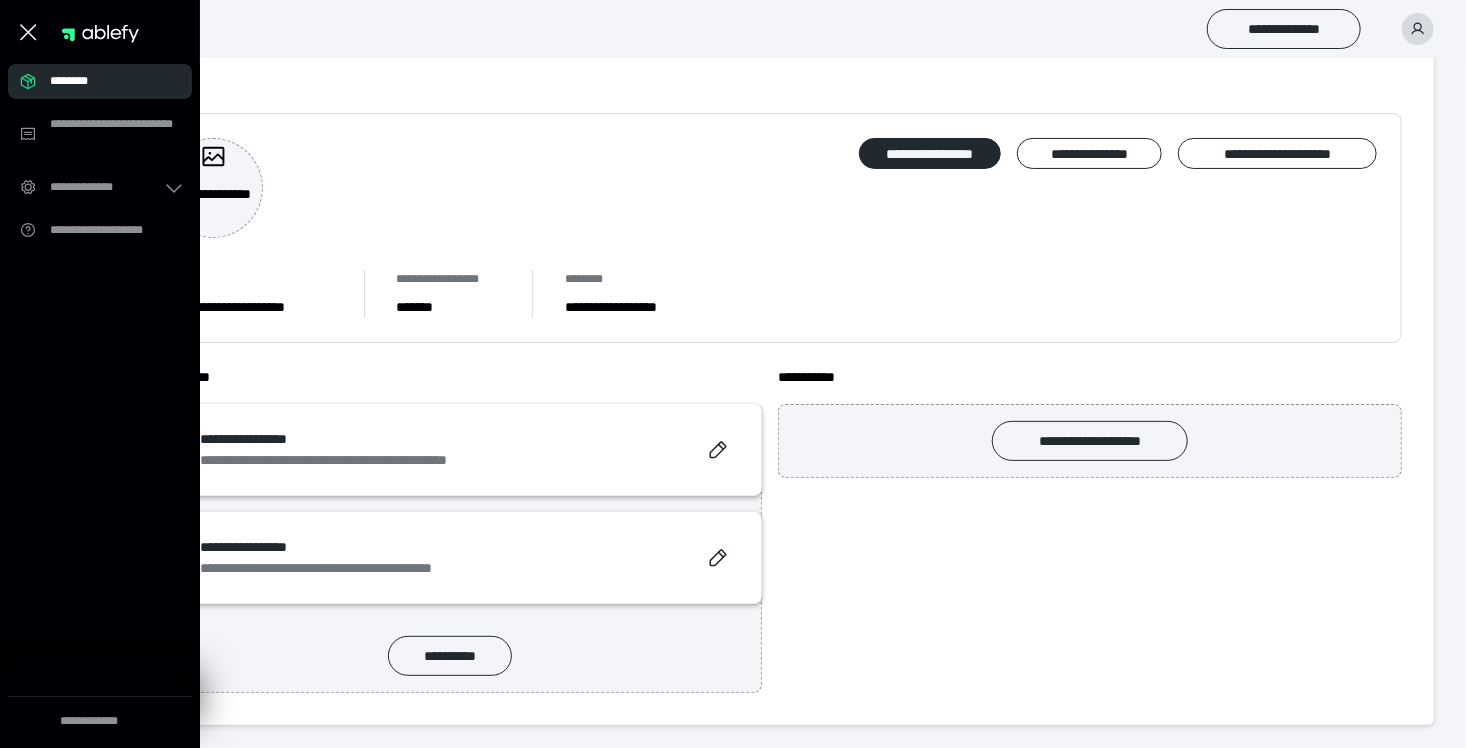click on "**********" at bounding box center [833, 29] 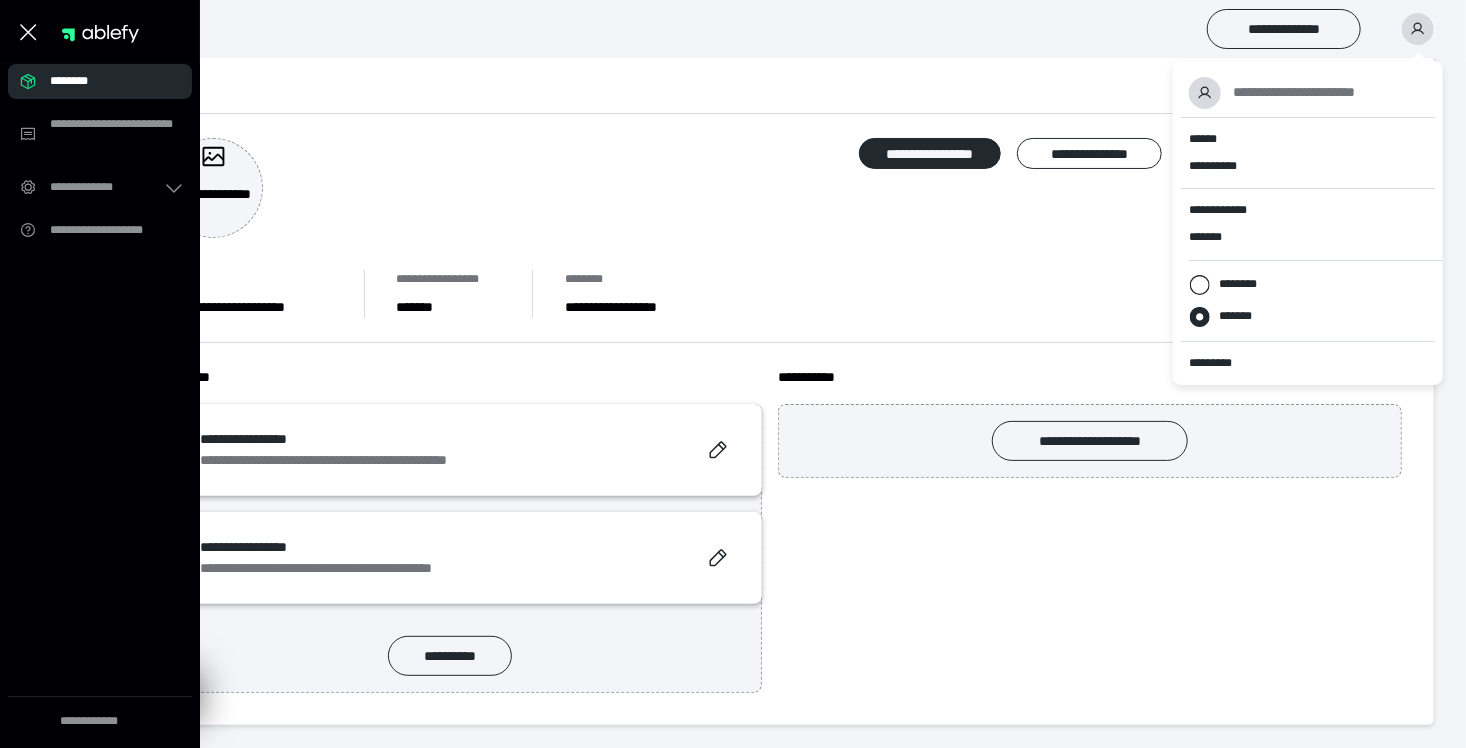 click on "**********" at bounding box center [770, 294] 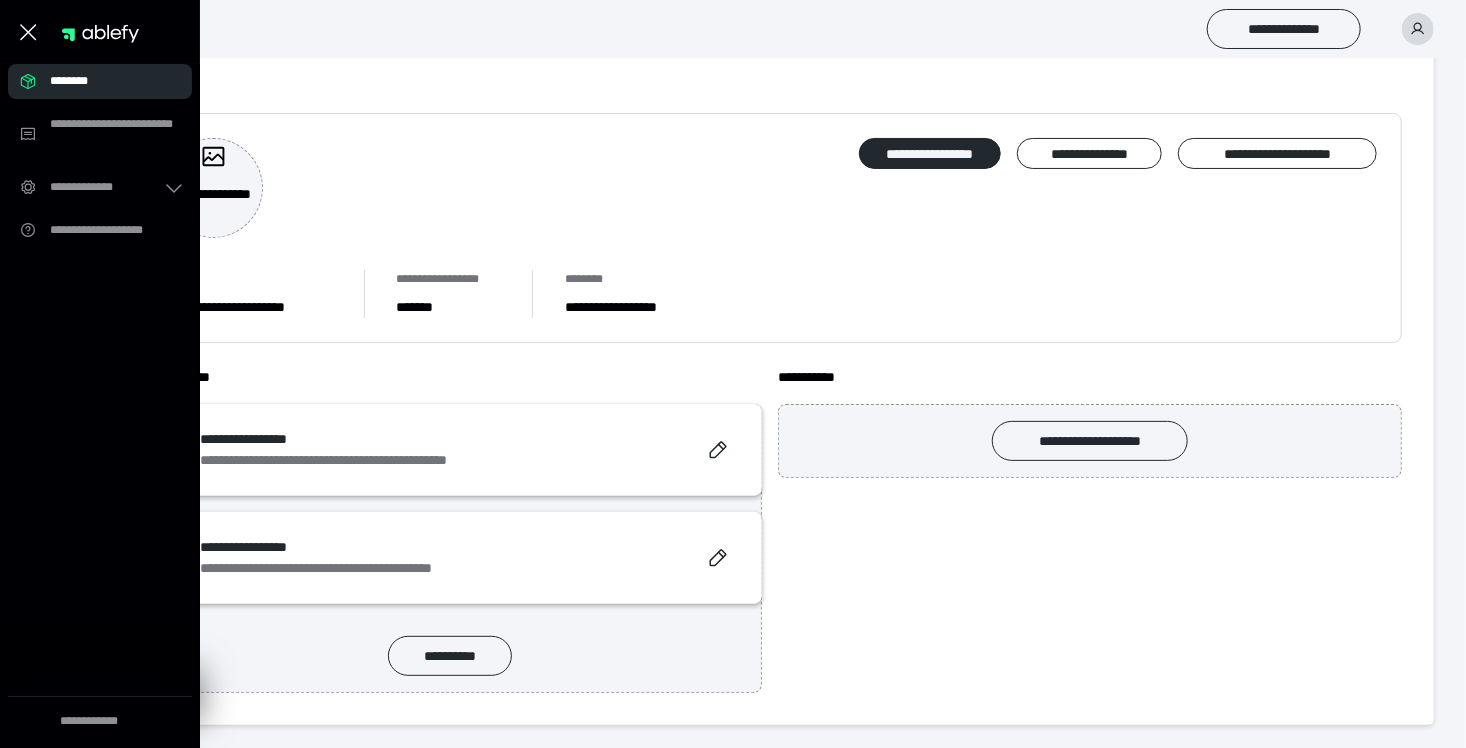 click on "**********" at bounding box center (770, 294) 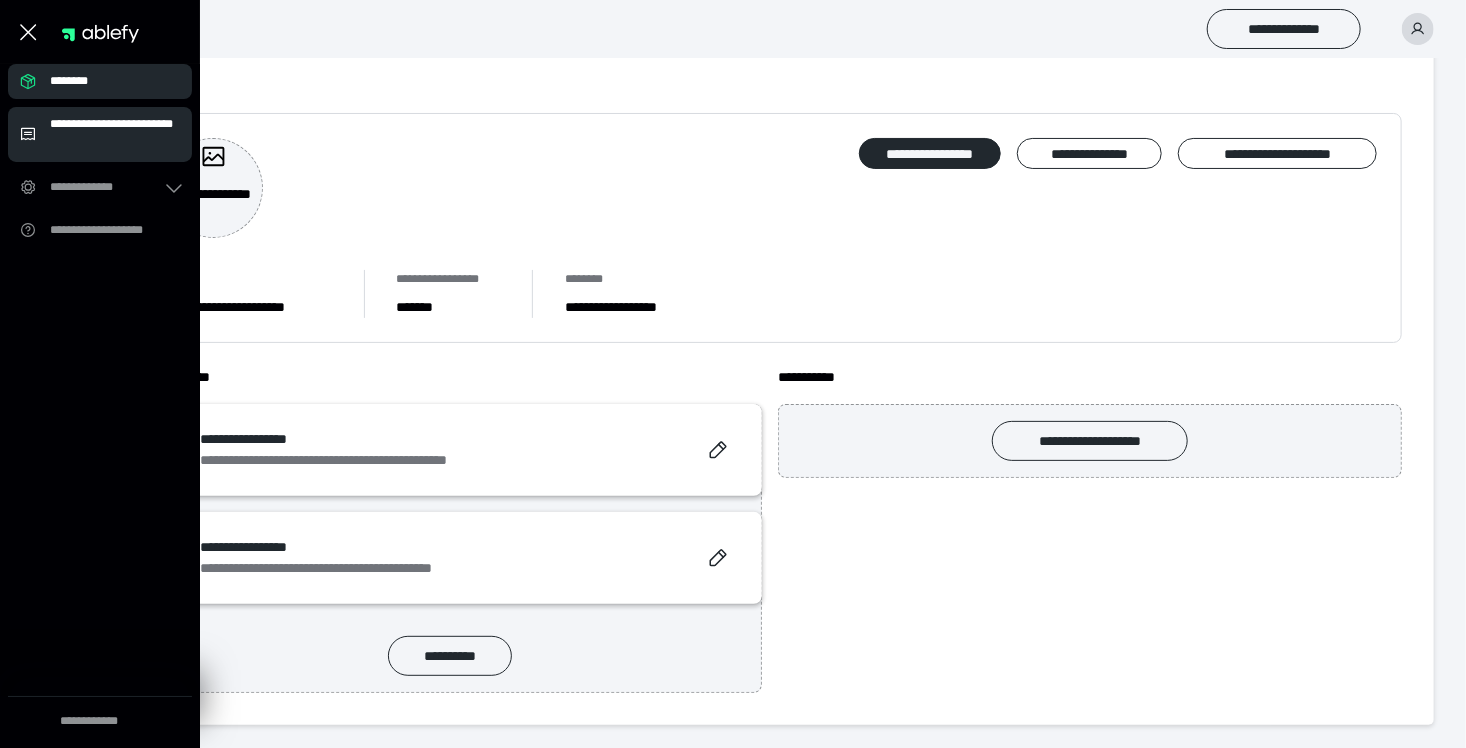 click on "**********" at bounding box center [115, 134] 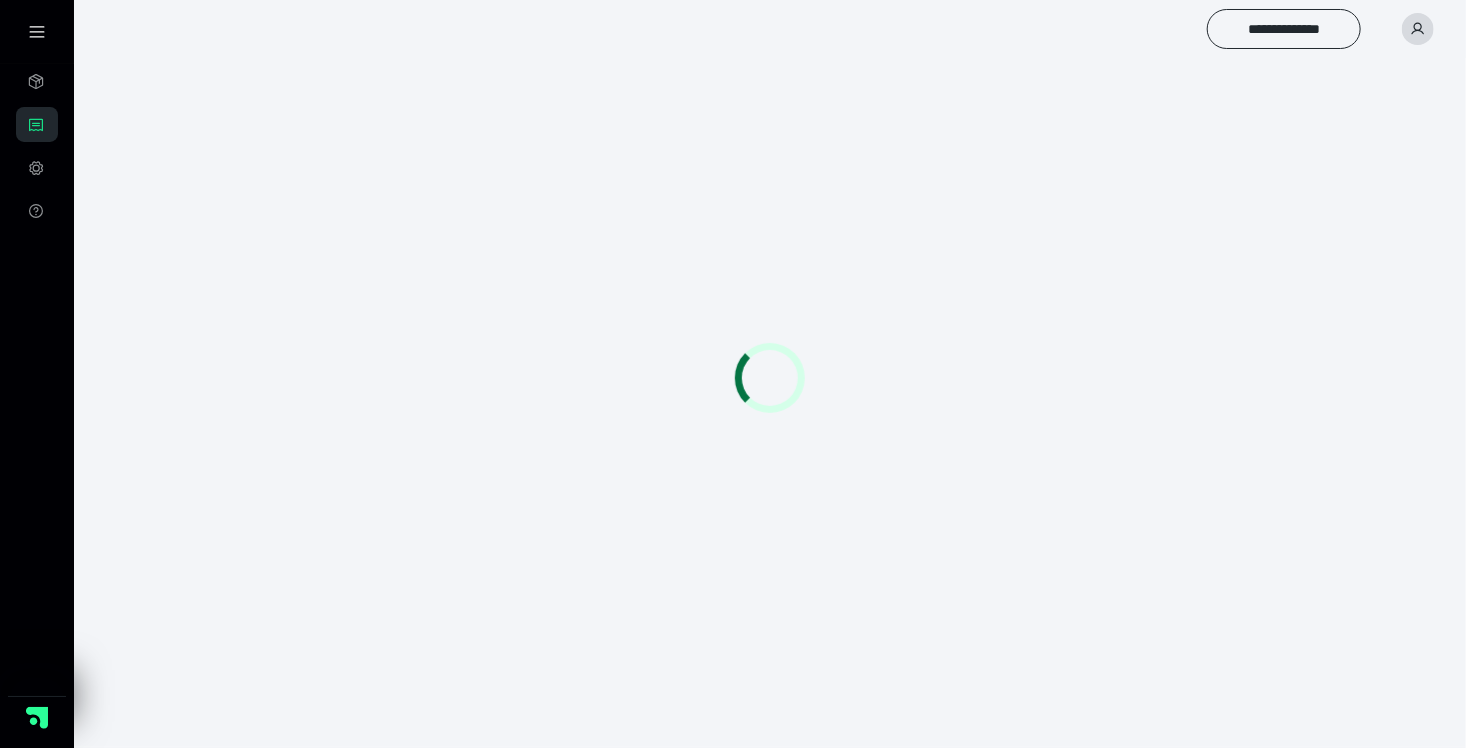 scroll, scrollTop: 0, scrollLeft: 0, axis: both 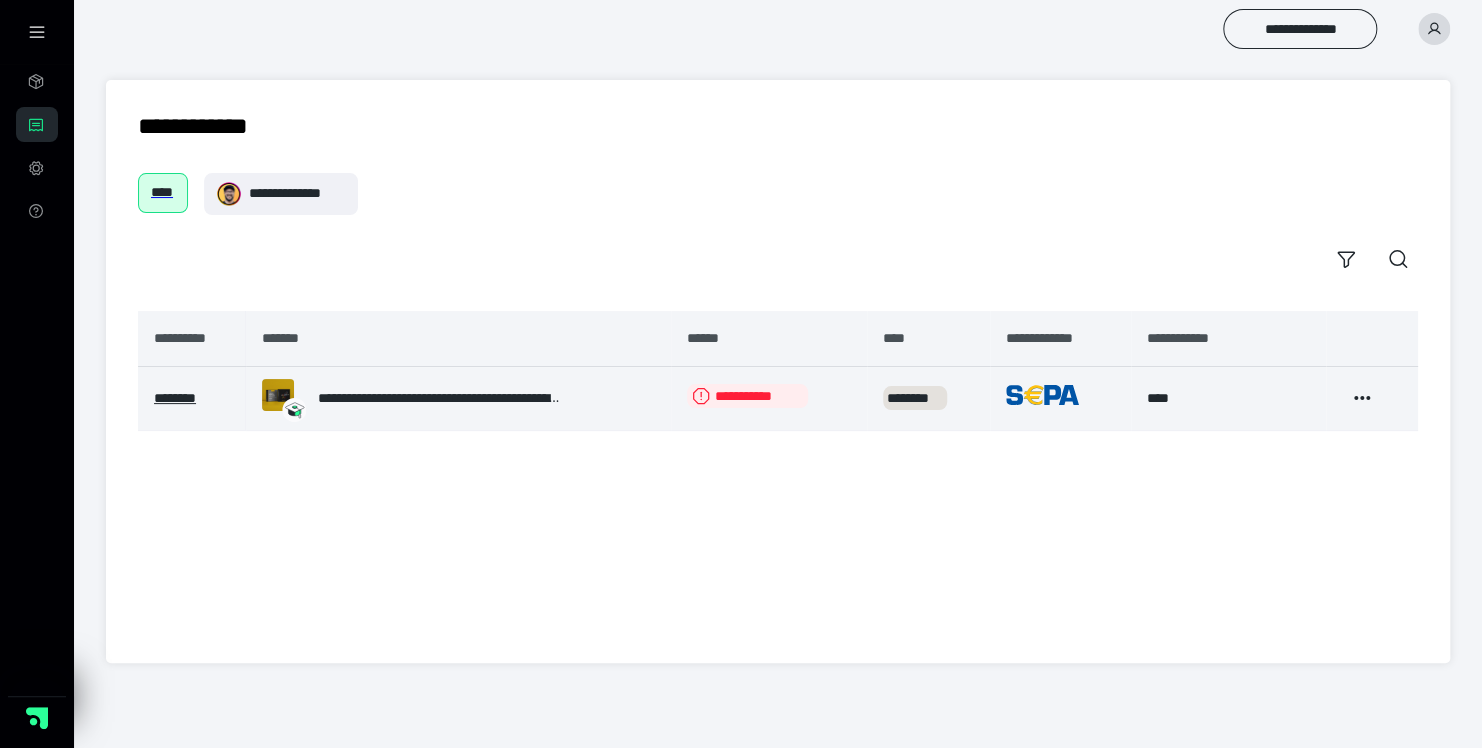 click on "**********" at bounding box center (747, 396) 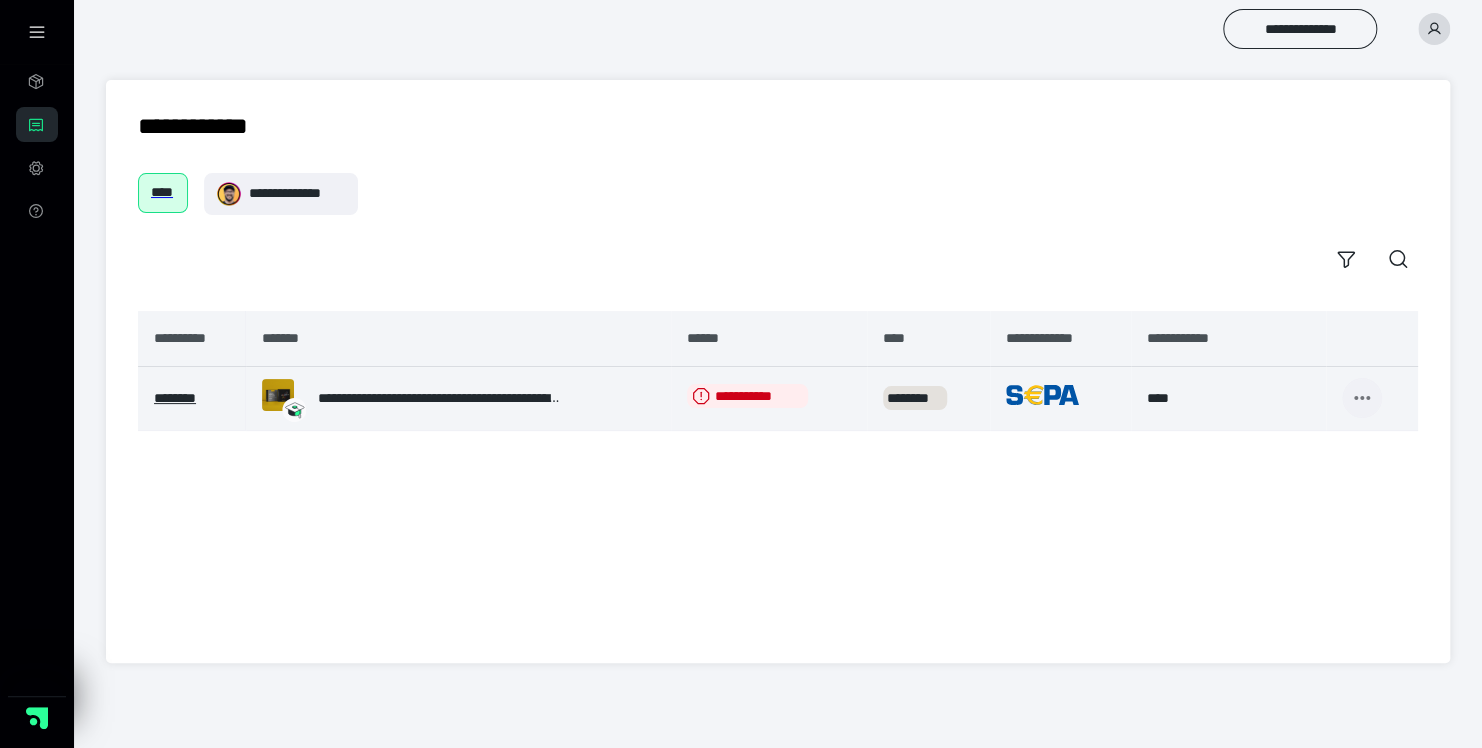 click 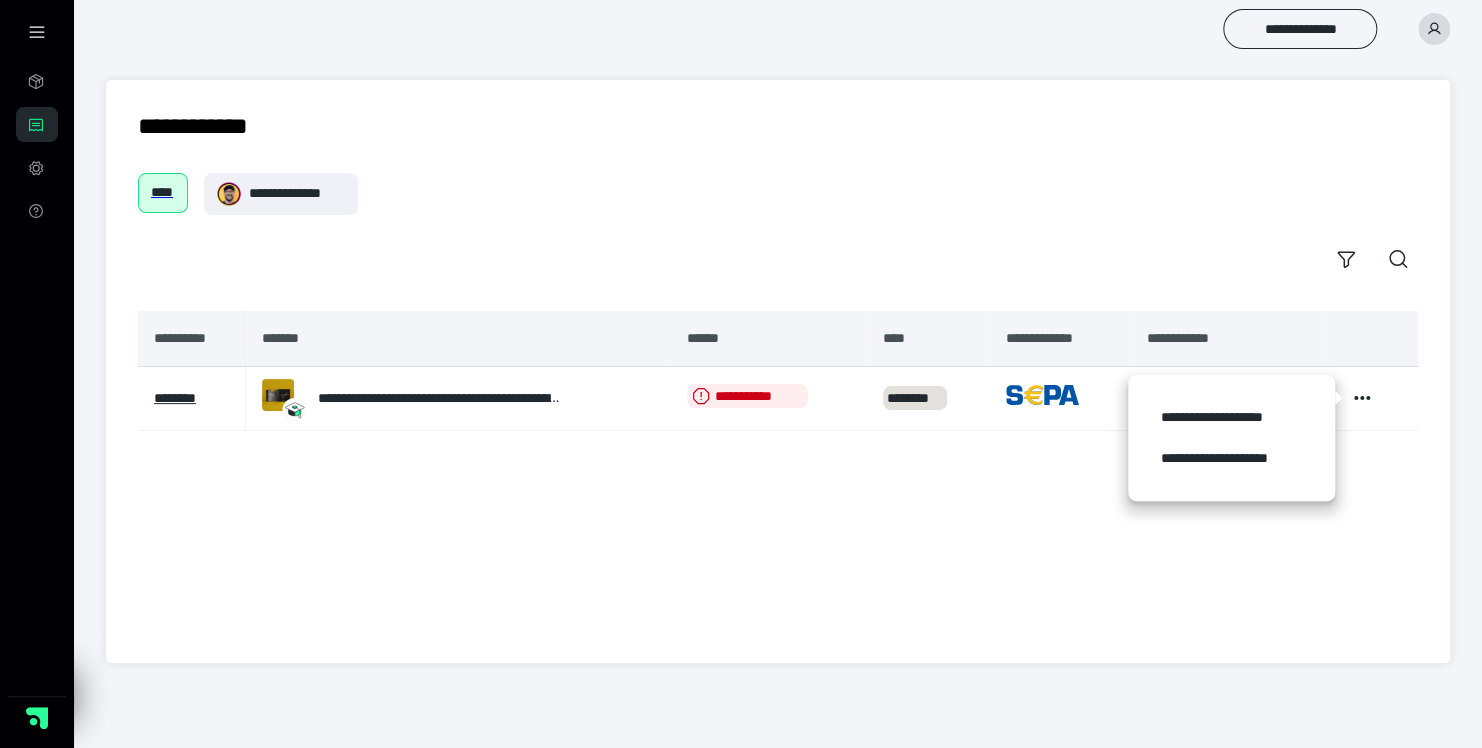 click on "**********" at bounding box center (778, 471) 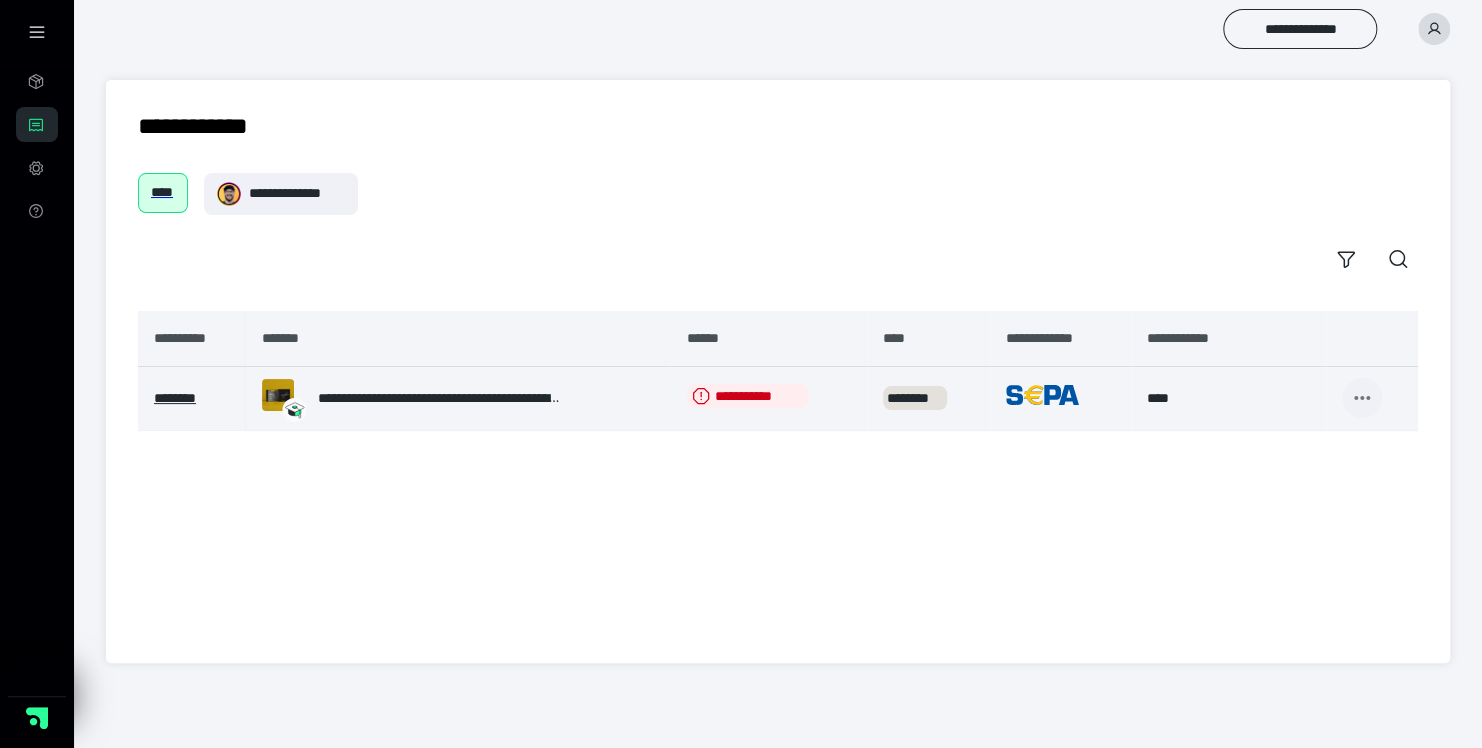 click at bounding box center [1362, 398] 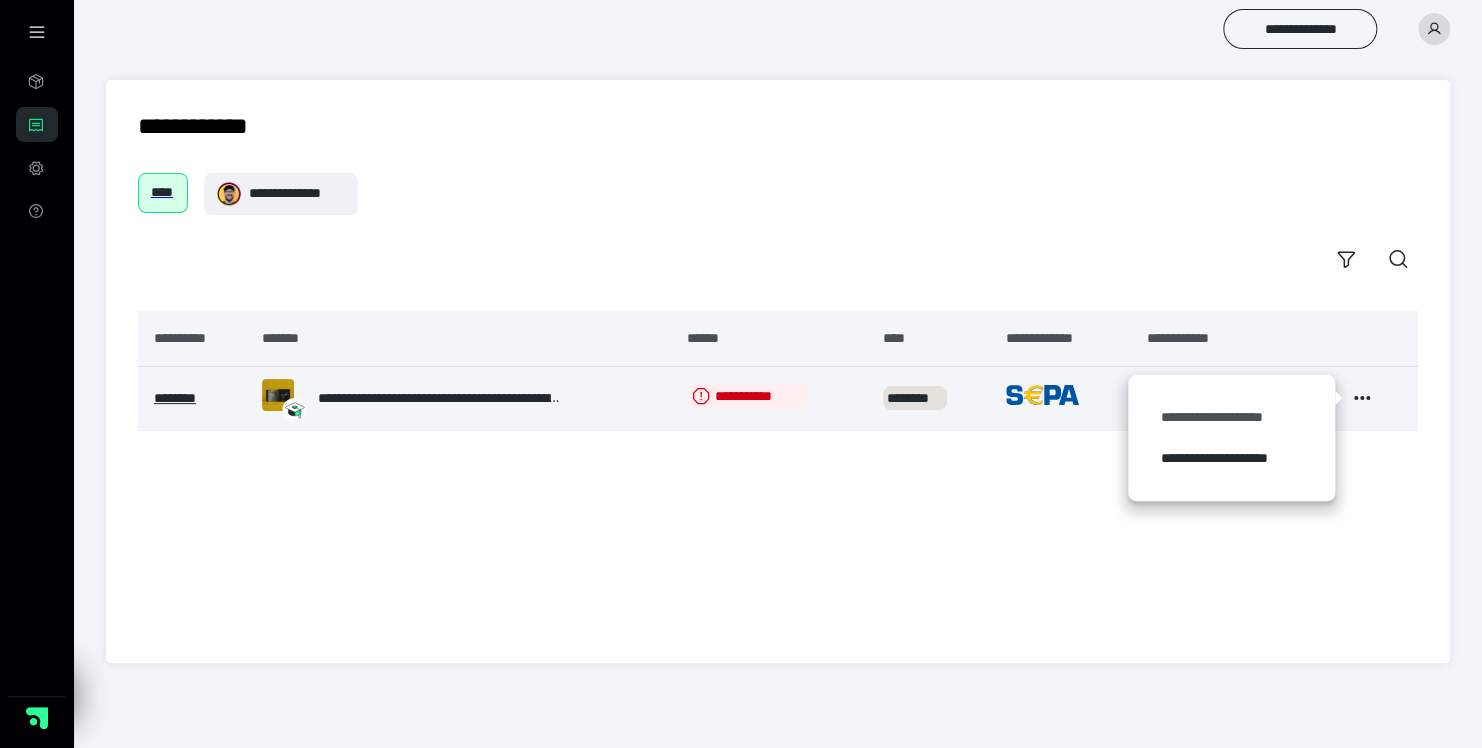 click on "**********" at bounding box center (1231, 417) 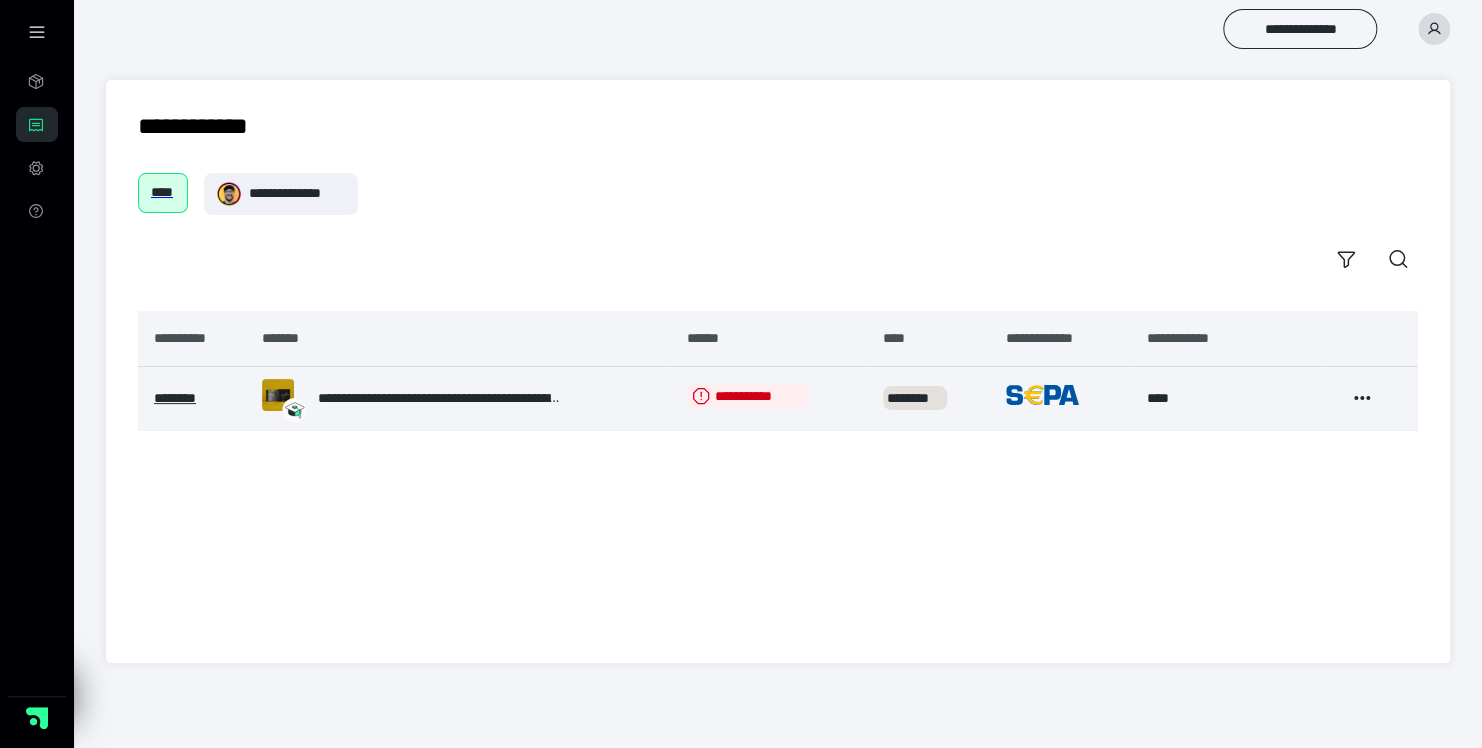 click 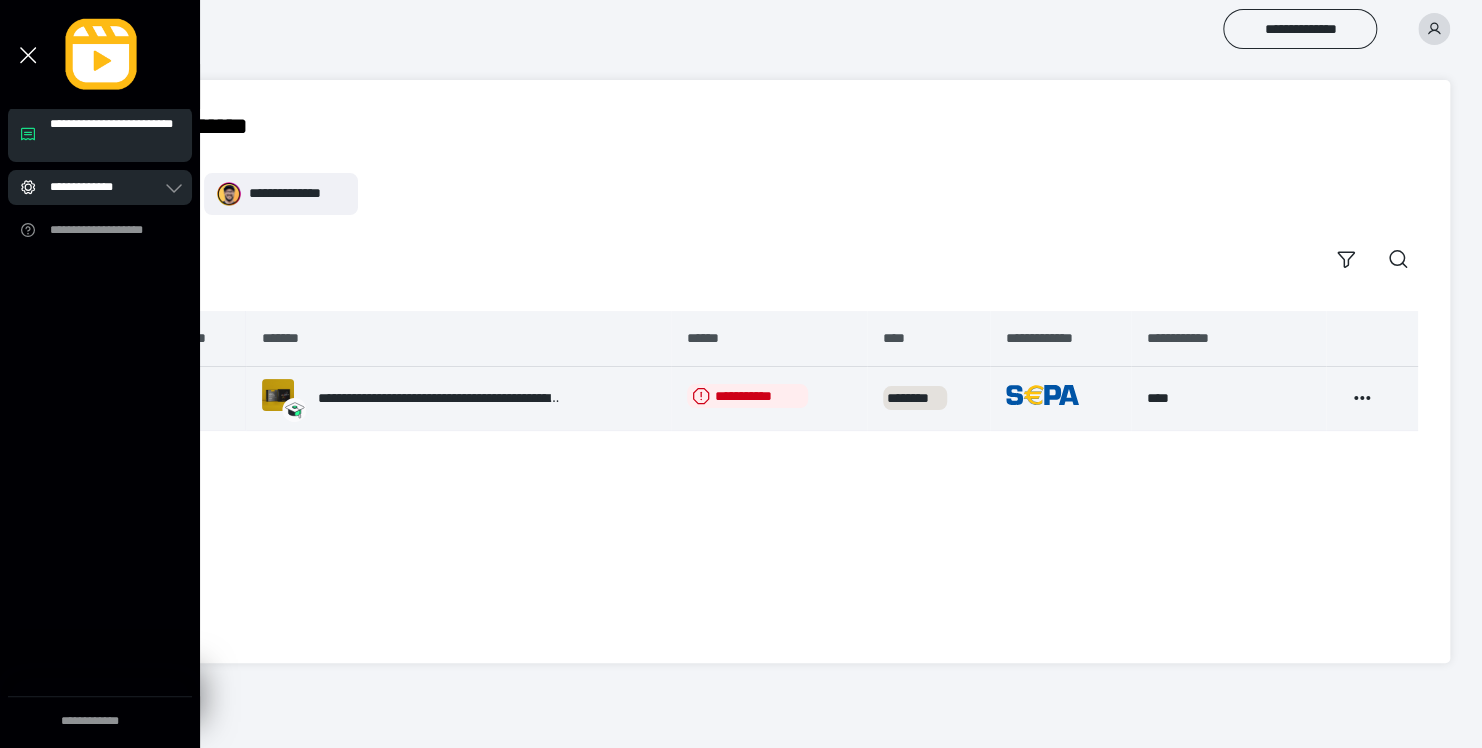 click on "**********" at bounding box center (106, 187) 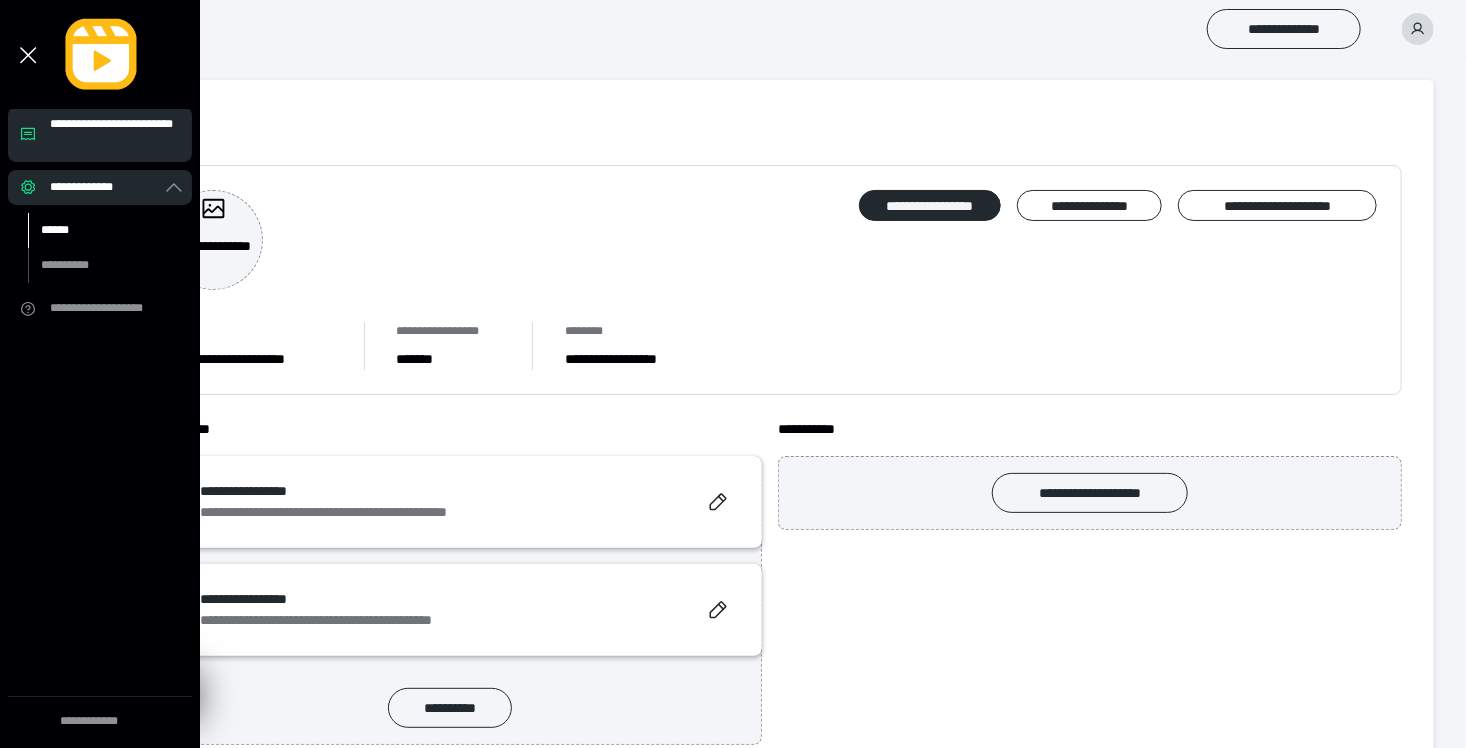 click on "******" at bounding box center (97, 230) 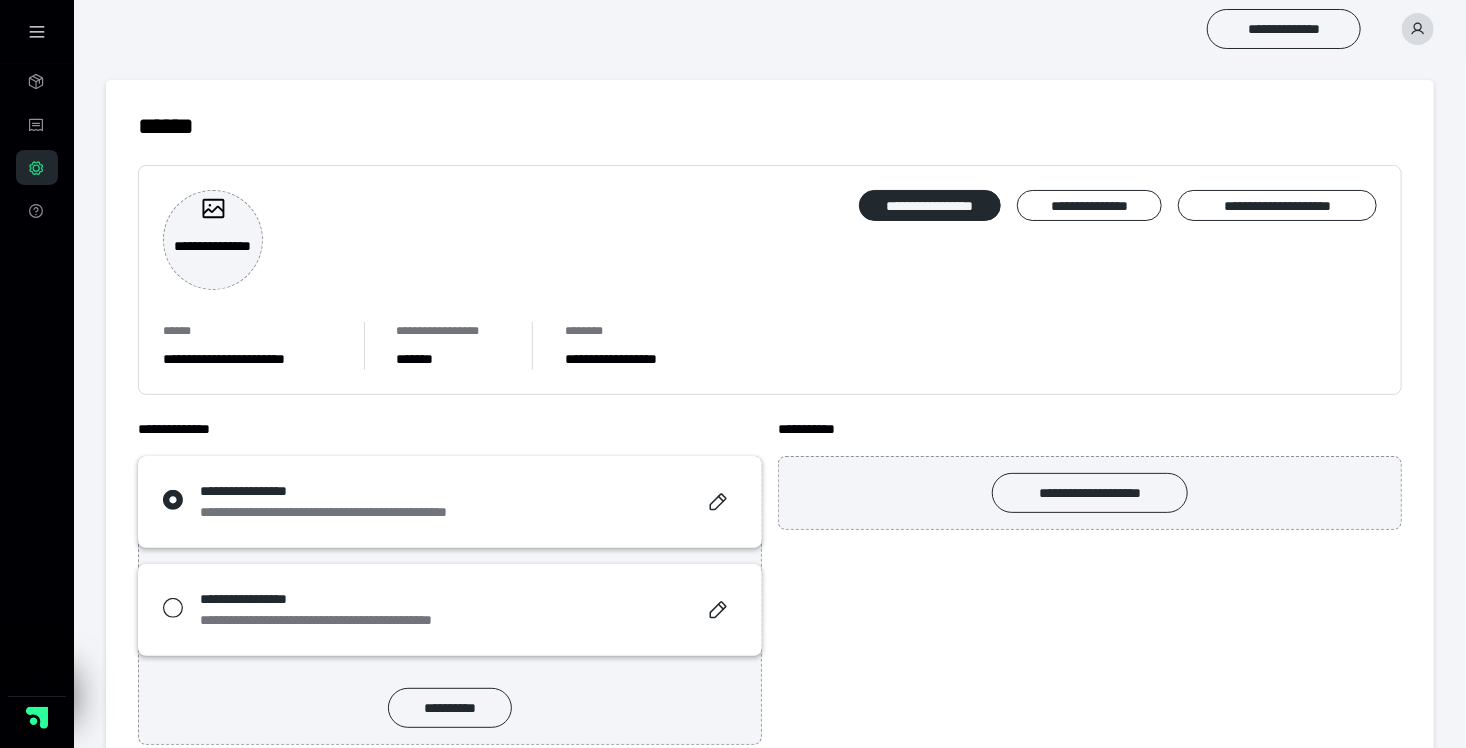 scroll, scrollTop: 52, scrollLeft: 0, axis: vertical 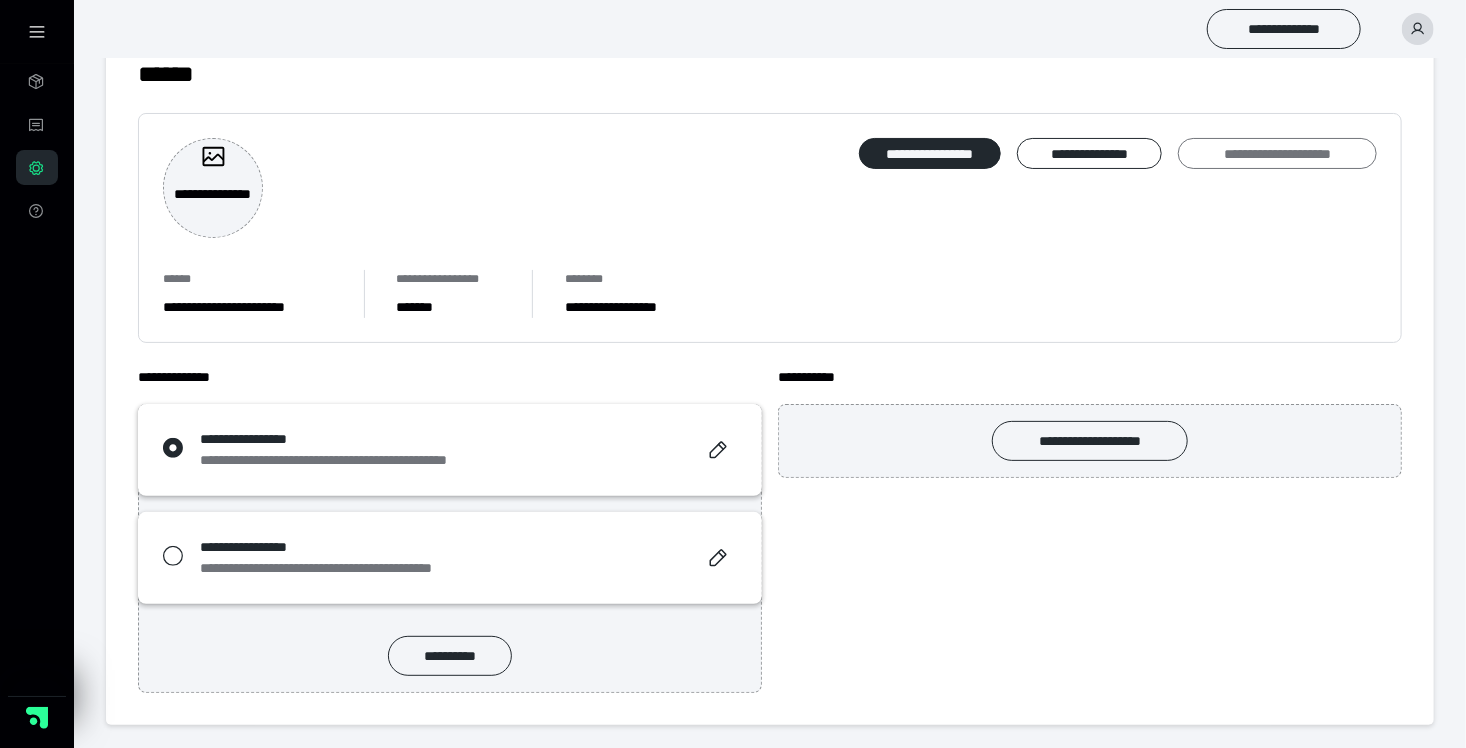 click on "**********" at bounding box center (1277, 154) 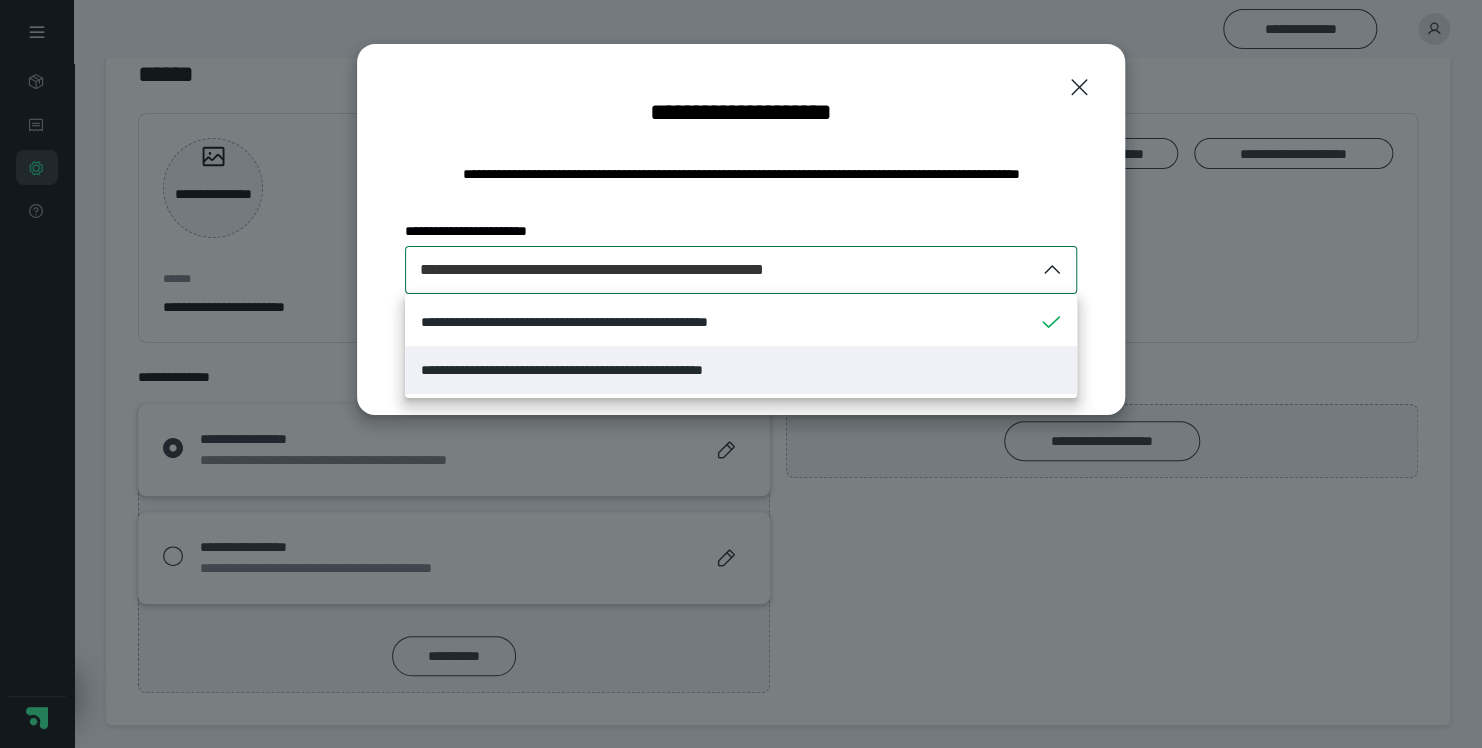 click on "**********" at bounding box center [741, 370] 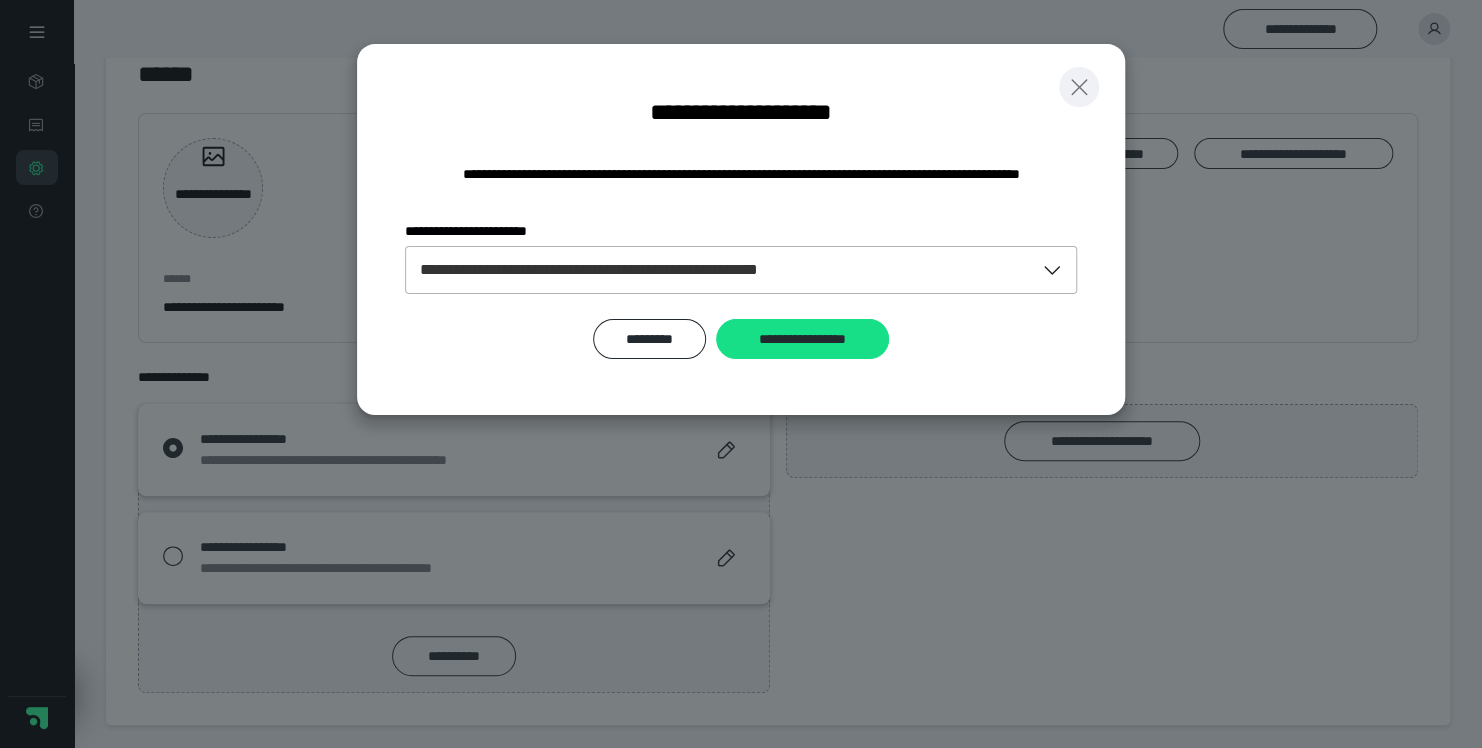 click at bounding box center (1079, 87) 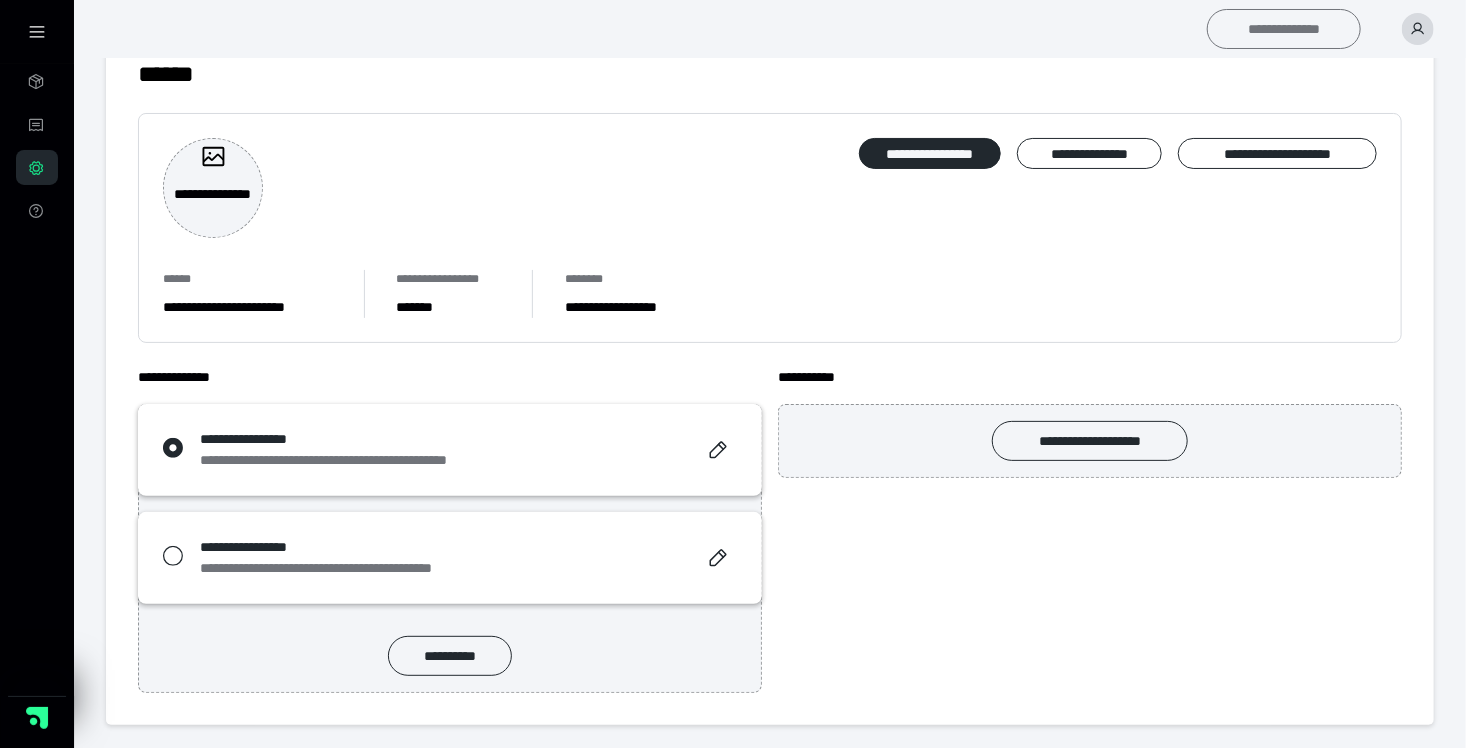 click on "**********" at bounding box center (1284, 29) 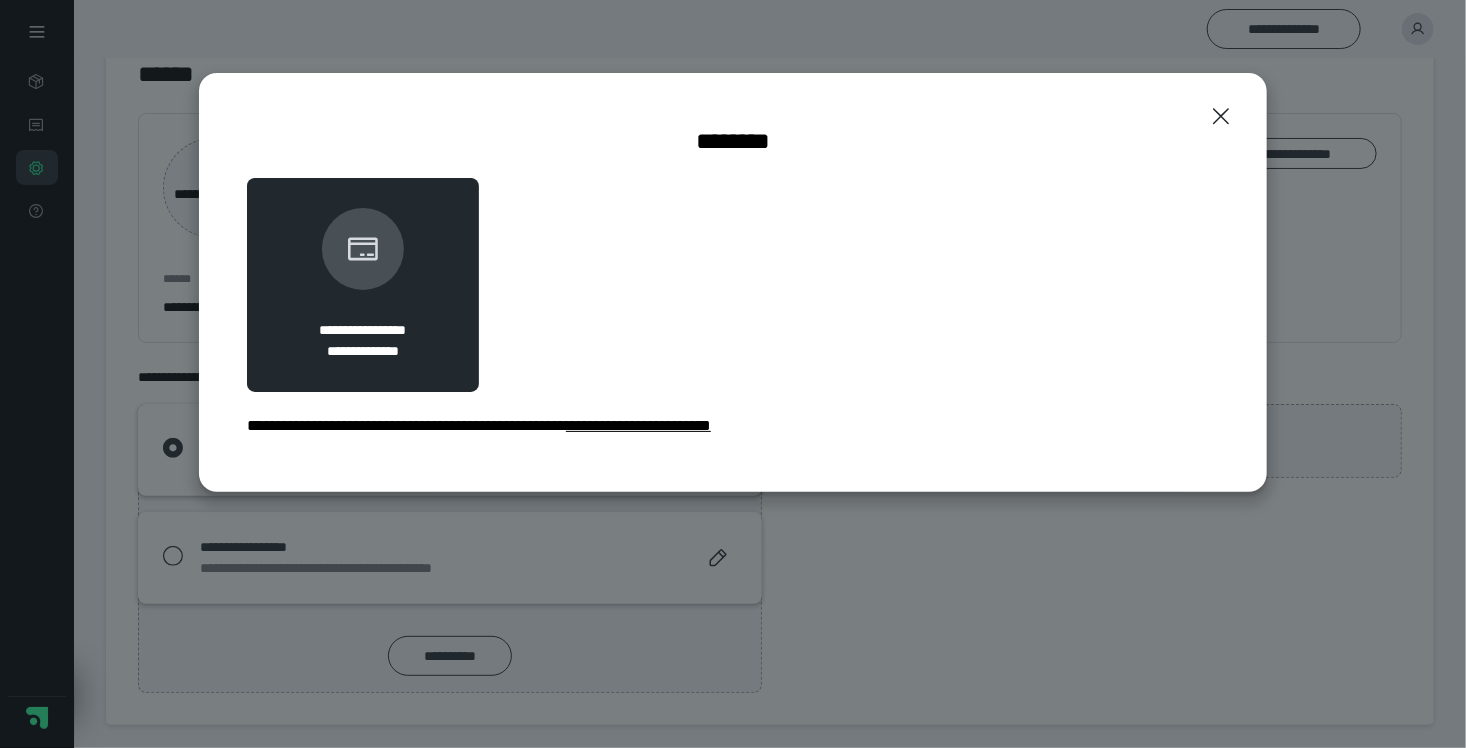 click on "**********" at bounding box center [638, 425] 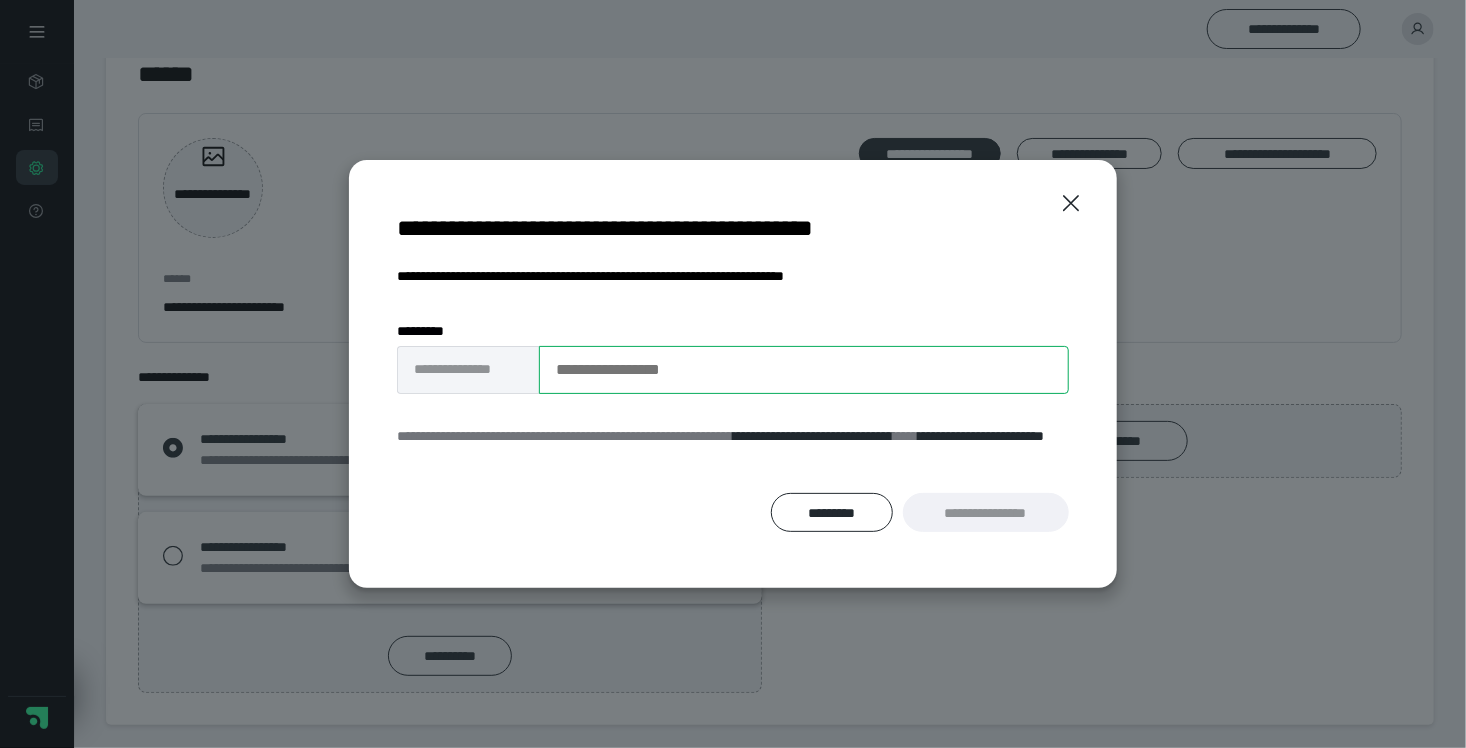 click on "**********" at bounding box center (804, 370) 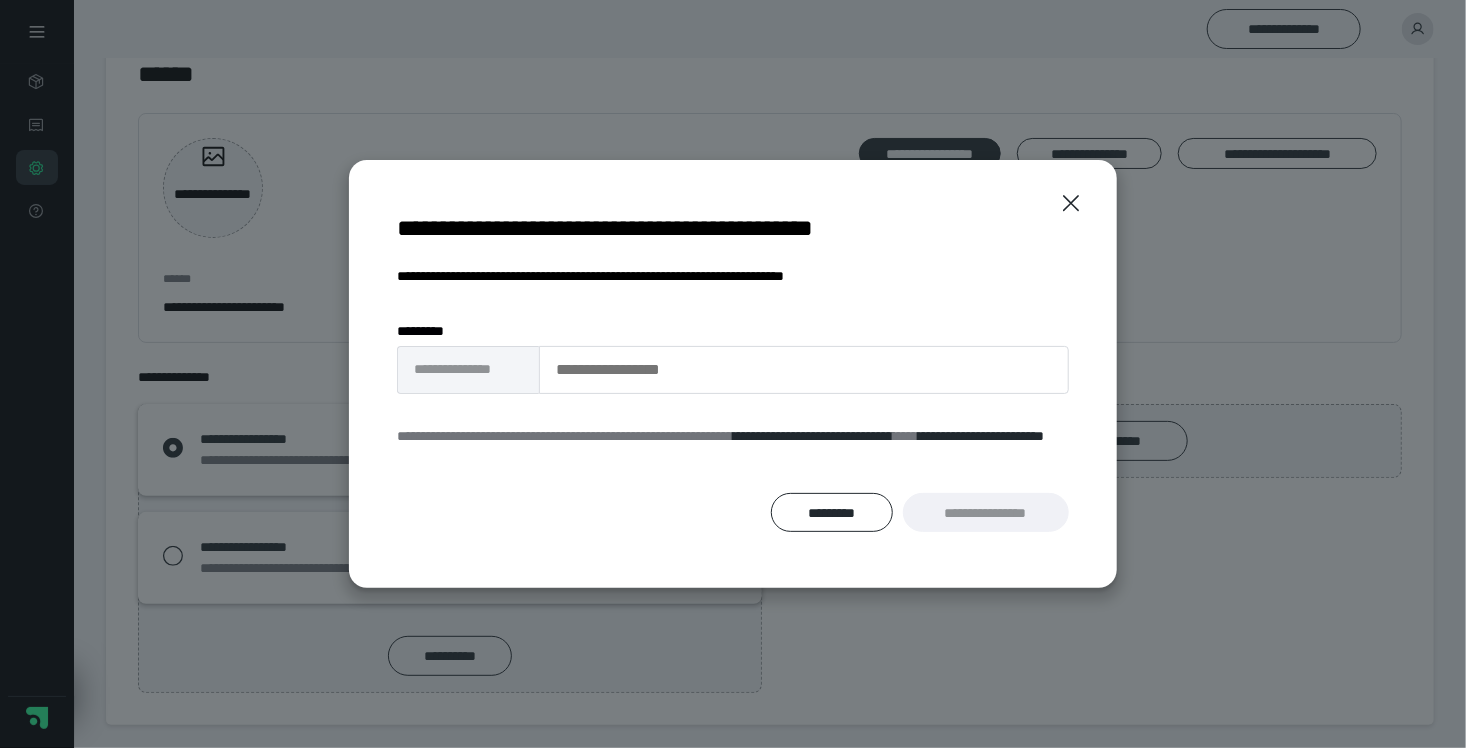 click on "**********" at bounding box center (986, 513) 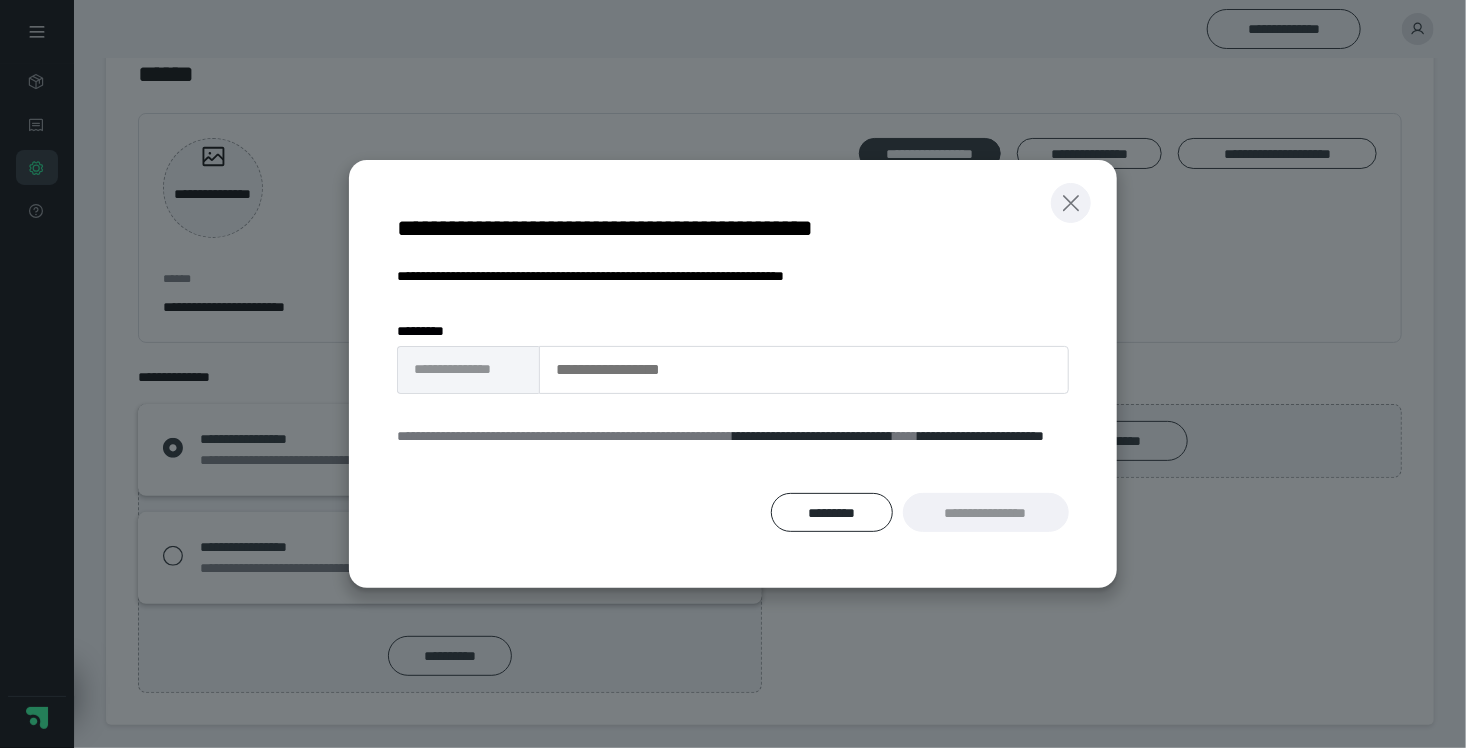 click 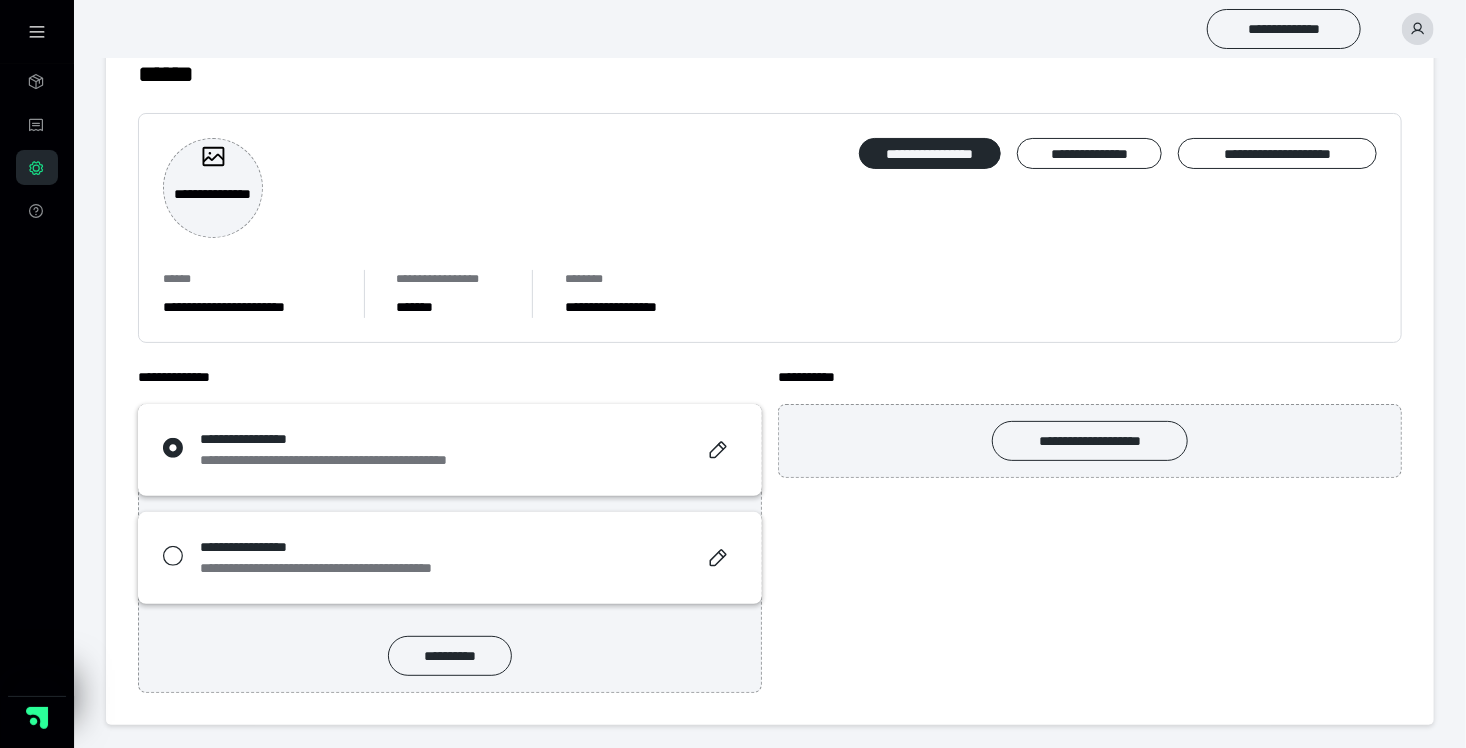 click at bounding box center [1418, 29] 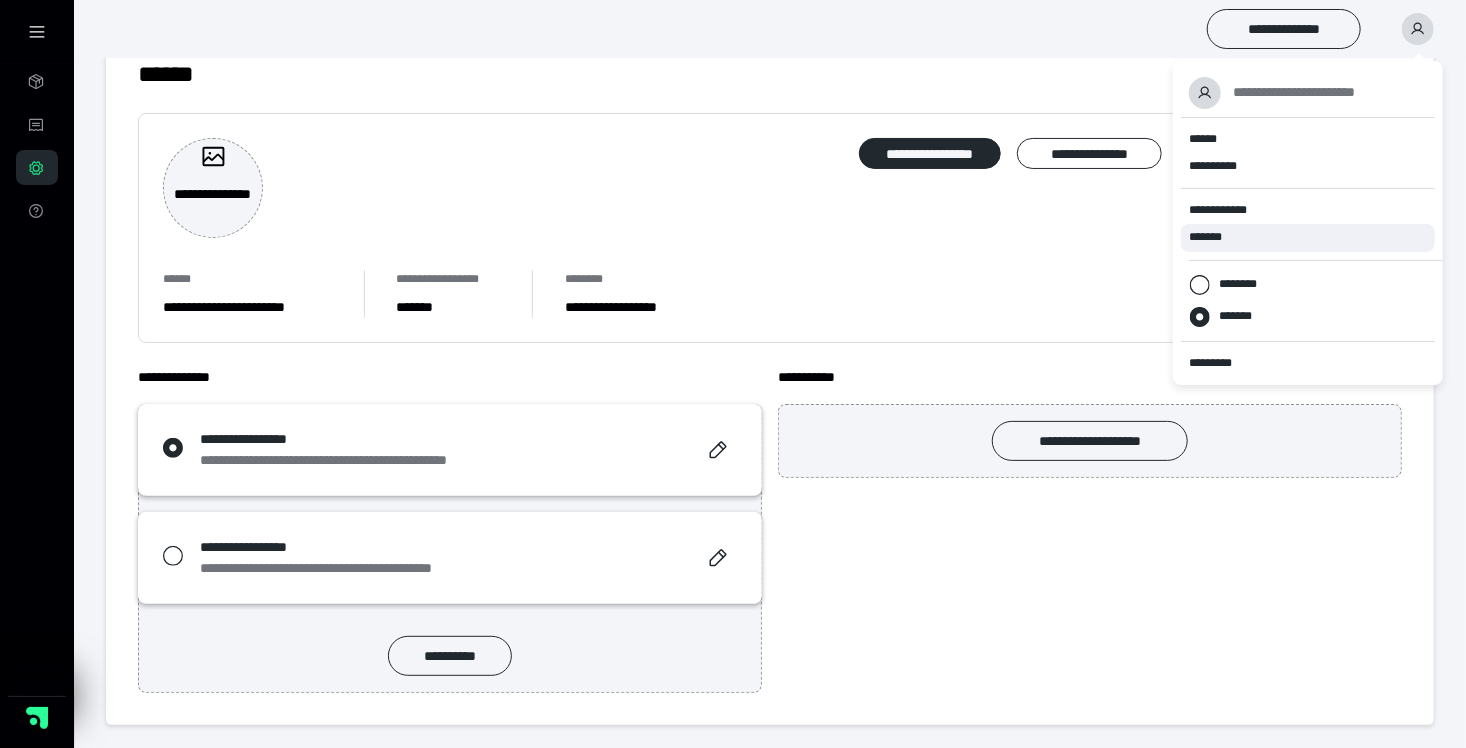 click on "*******" at bounding box center (1308, 237) 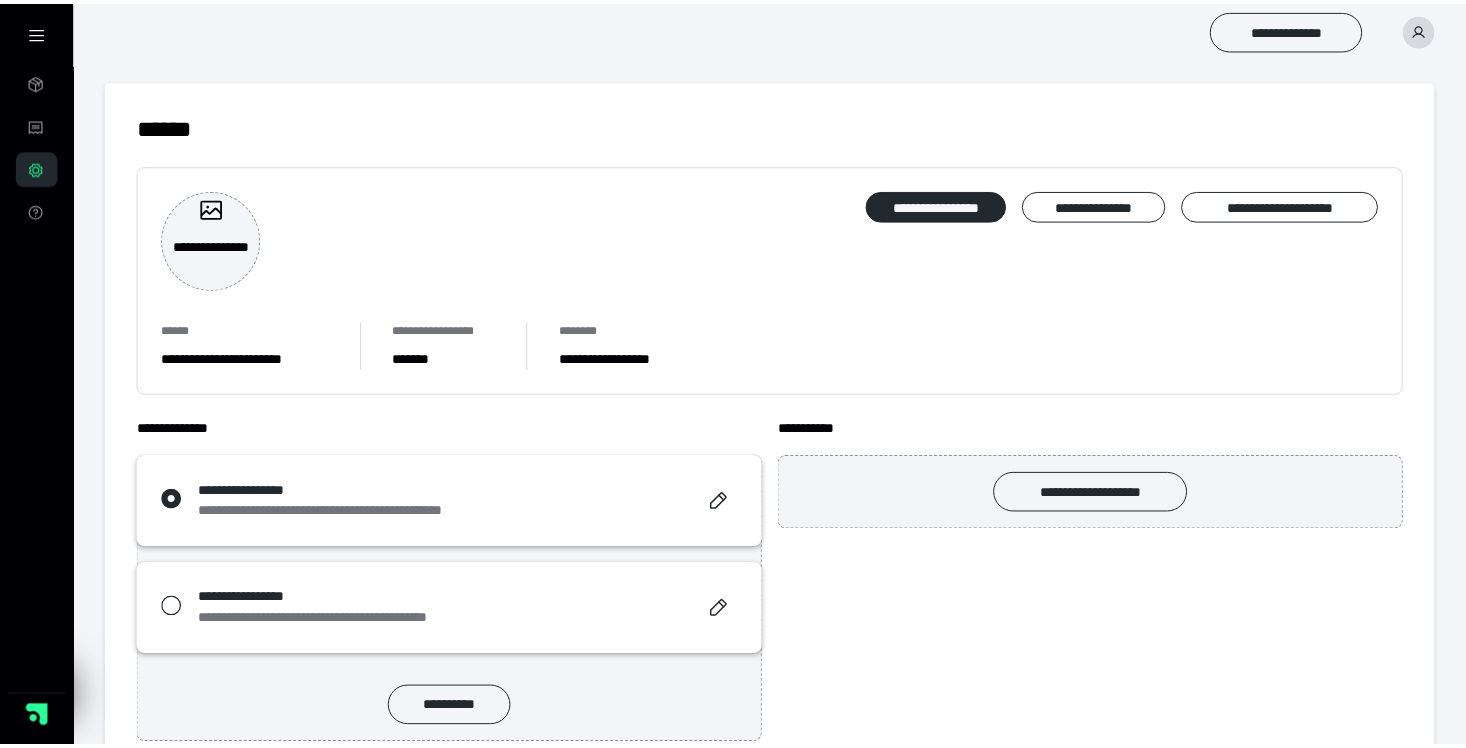 scroll, scrollTop: 52, scrollLeft: 0, axis: vertical 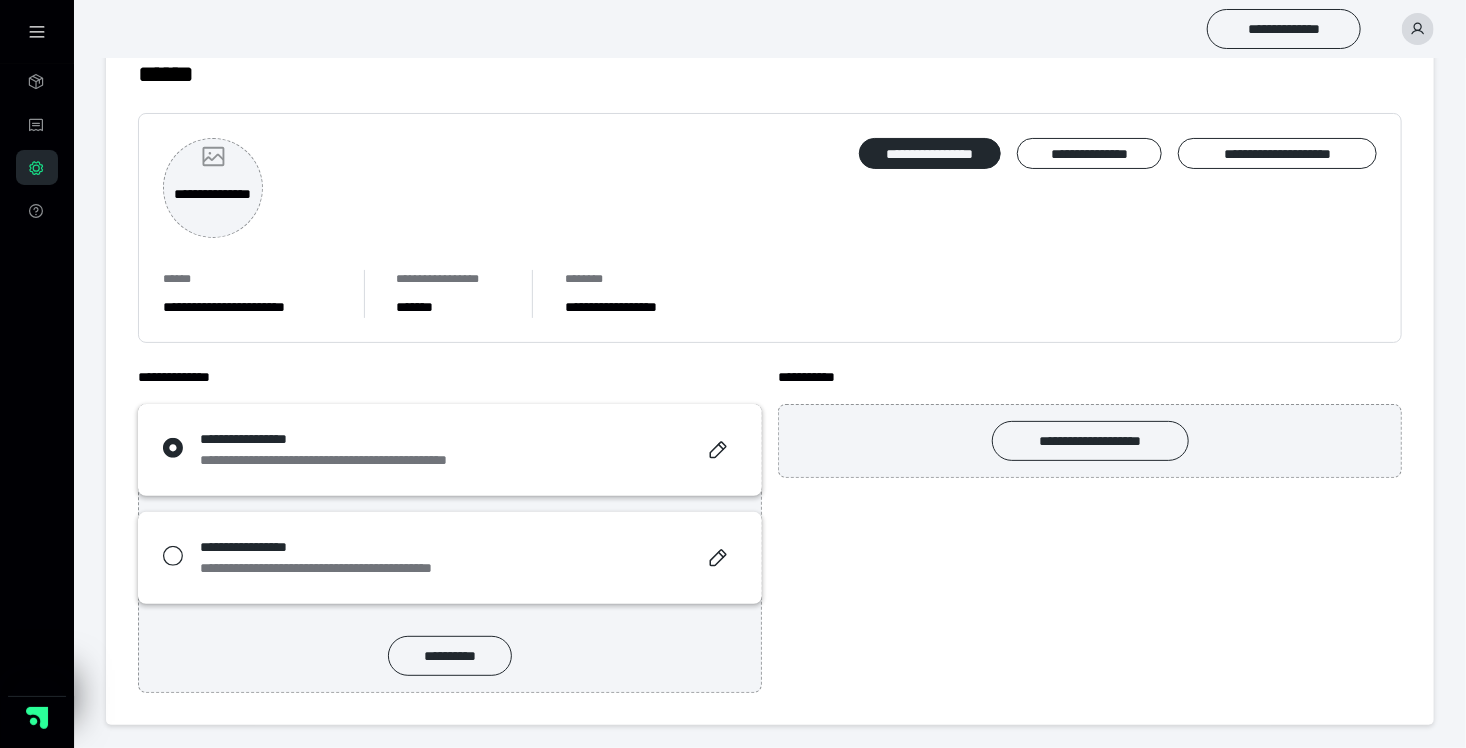 click on "**********" at bounding box center [213, 205] 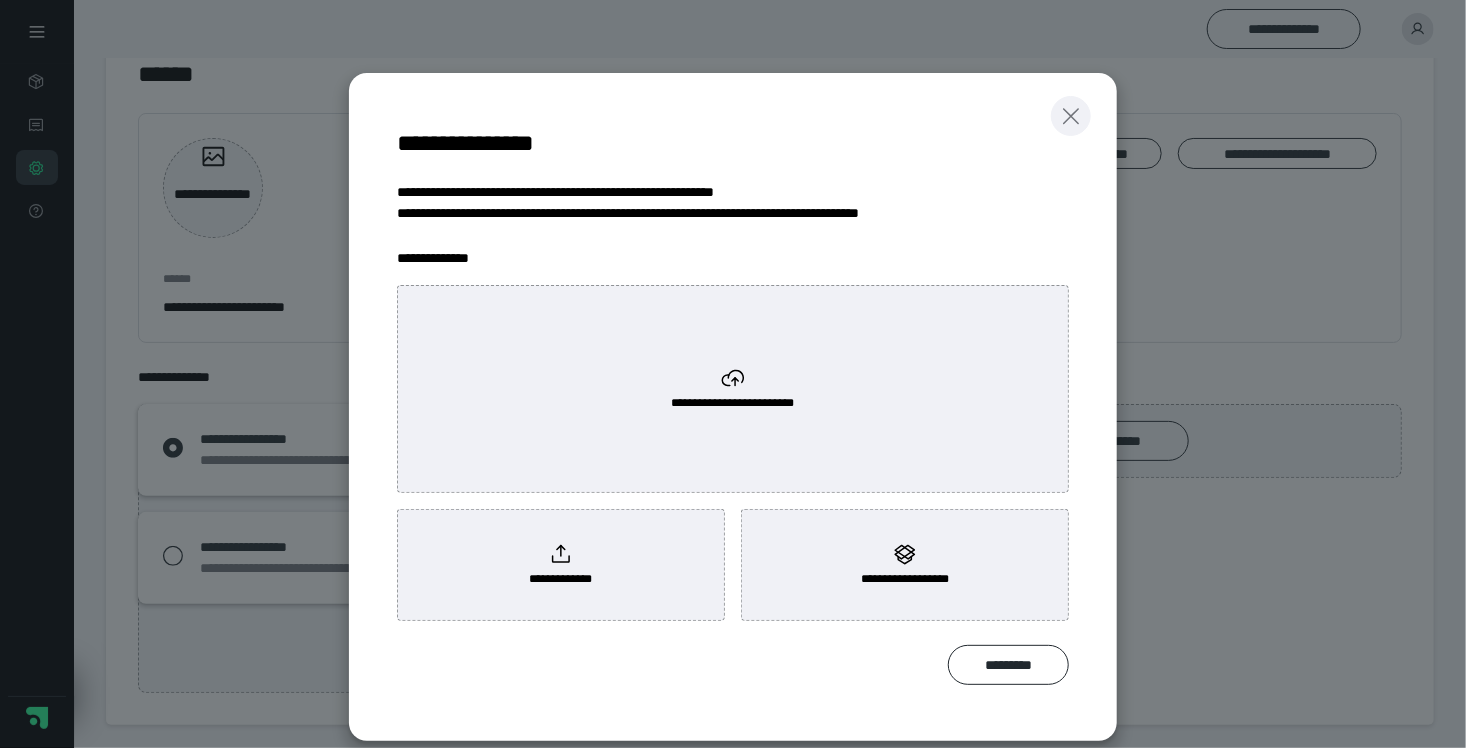 click 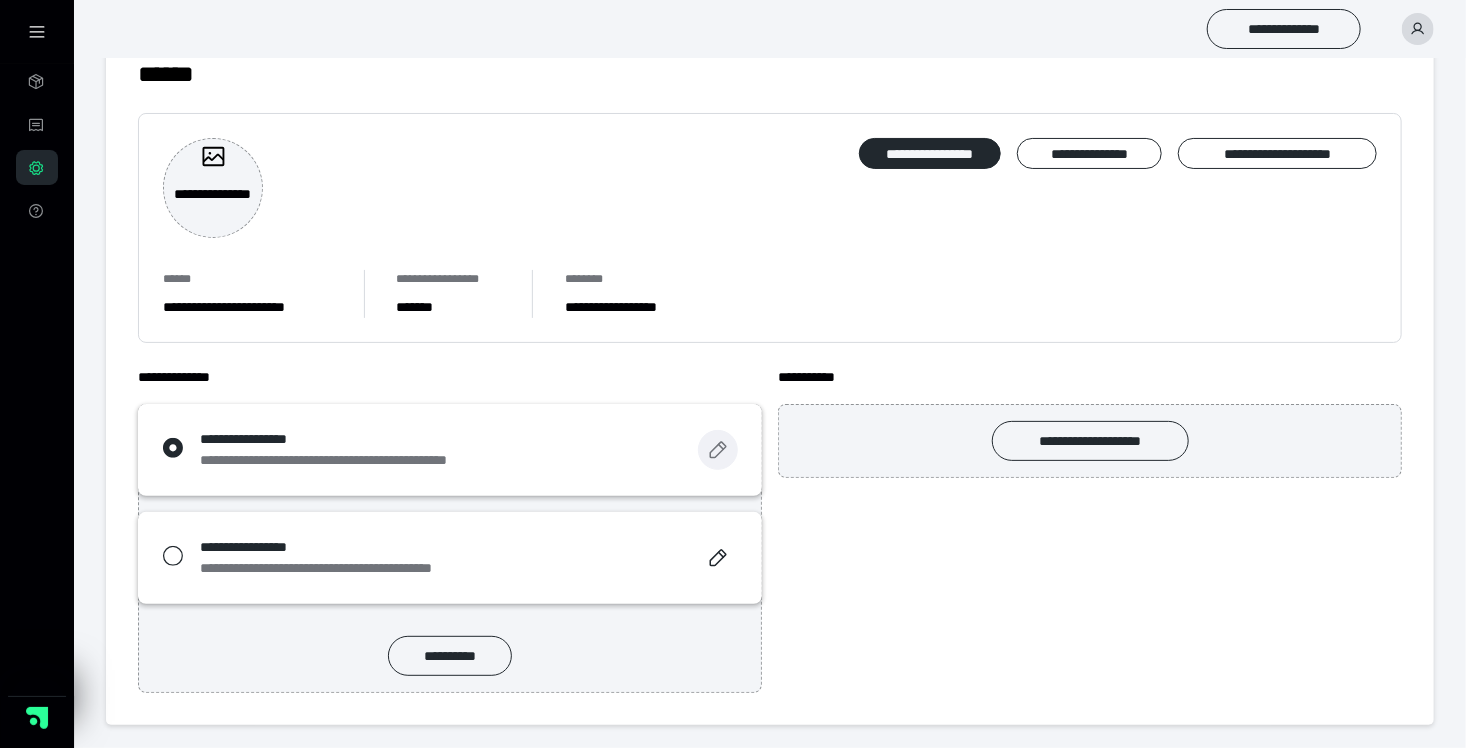 click at bounding box center [718, 450] 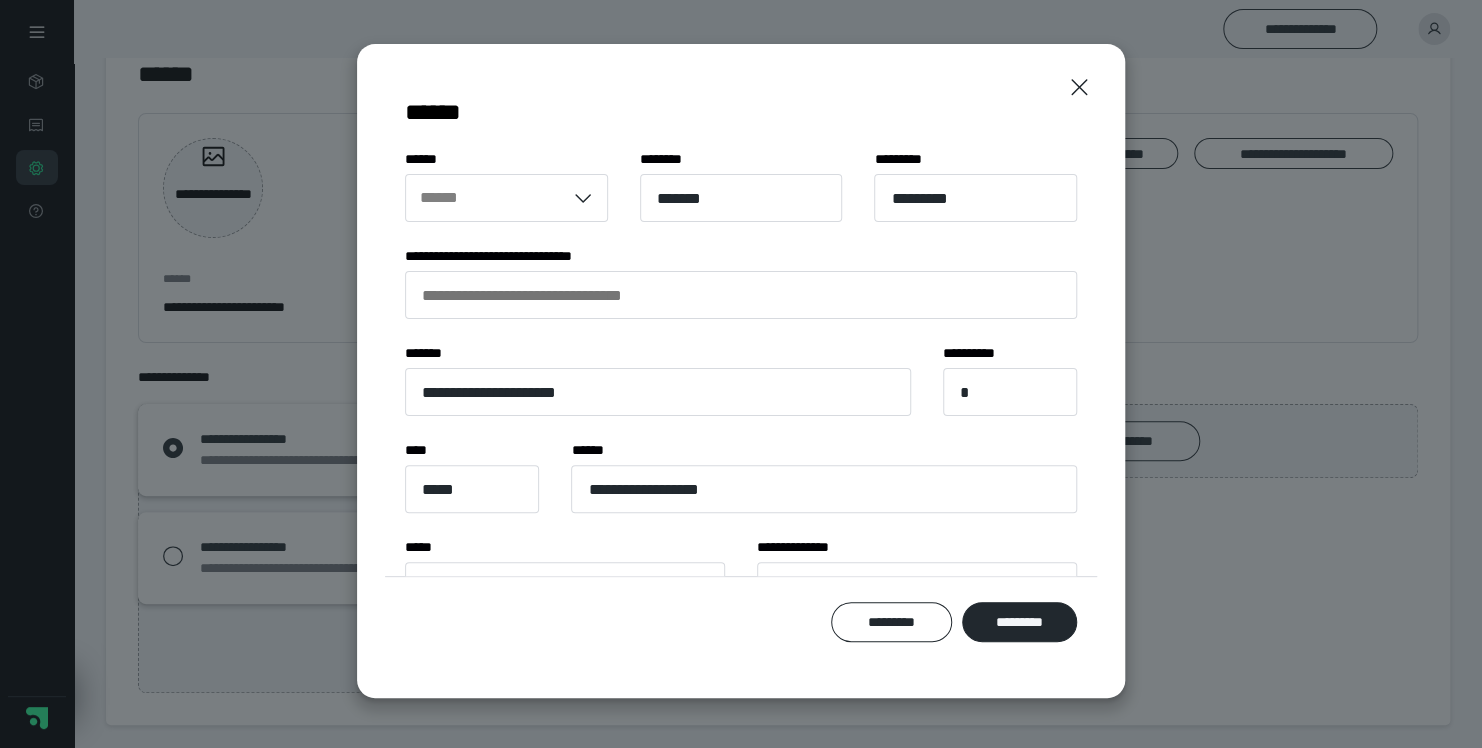 scroll, scrollTop: 218, scrollLeft: 0, axis: vertical 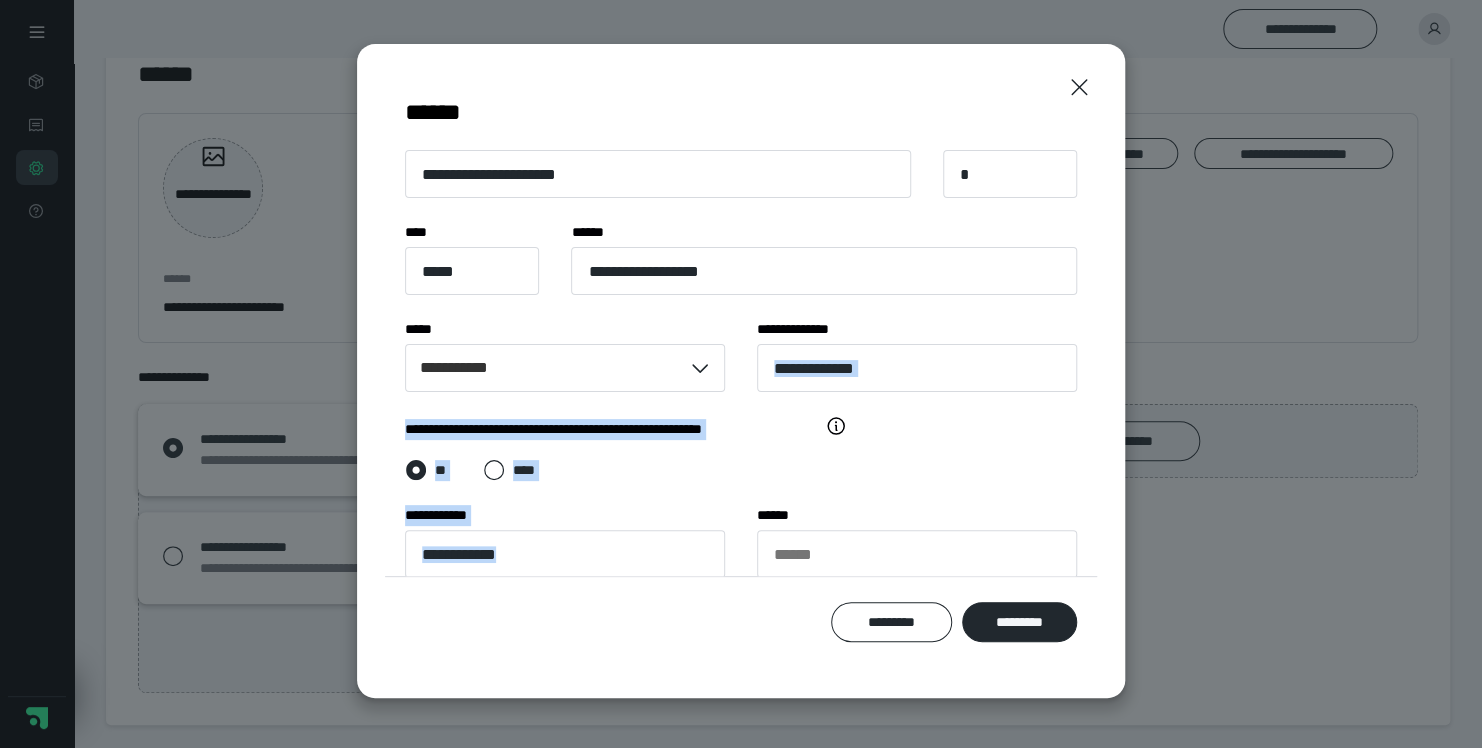 drag, startPoint x: 1081, startPoint y: 364, endPoint x: 1117, endPoint y: 548, distance: 187.48866 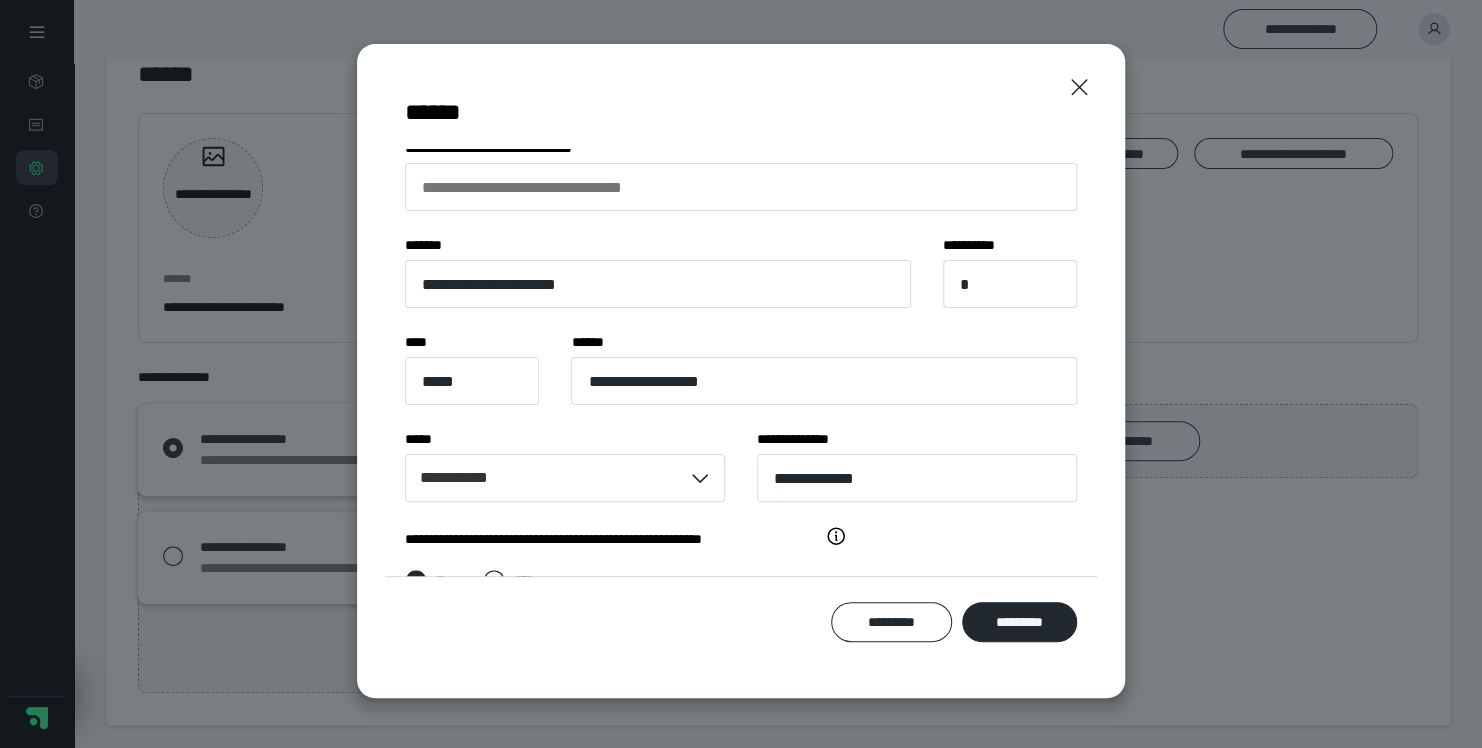 scroll, scrollTop: 0, scrollLeft: 0, axis: both 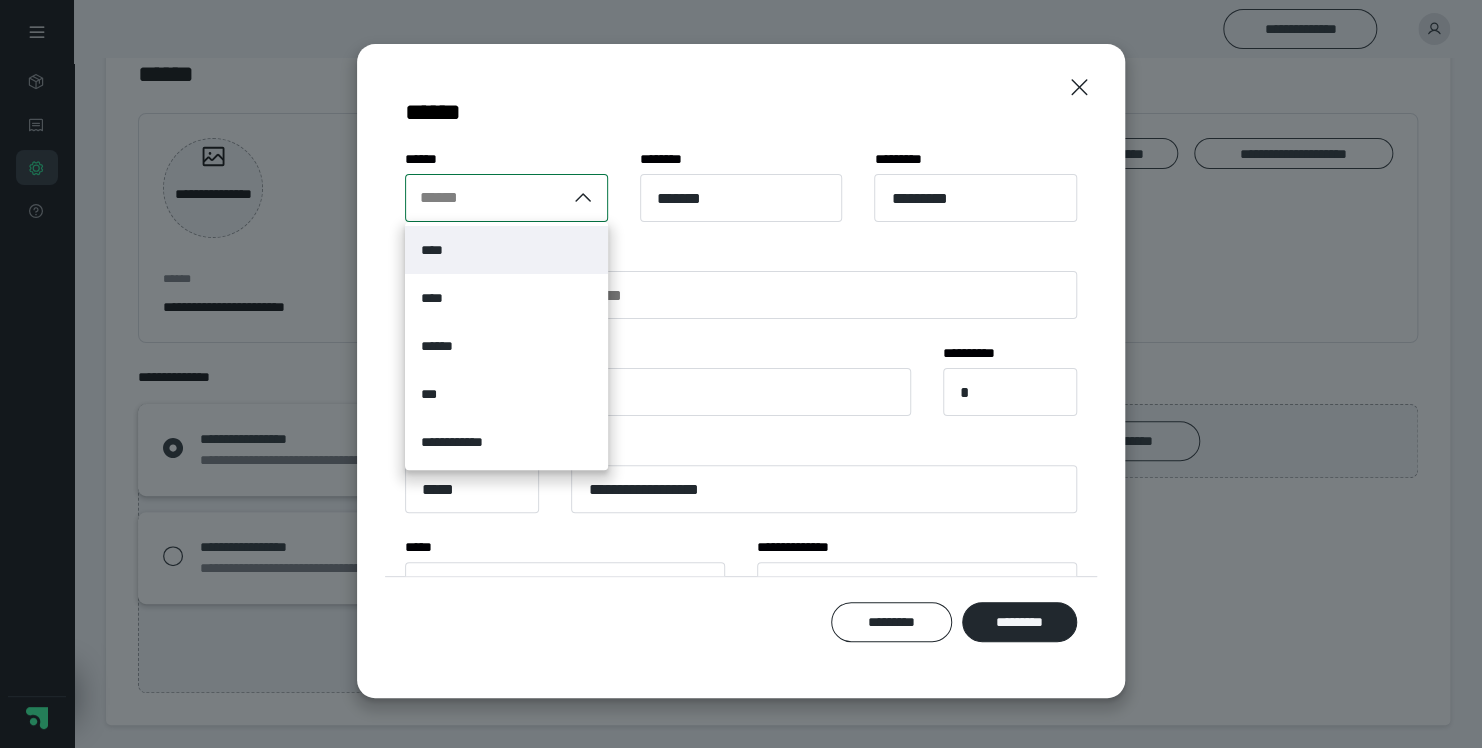 click at bounding box center [586, 198] 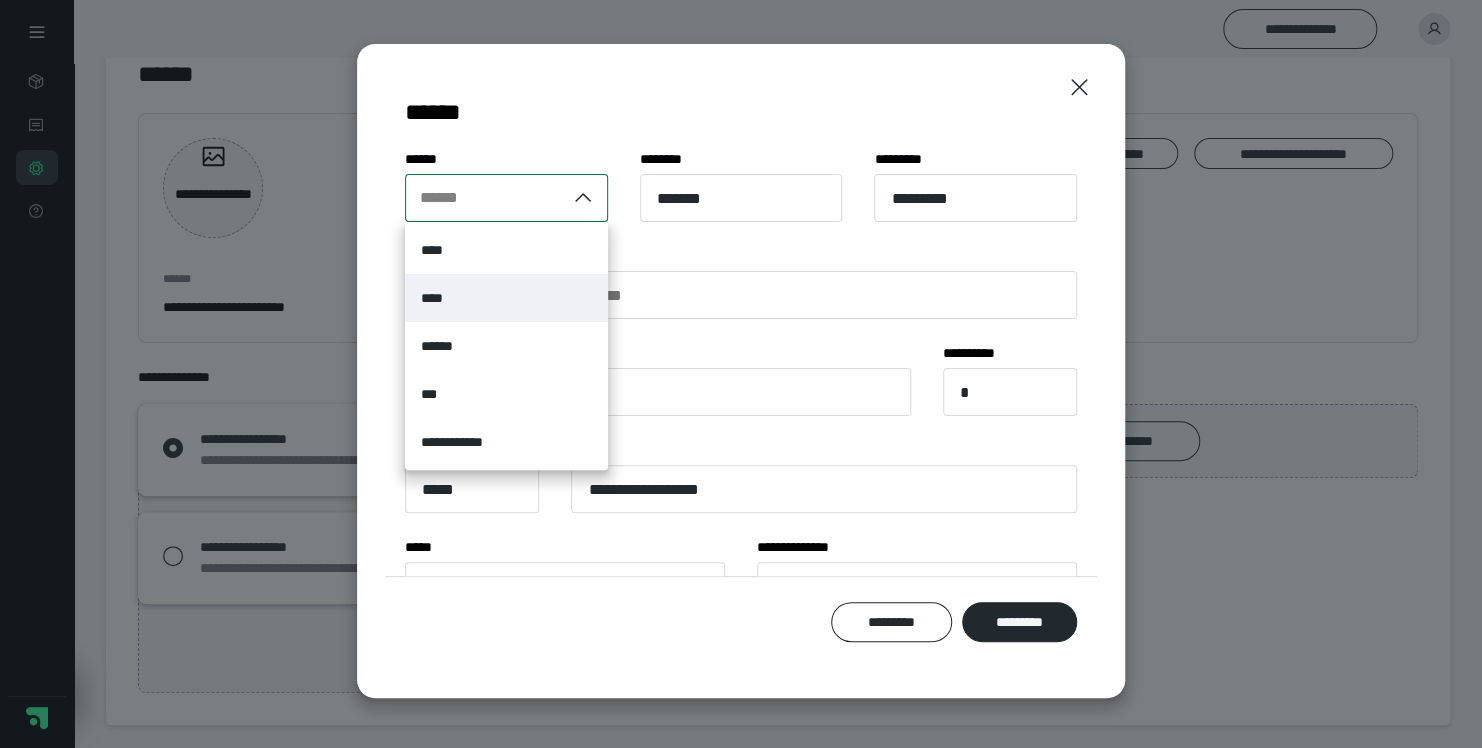 click on "****" at bounding box center [506, 298] 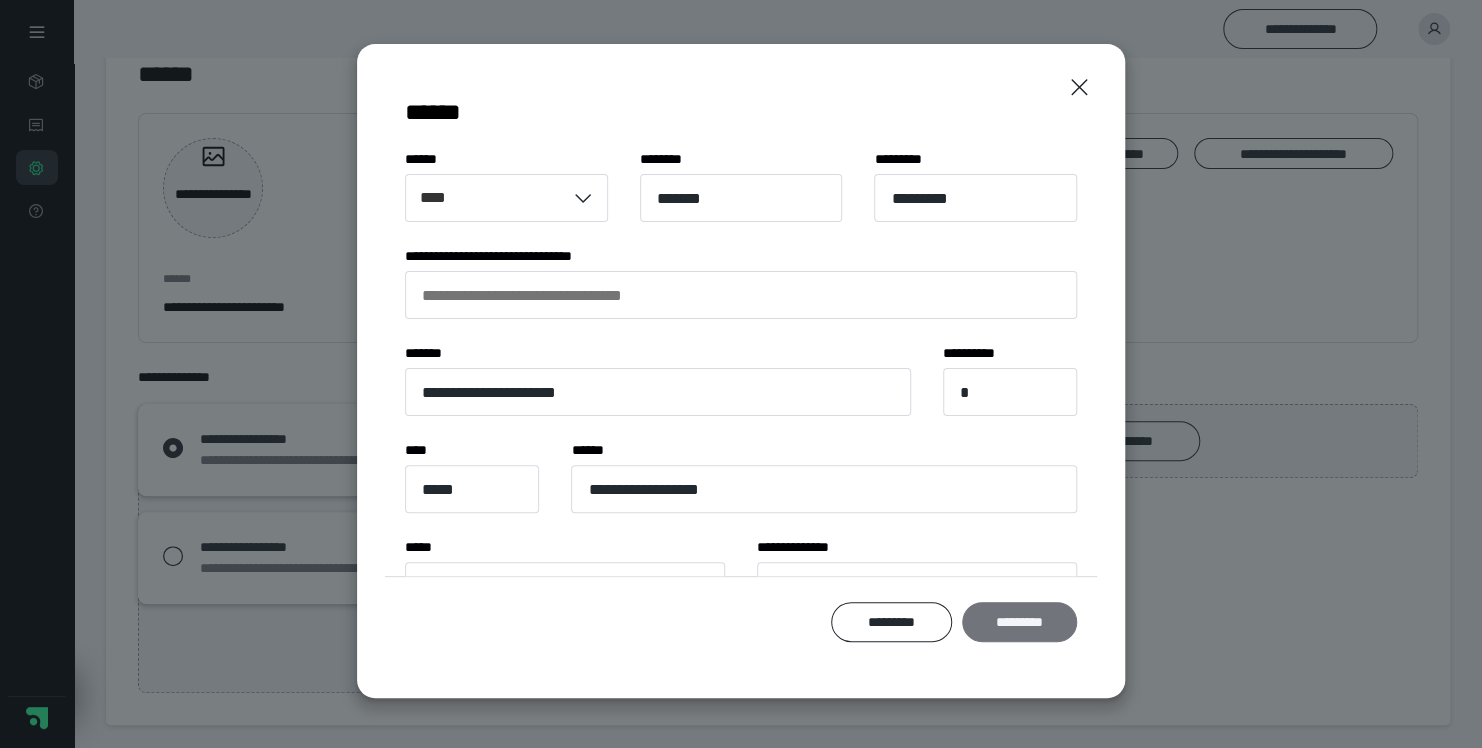 click on "*********" at bounding box center (1019, 622) 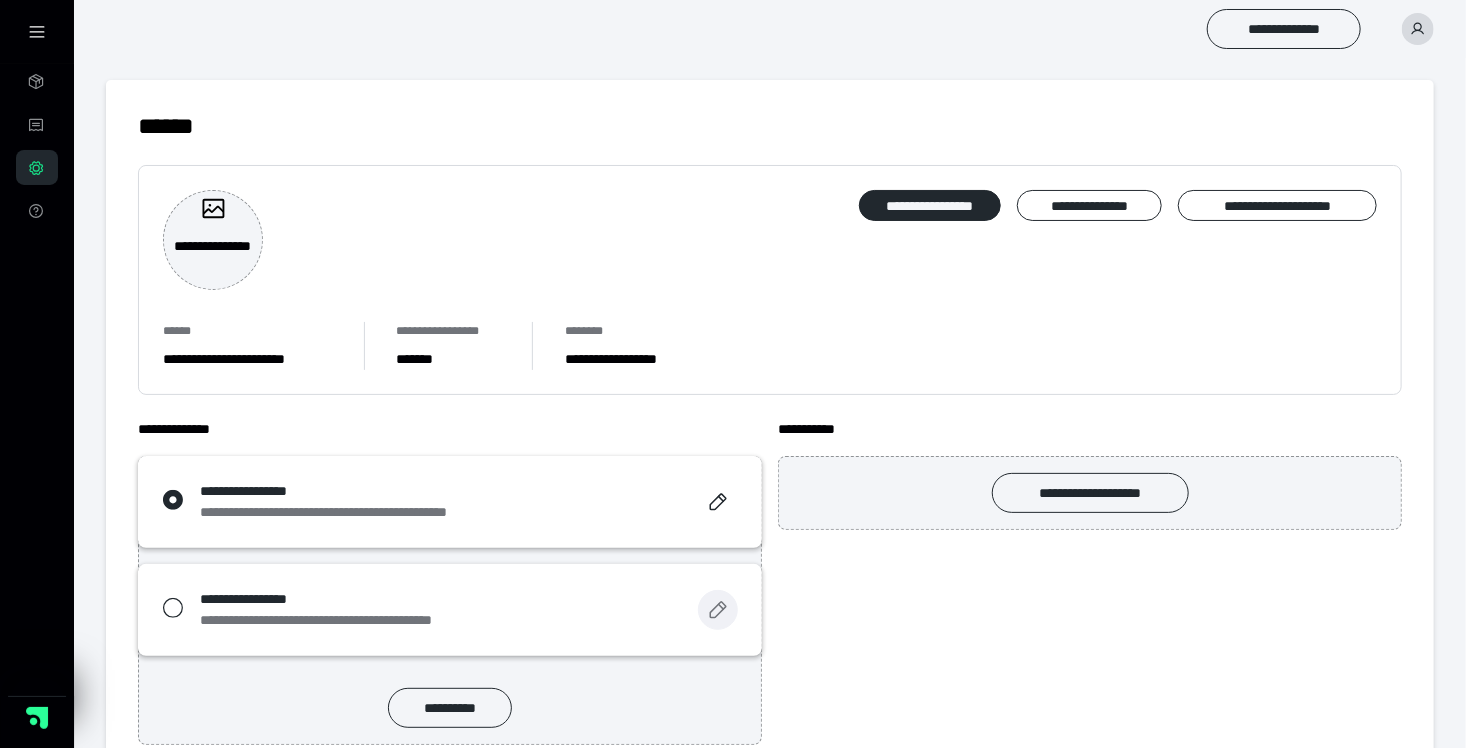 click 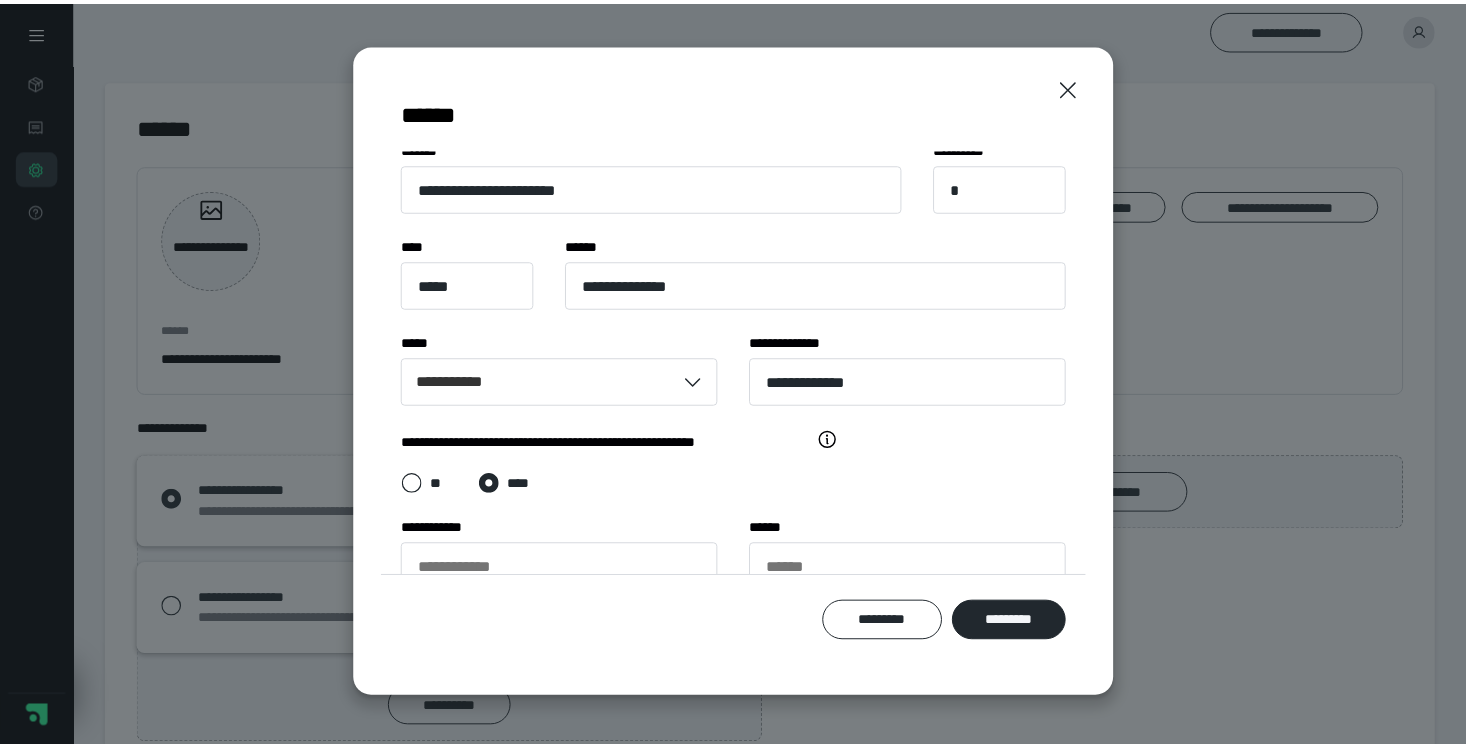 scroll, scrollTop: 218, scrollLeft: 0, axis: vertical 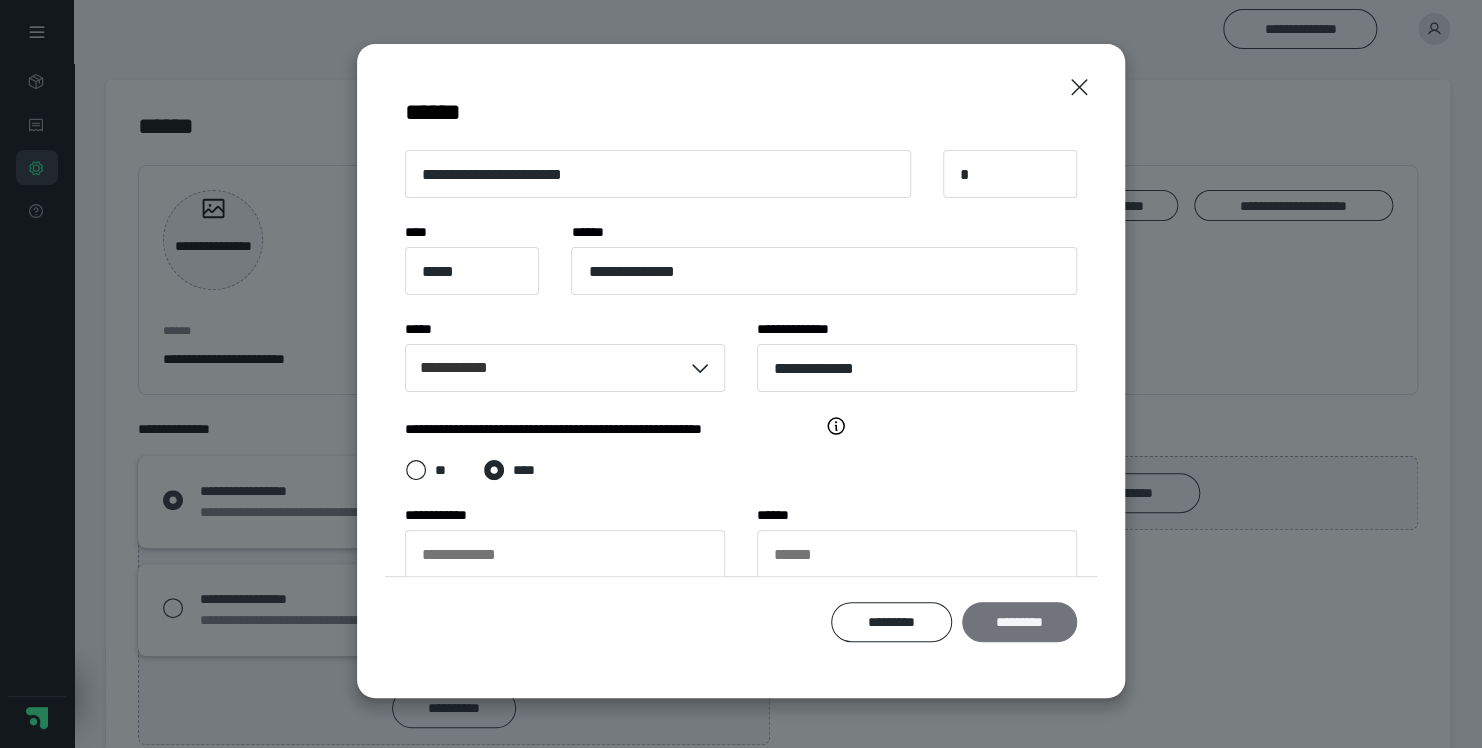 click on "*********" at bounding box center (1019, 622) 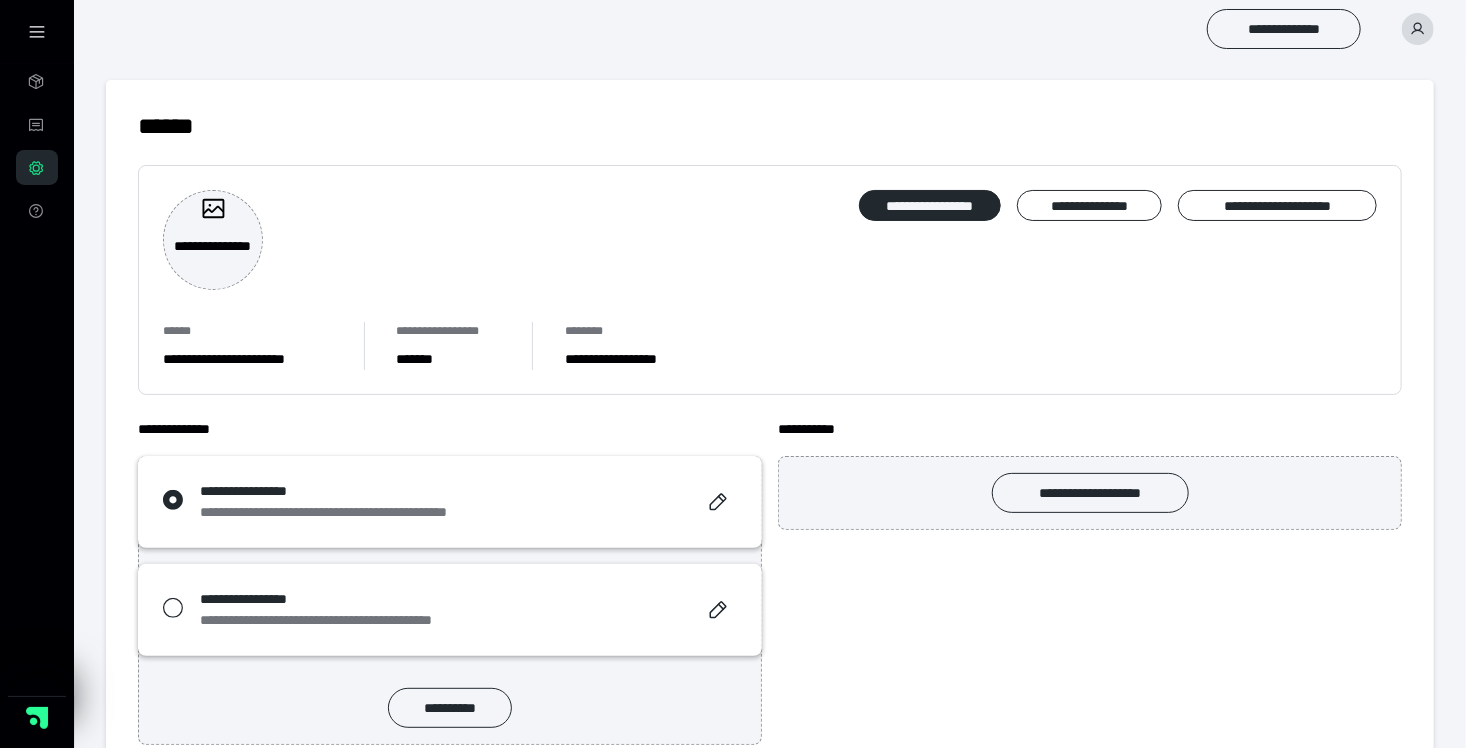 scroll, scrollTop: 52, scrollLeft: 0, axis: vertical 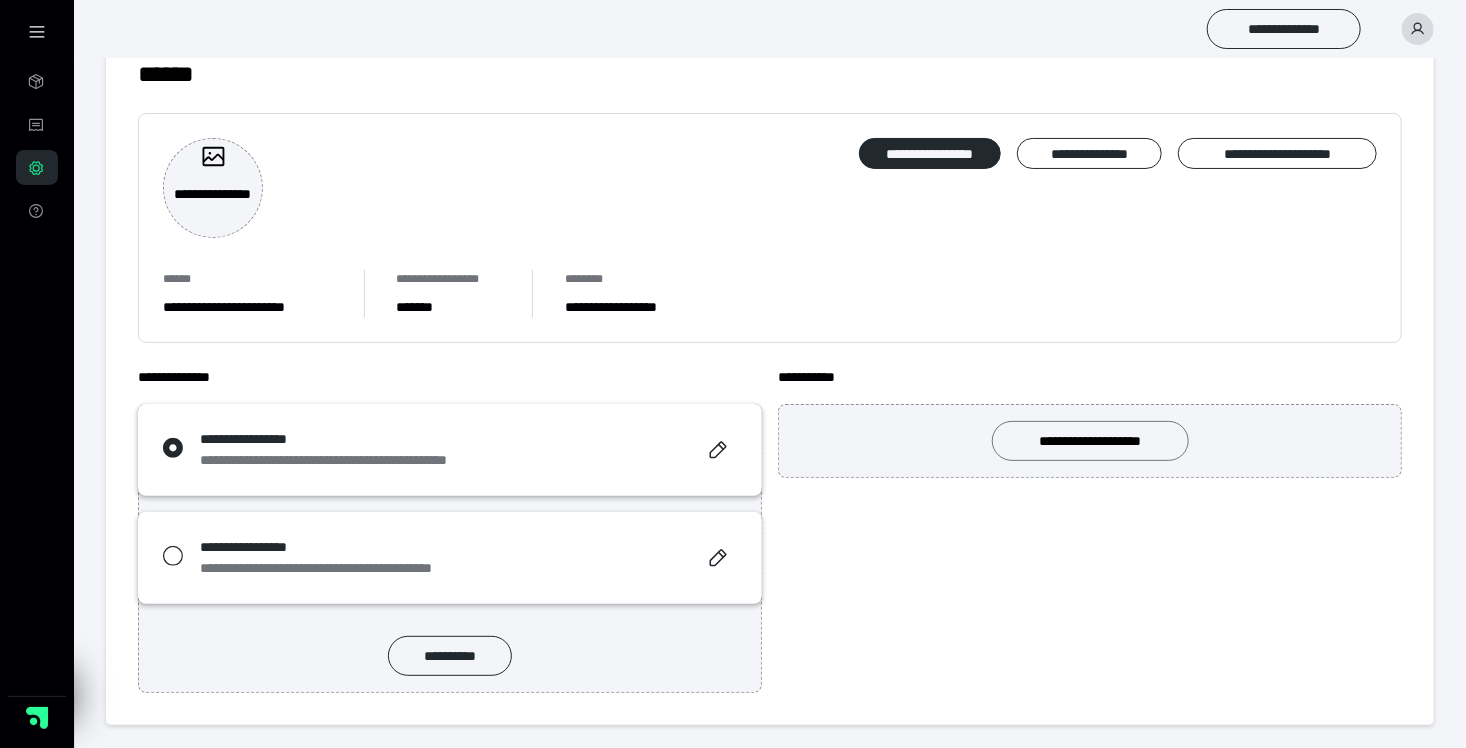 click on "**********" at bounding box center [1090, 441] 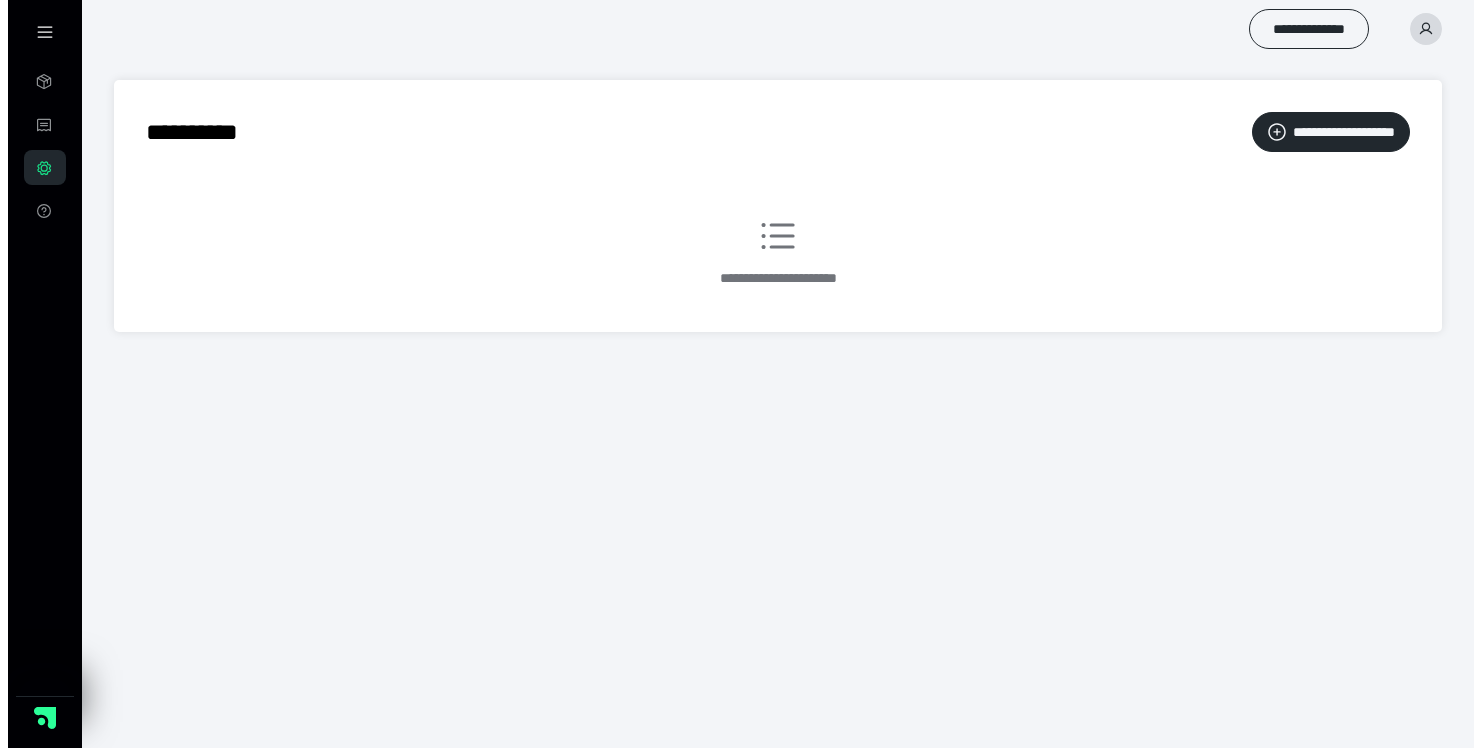 scroll, scrollTop: 0, scrollLeft: 0, axis: both 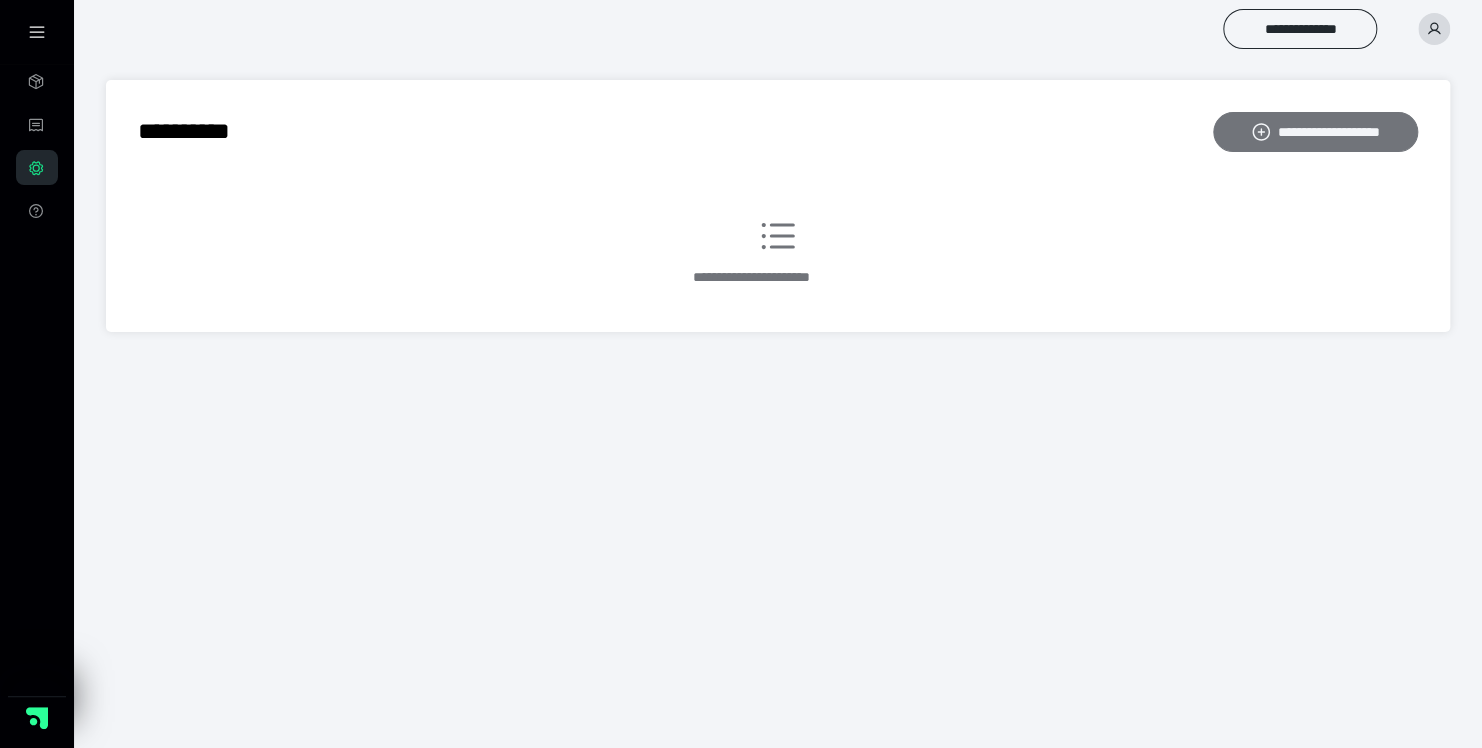 click on "**********" at bounding box center [1315, 132] 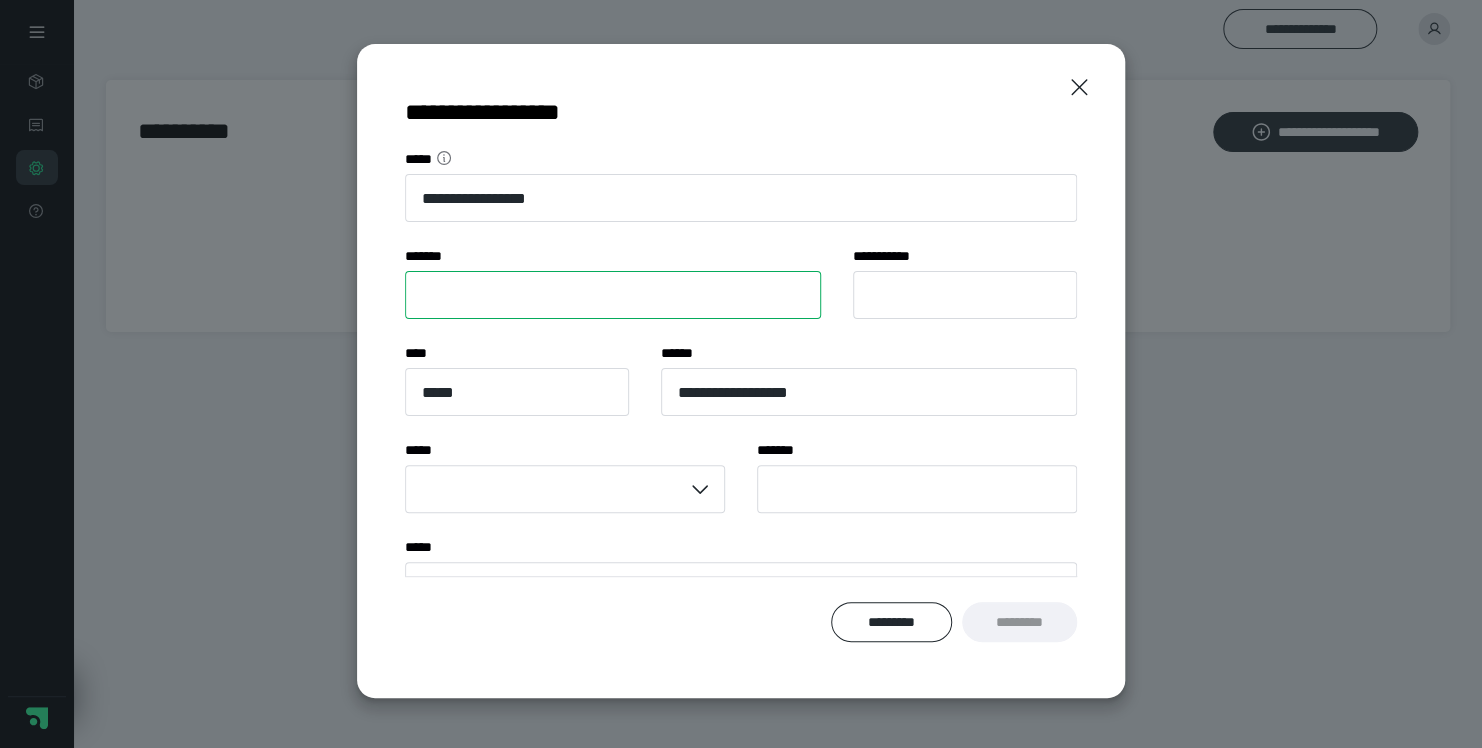 click on "****** *" at bounding box center (613, 295) 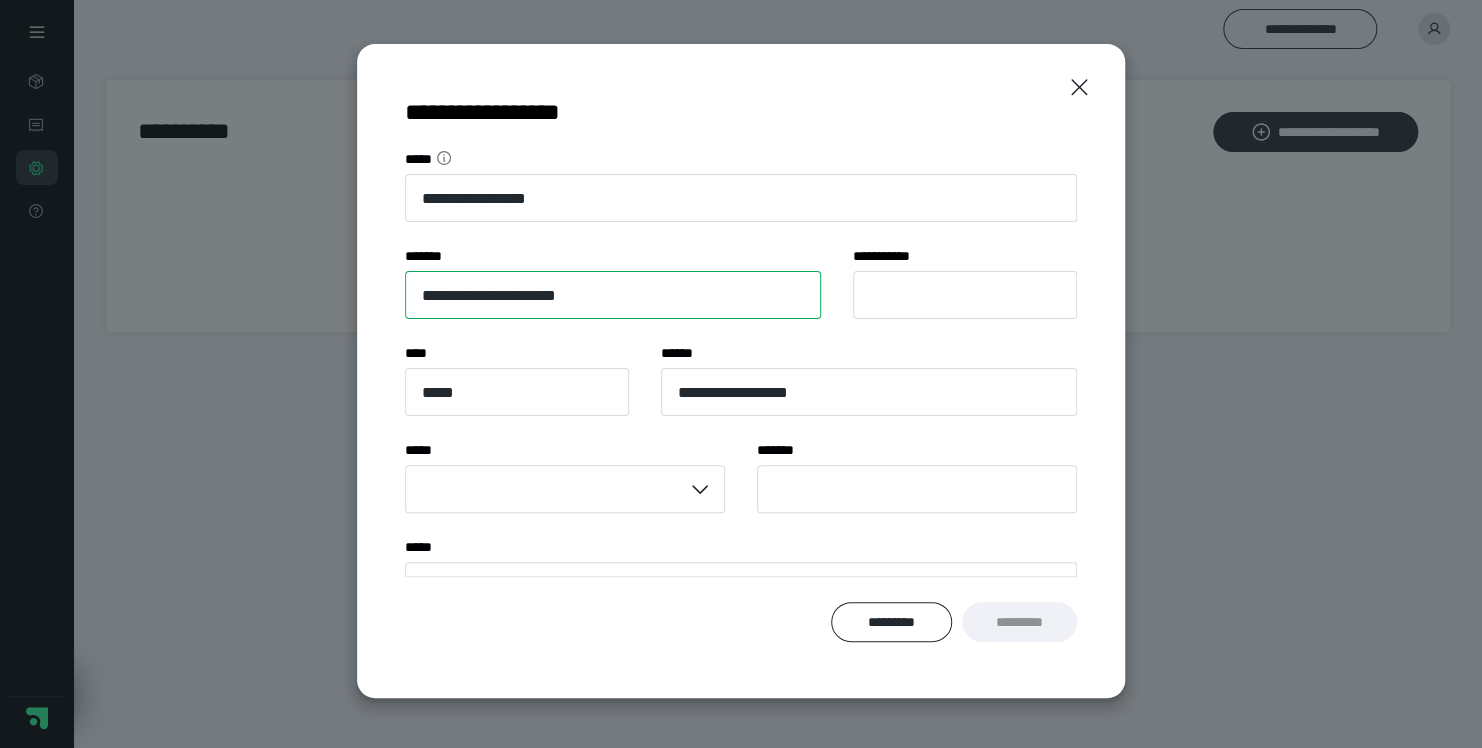 type on "**********" 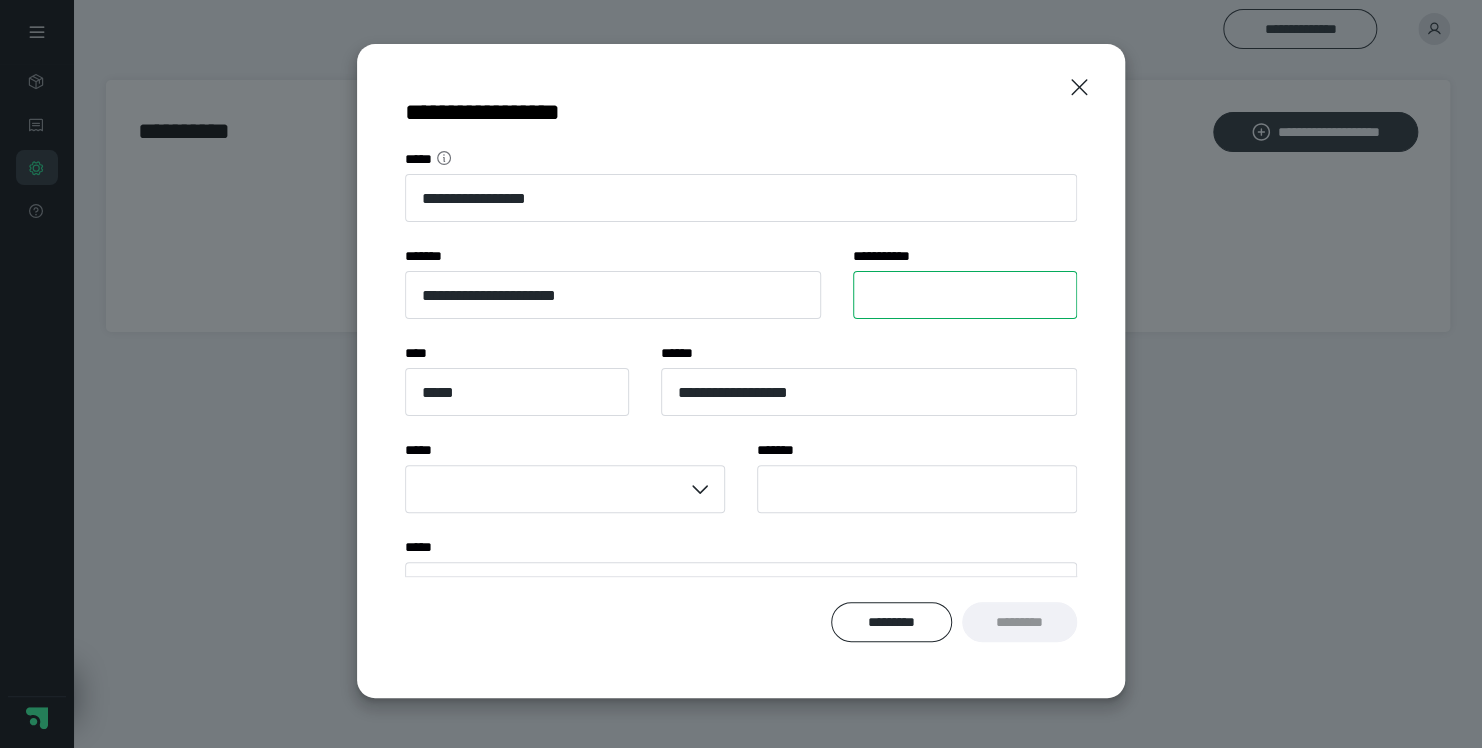 click on "**********" at bounding box center [965, 295] 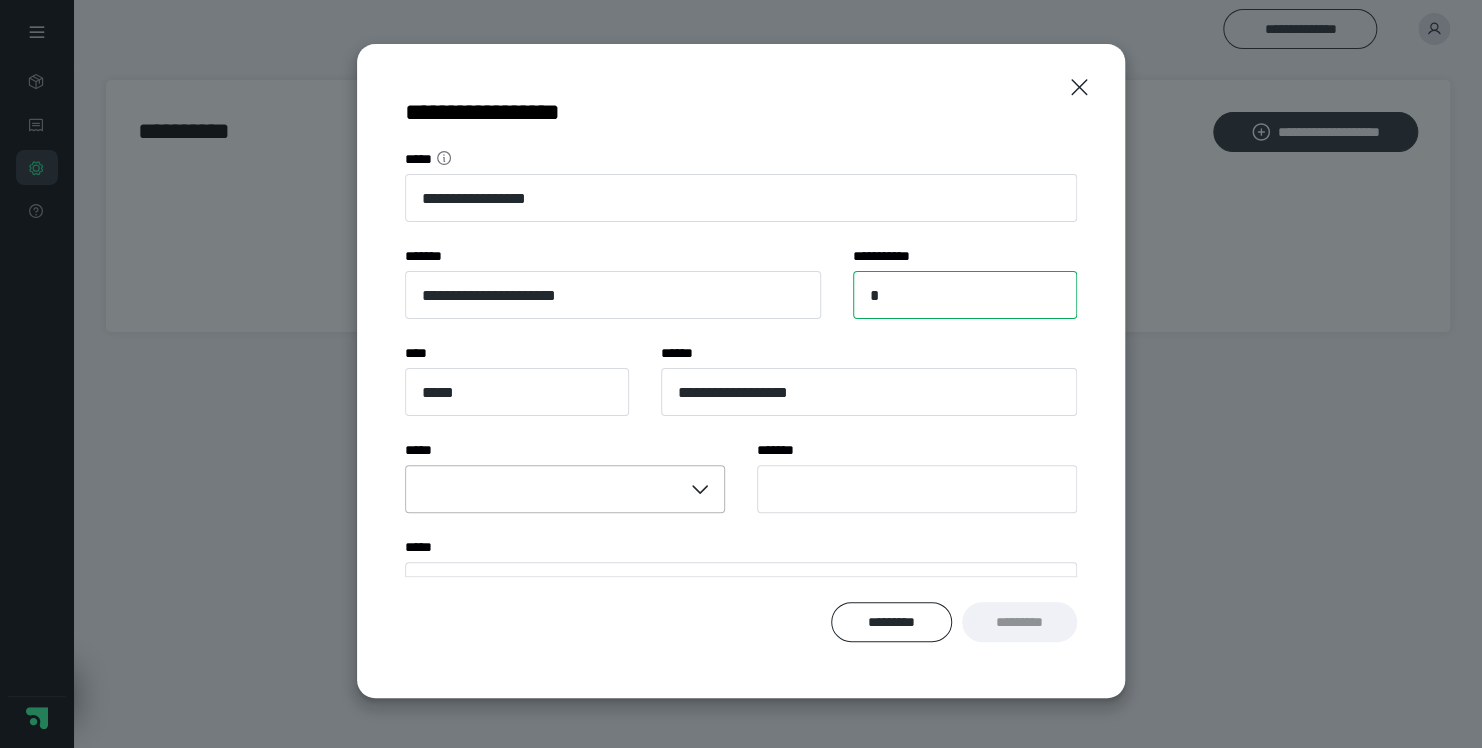 type on "*" 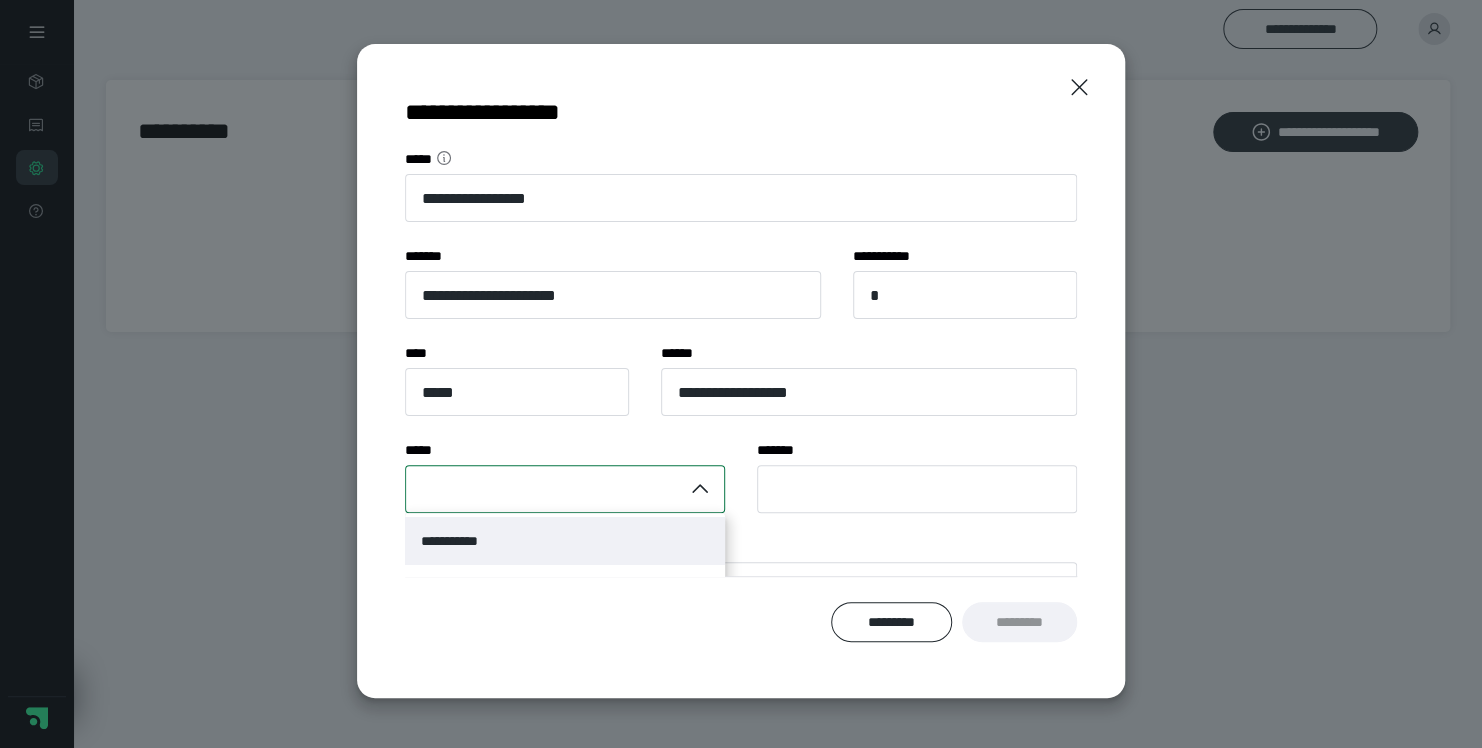 click at bounding box center (544, 489) 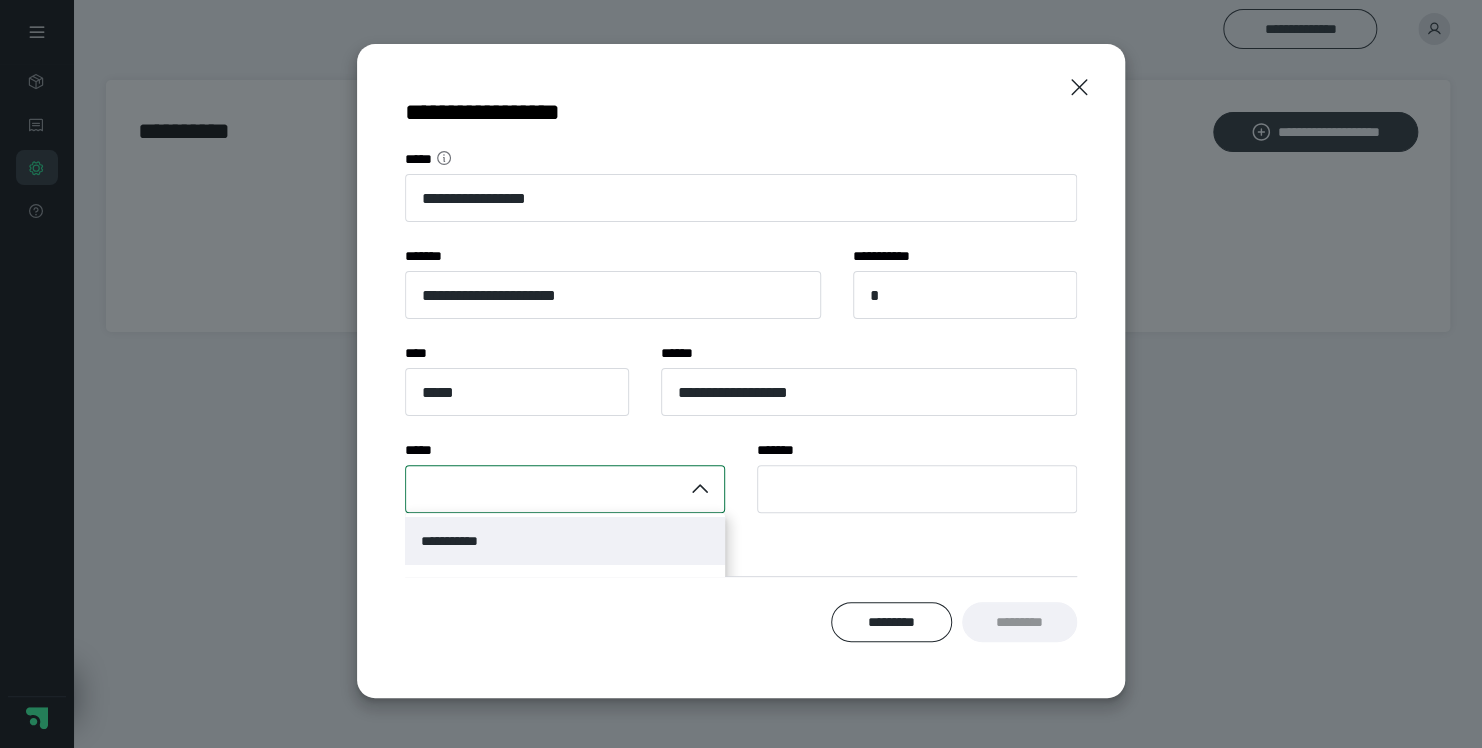 drag, startPoint x: 583, startPoint y: 535, endPoint x: 517, endPoint y: 472, distance: 91.24144 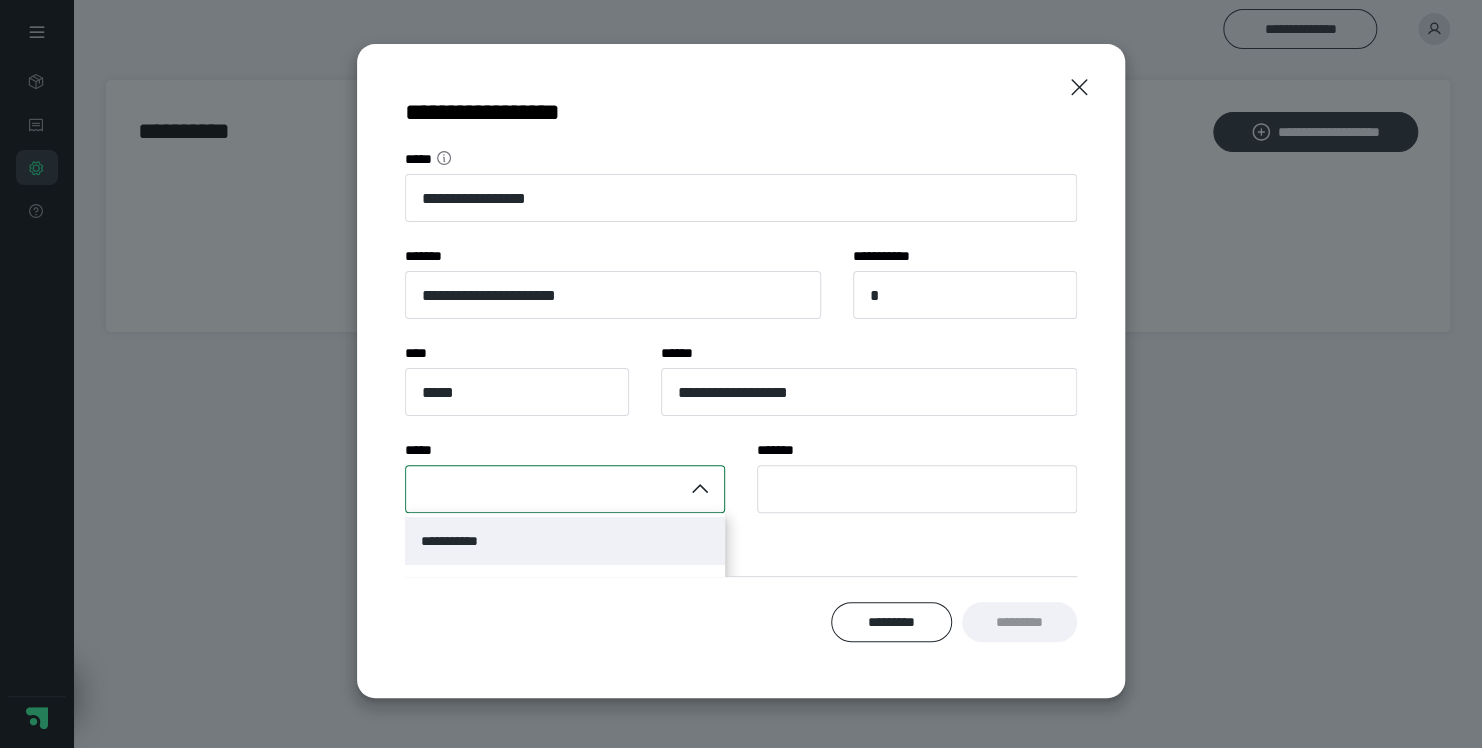 click at bounding box center [544, 489] 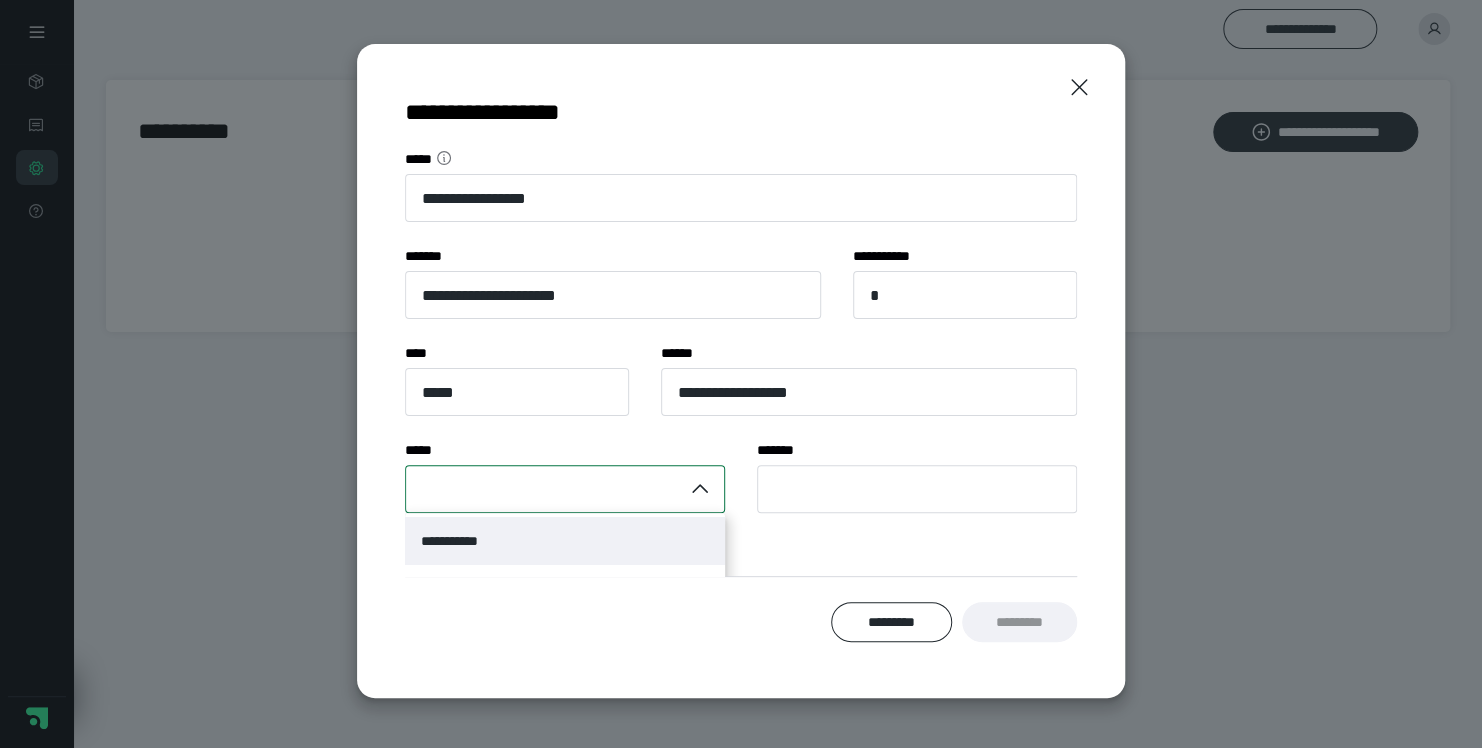 click on "**********" at bounding box center (565, 541) 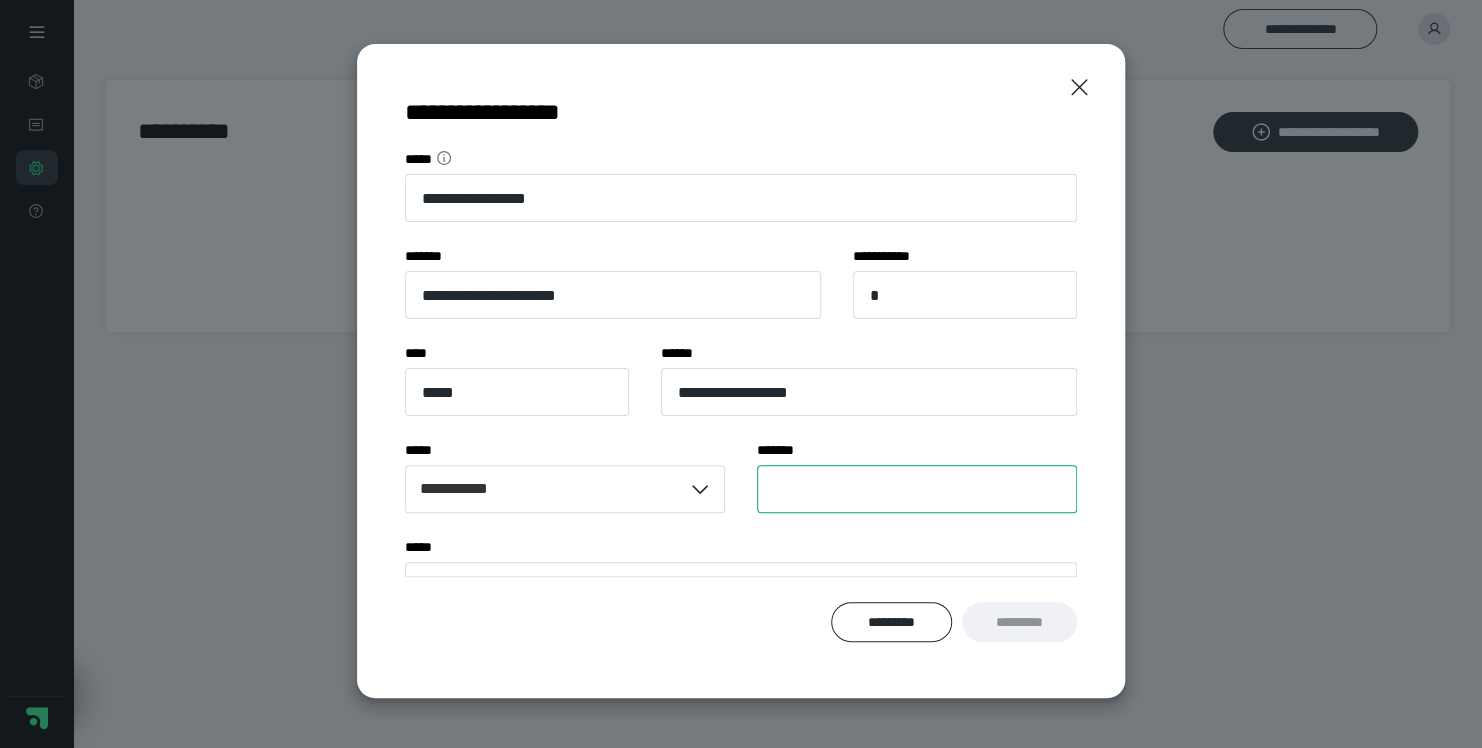 click on "****** *" at bounding box center (917, 489) 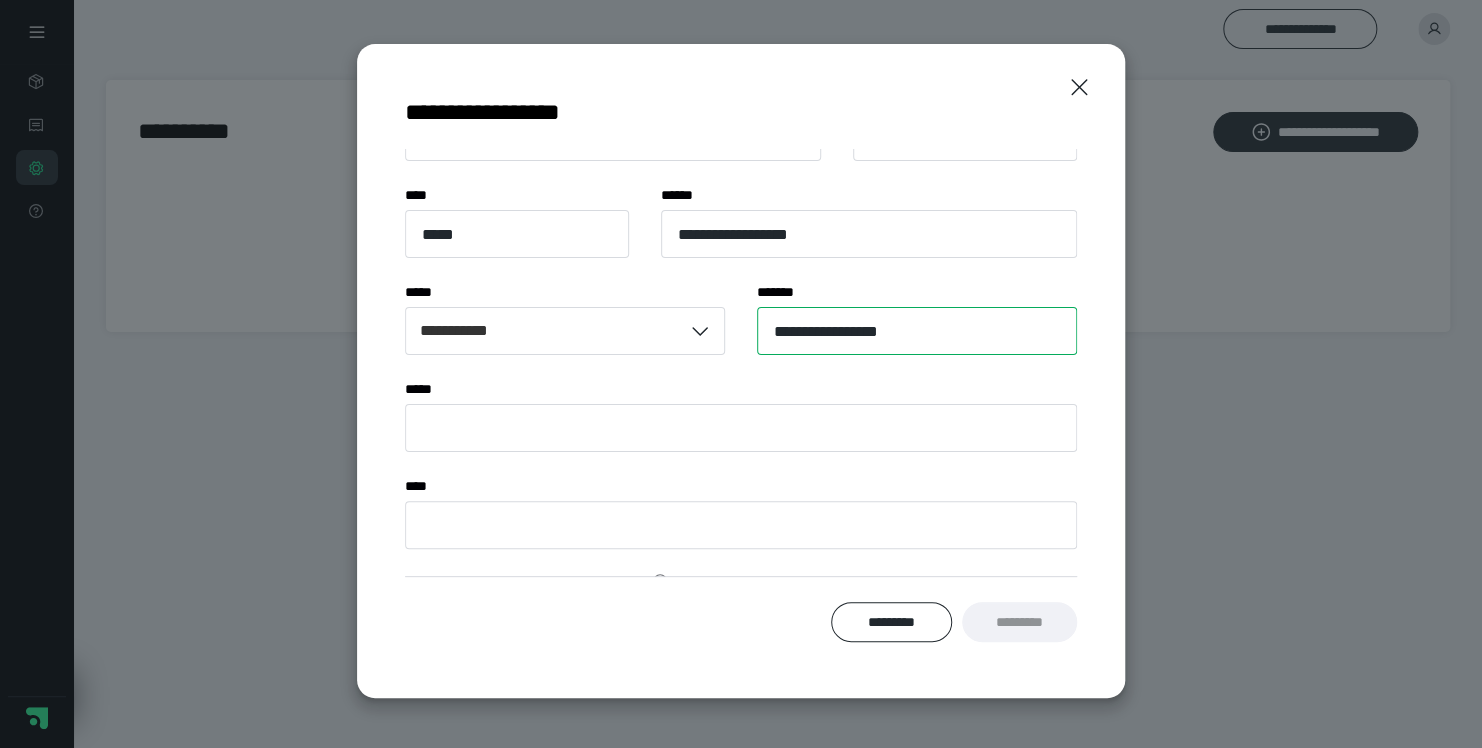 scroll, scrollTop: 167, scrollLeft: 0, axis: vertical 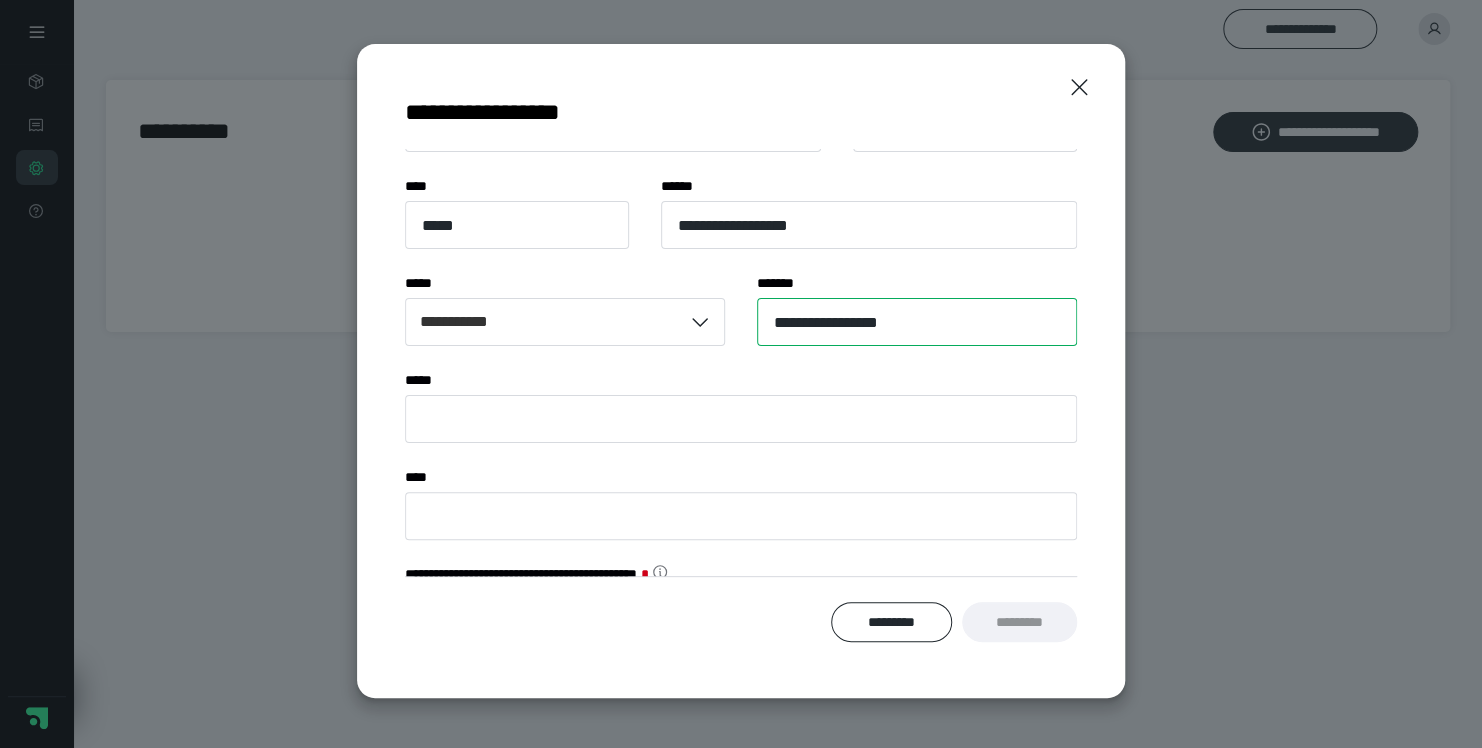 type on "**********" 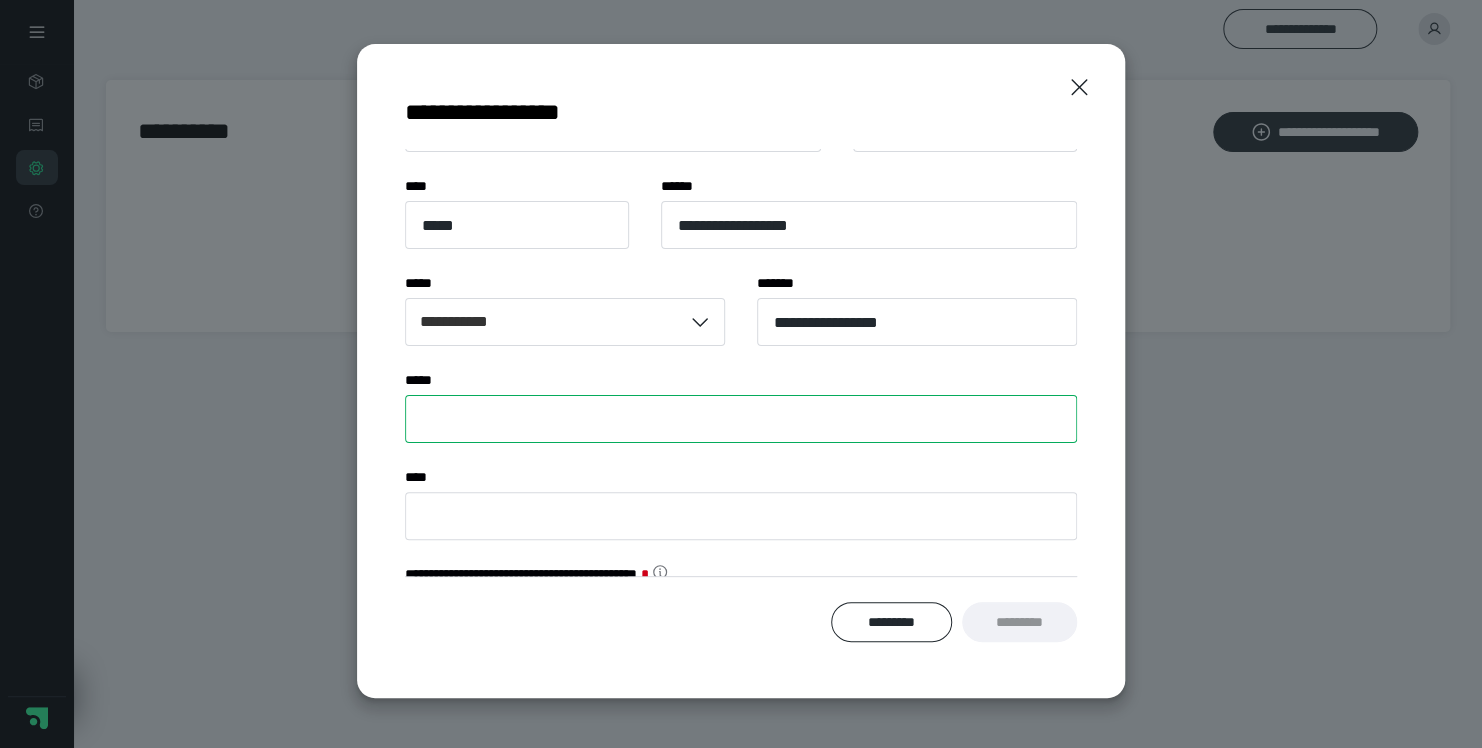 click on "**** *" at bounding box center (741, 419) 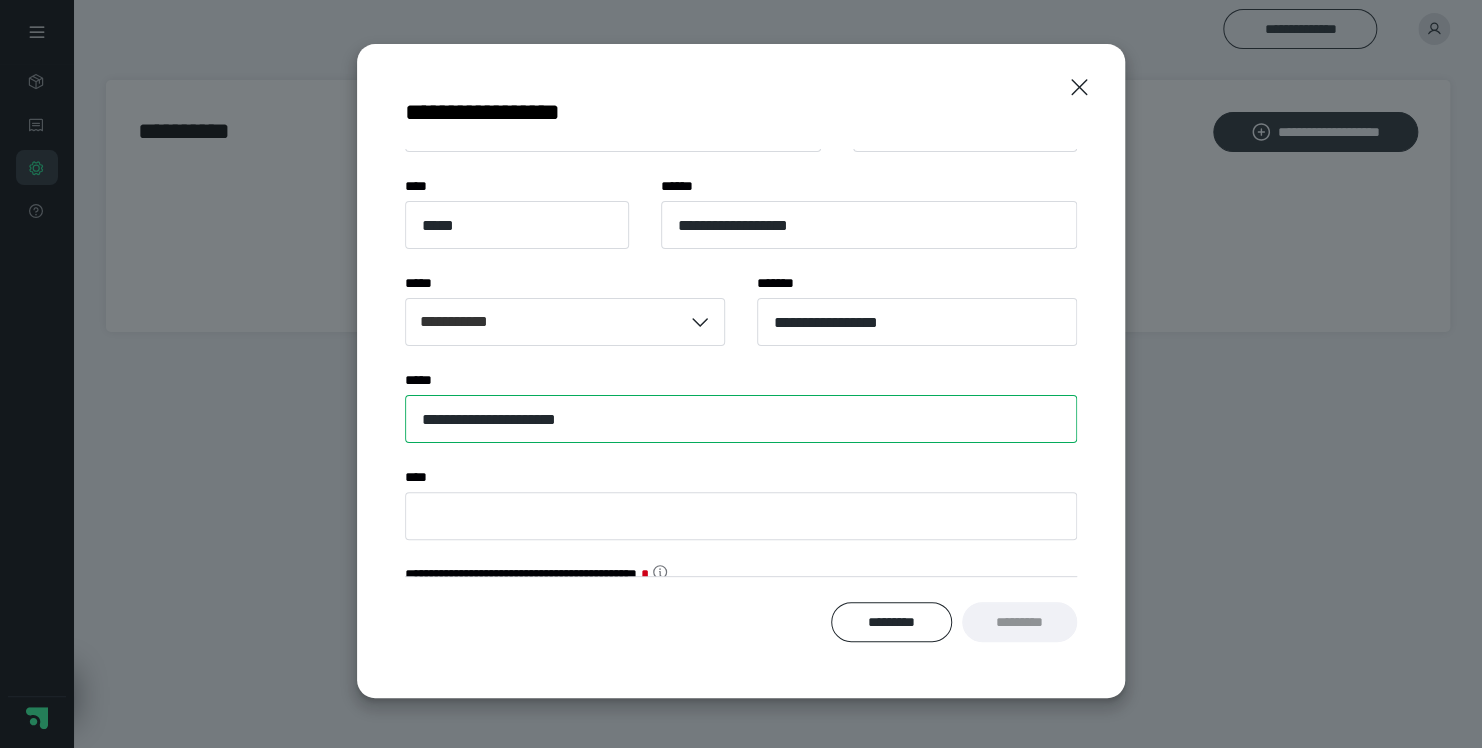 type on "**********" 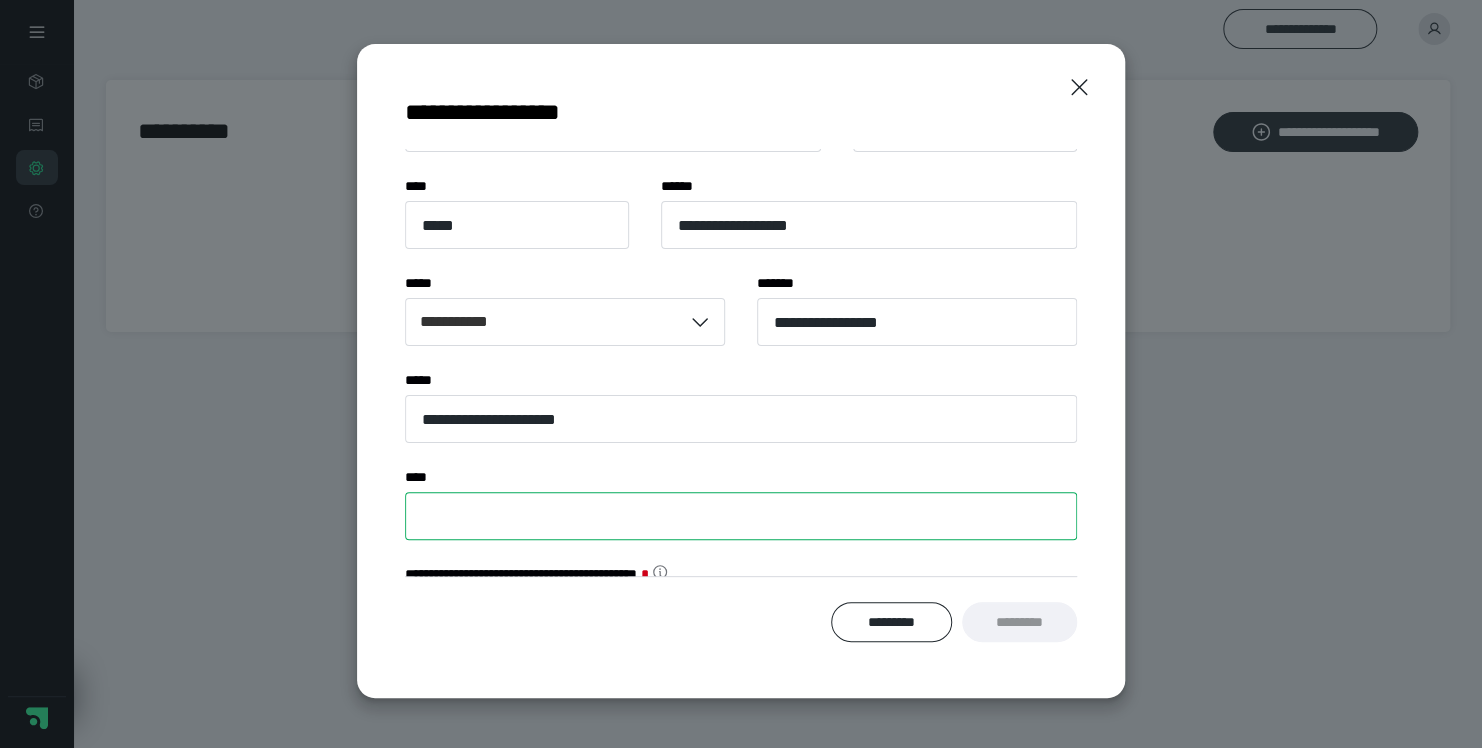 click on "*** *" at bounding box center (741, 516) 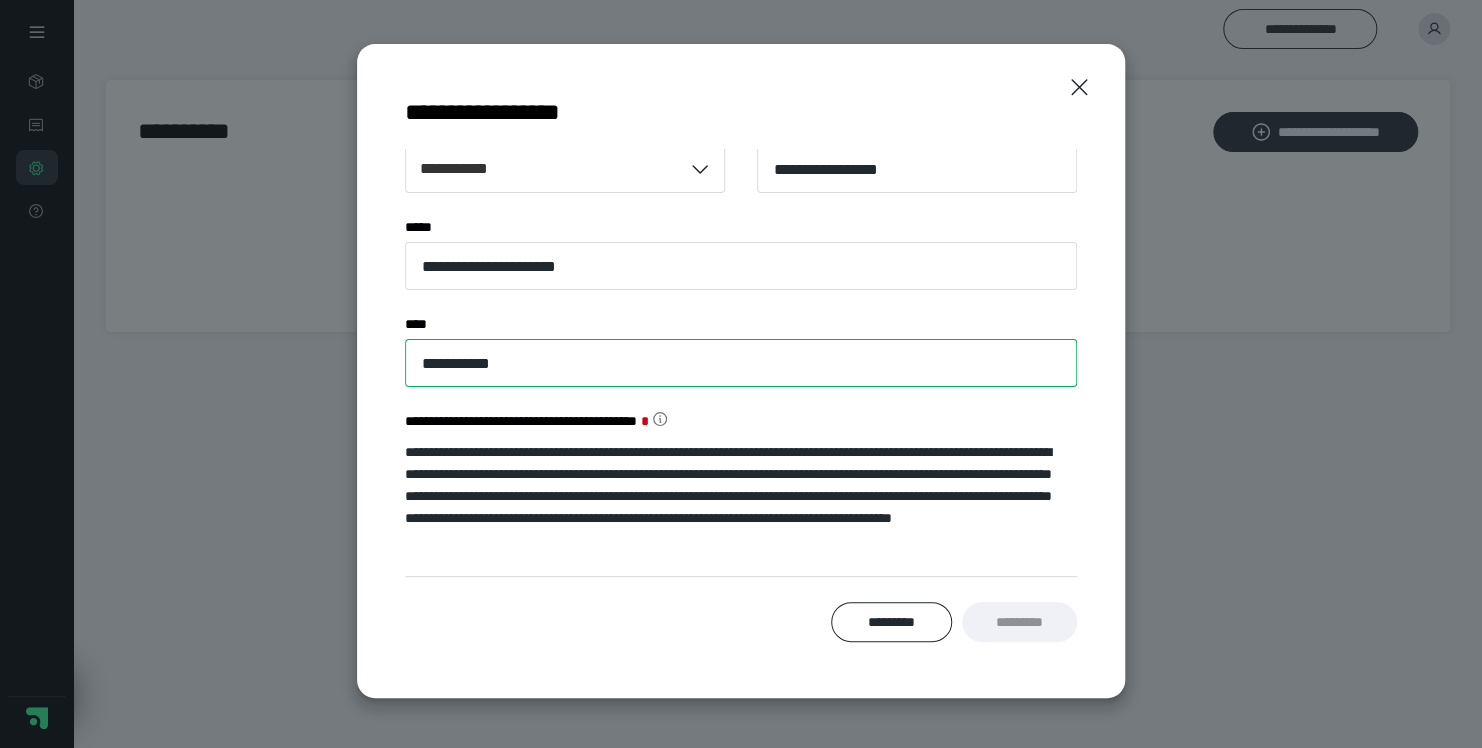 scroll, scrollTop: 372, scrollLeft: 0, axis: vertical 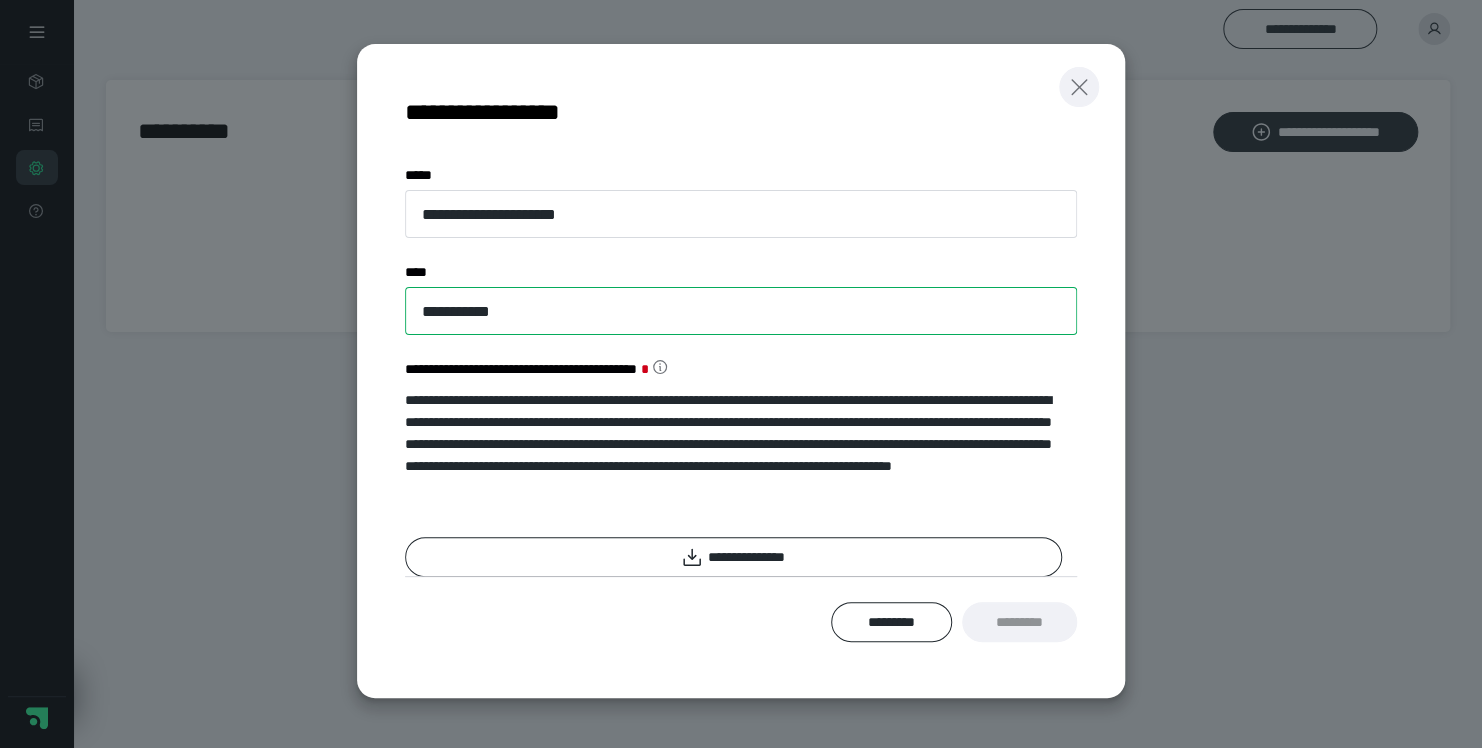 type on "**********" 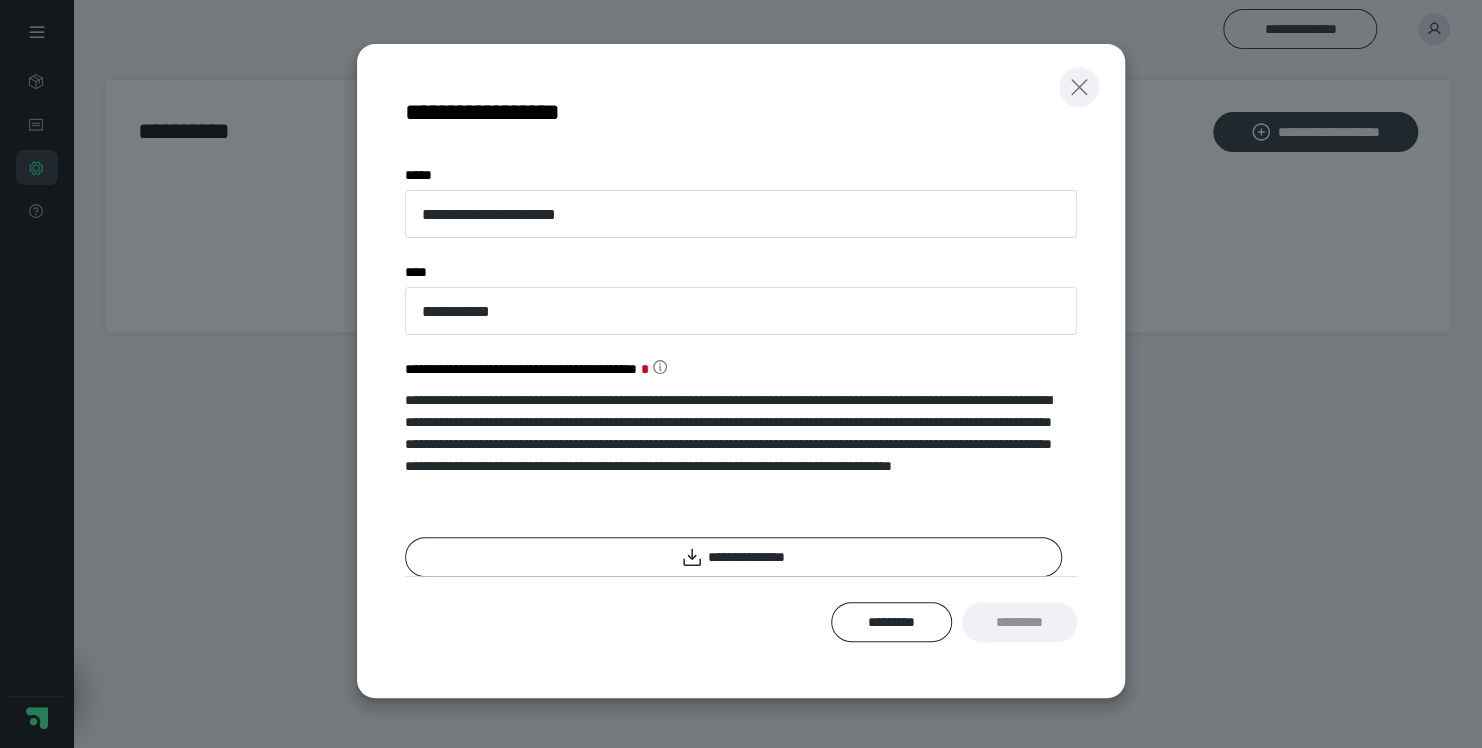 click 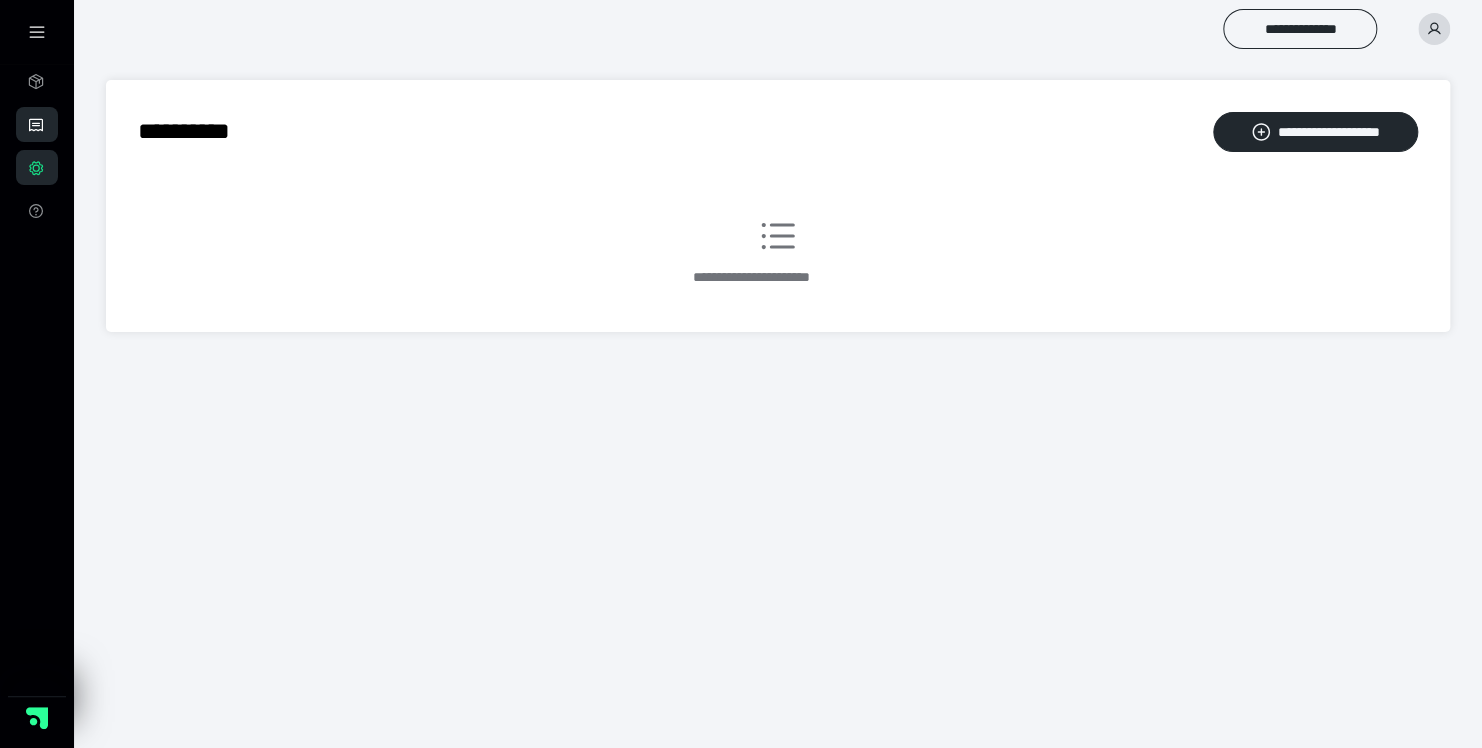 click on "**********" at bounding box center (37, 124) 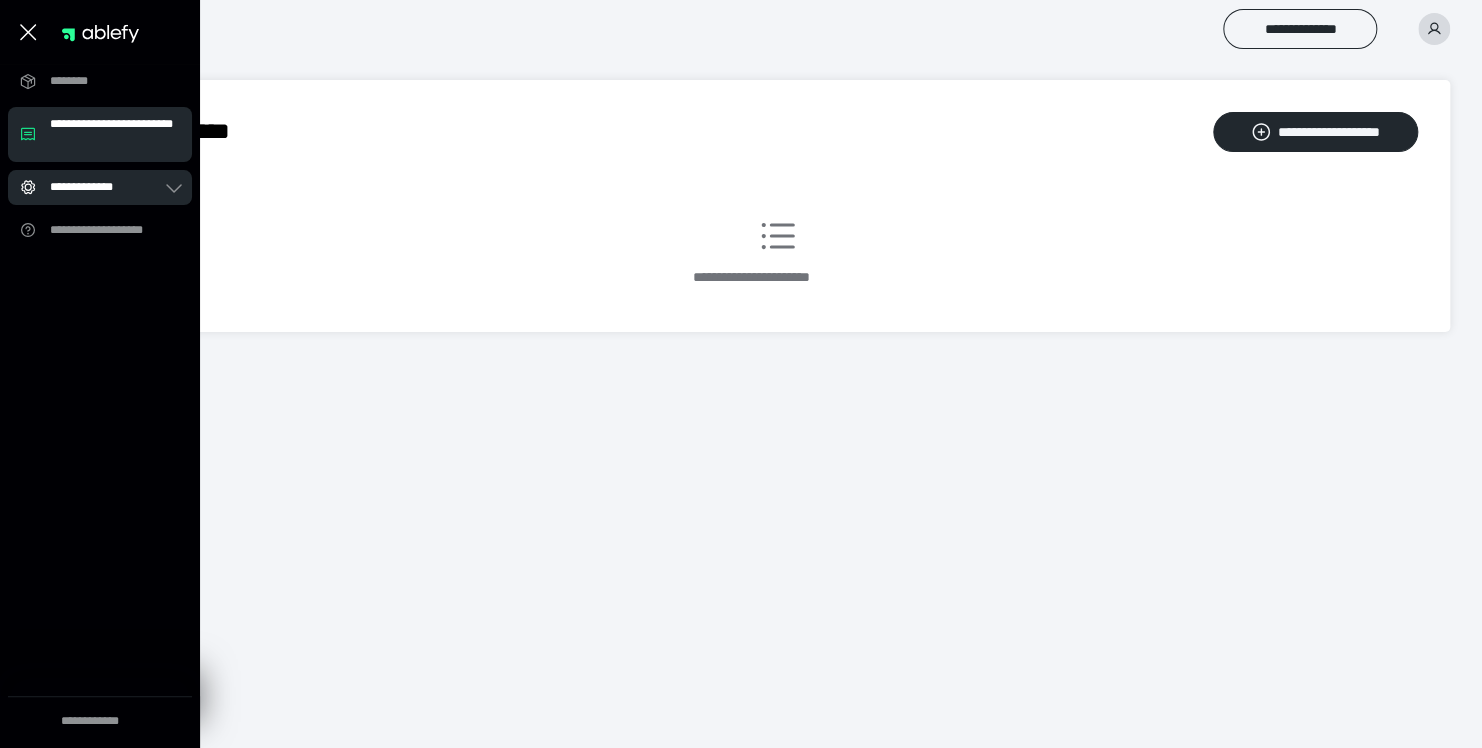 click on "**********" at bounding box center (100, 187) 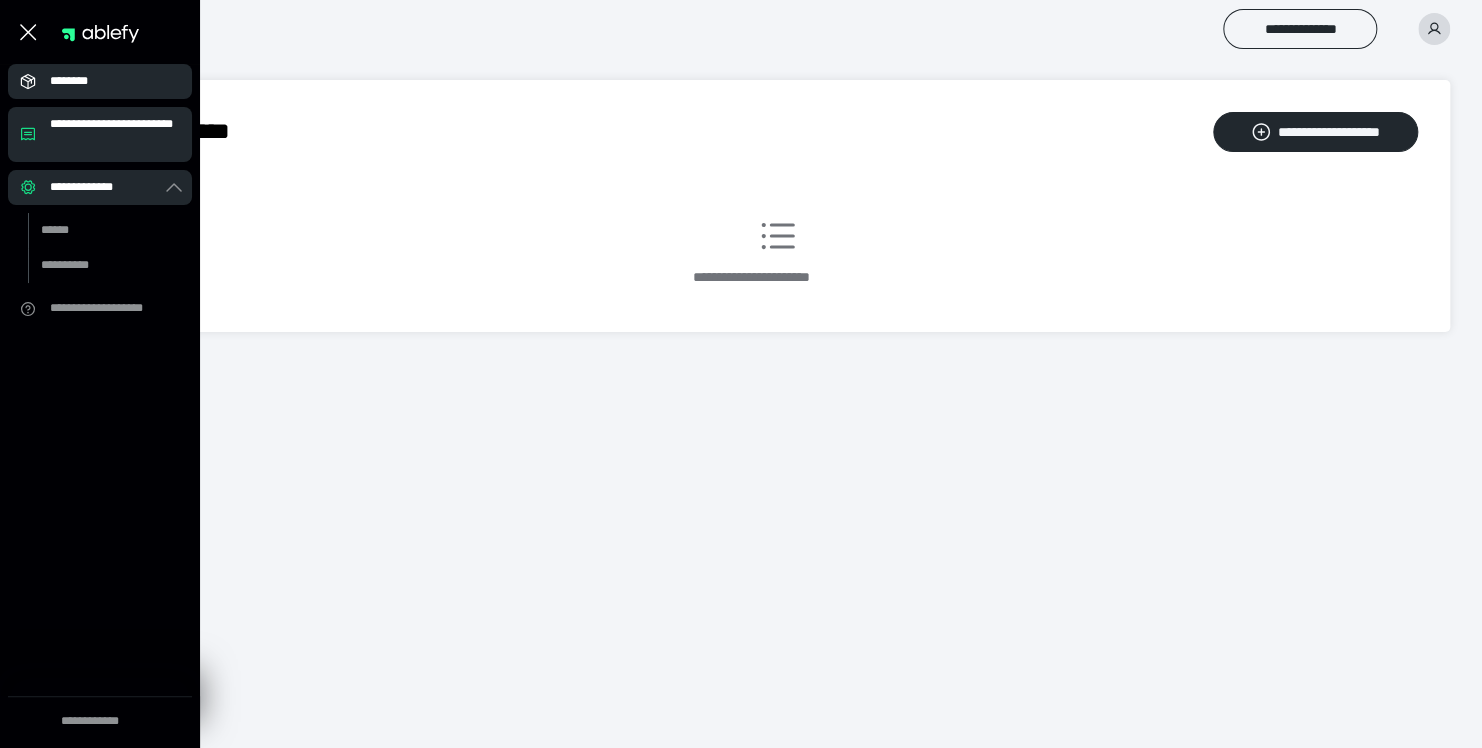 click on "********" at bounding box center [106, 81] 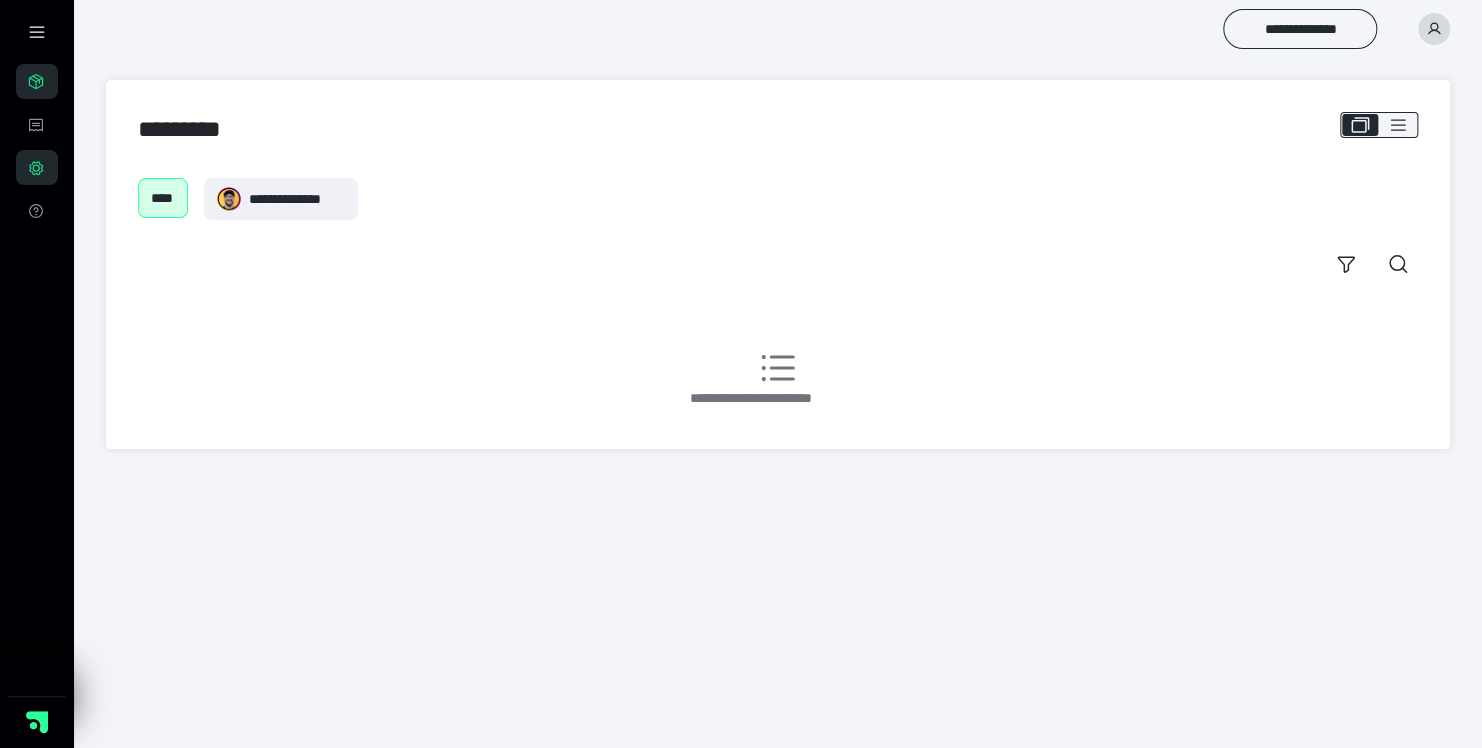 click on "****" at bounding box center [163, 198] 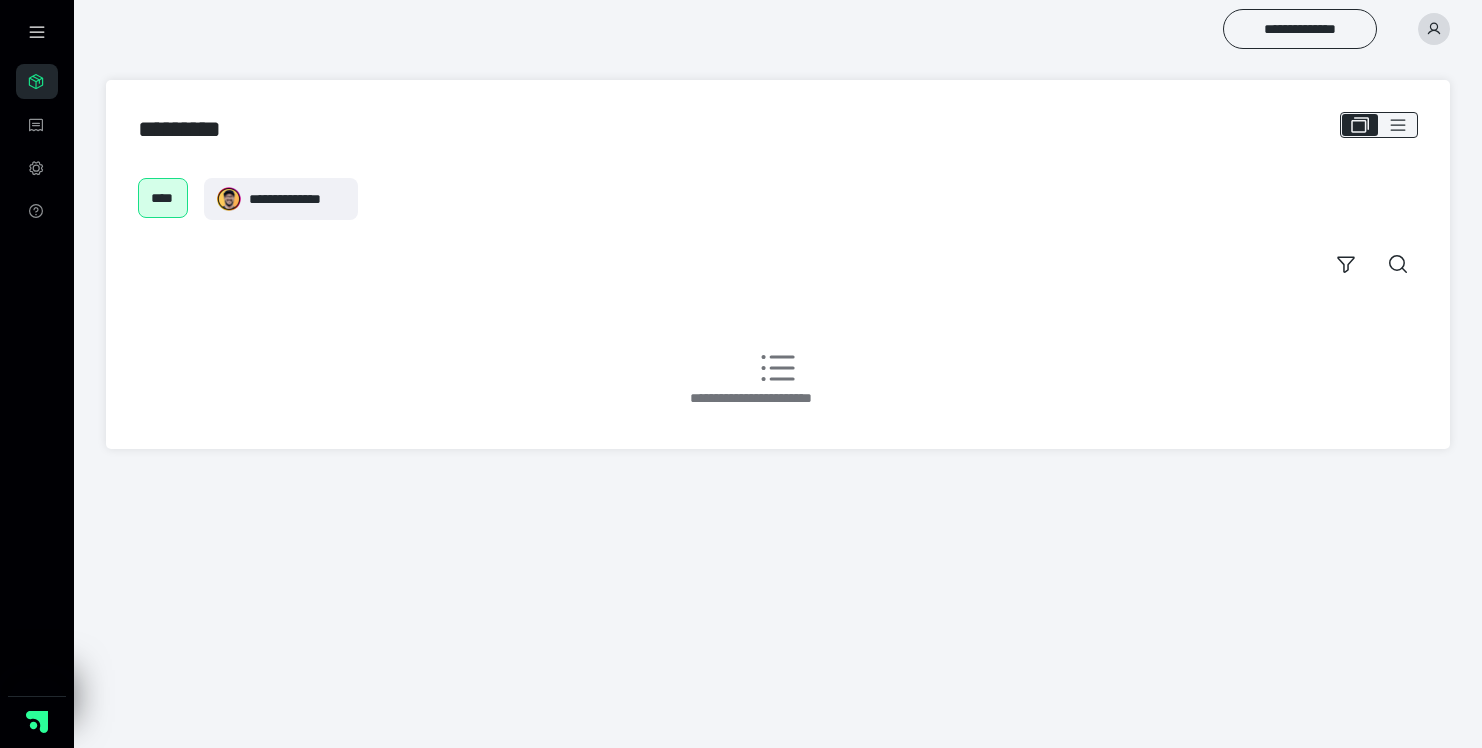 scroll, scrollTop: 0, scrollLeft: 0, axis: both 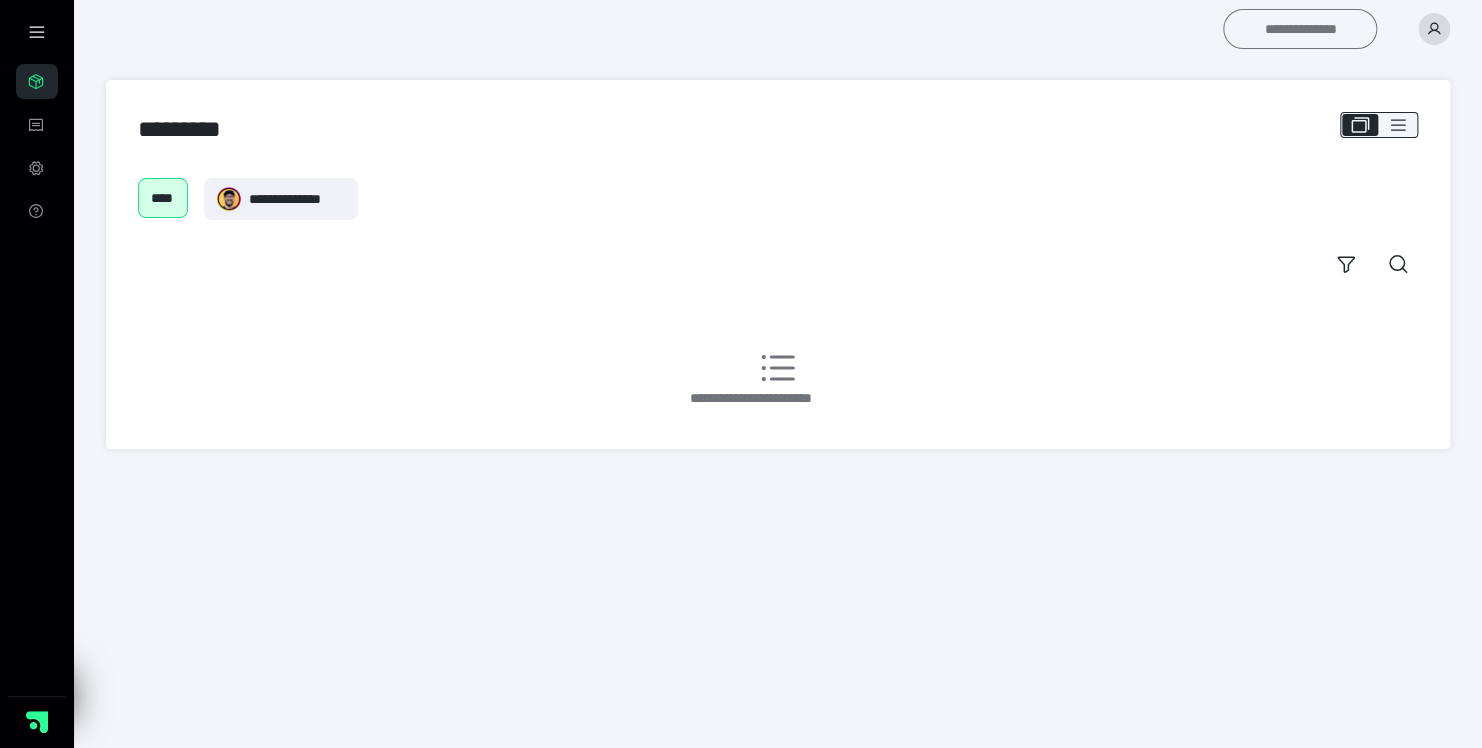 click on "**********" at bounding box center [1300, 29] 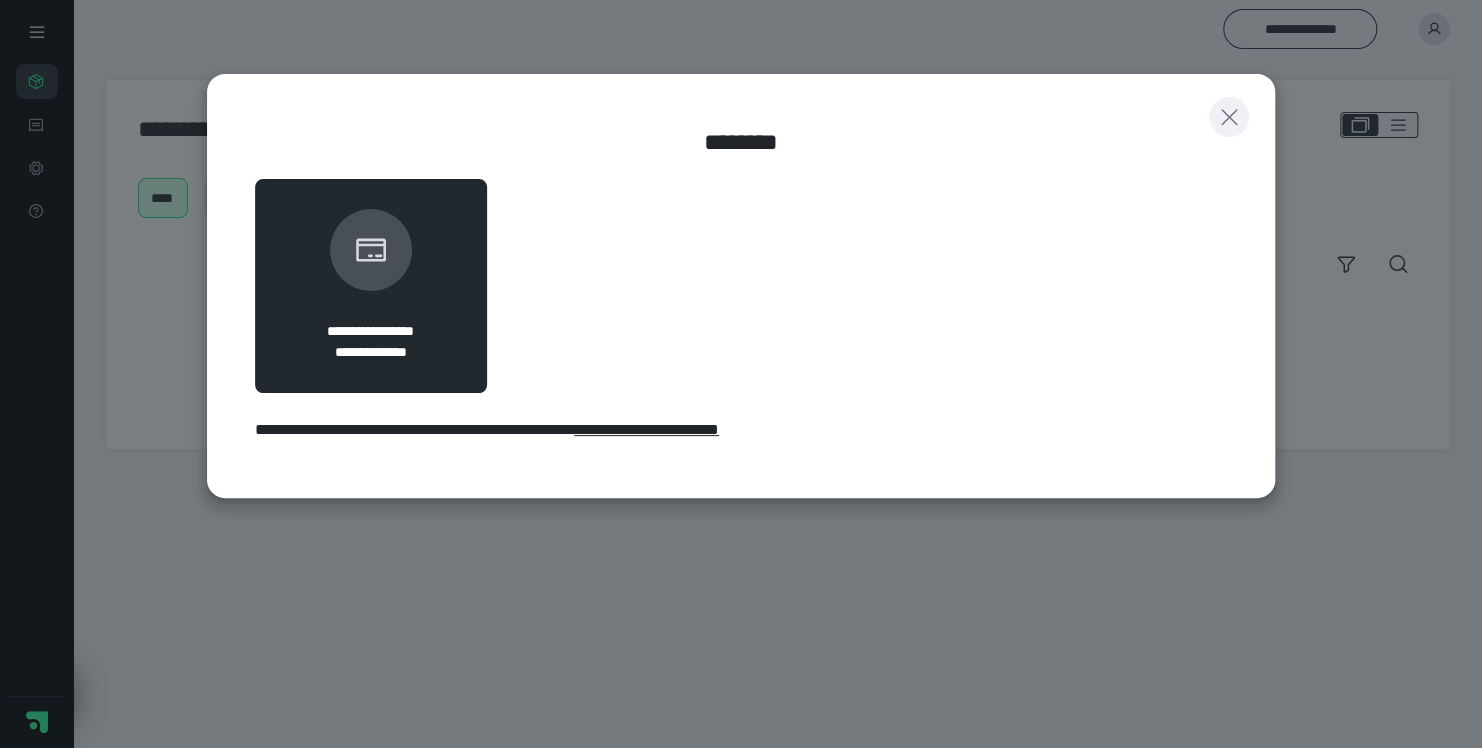 click 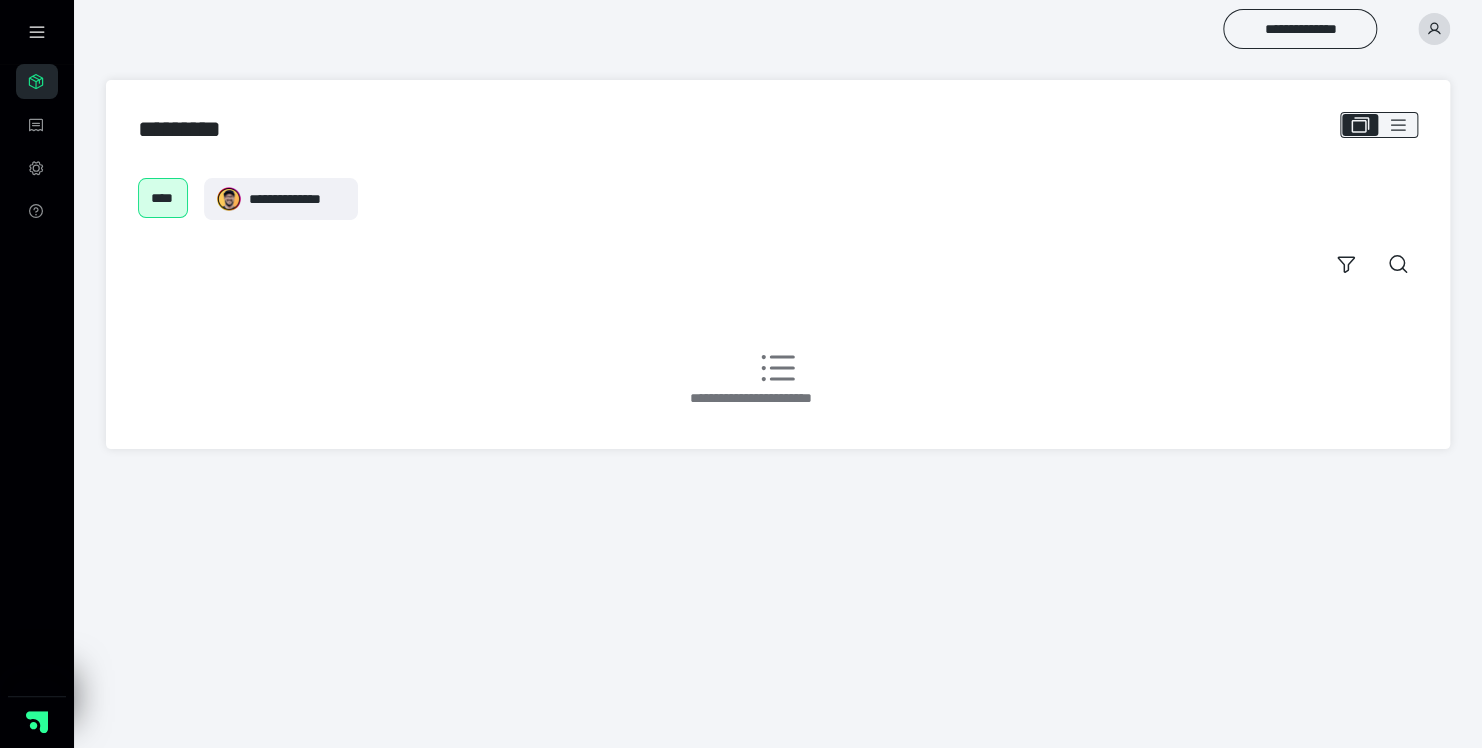 click at bounding box center [1434, 29] 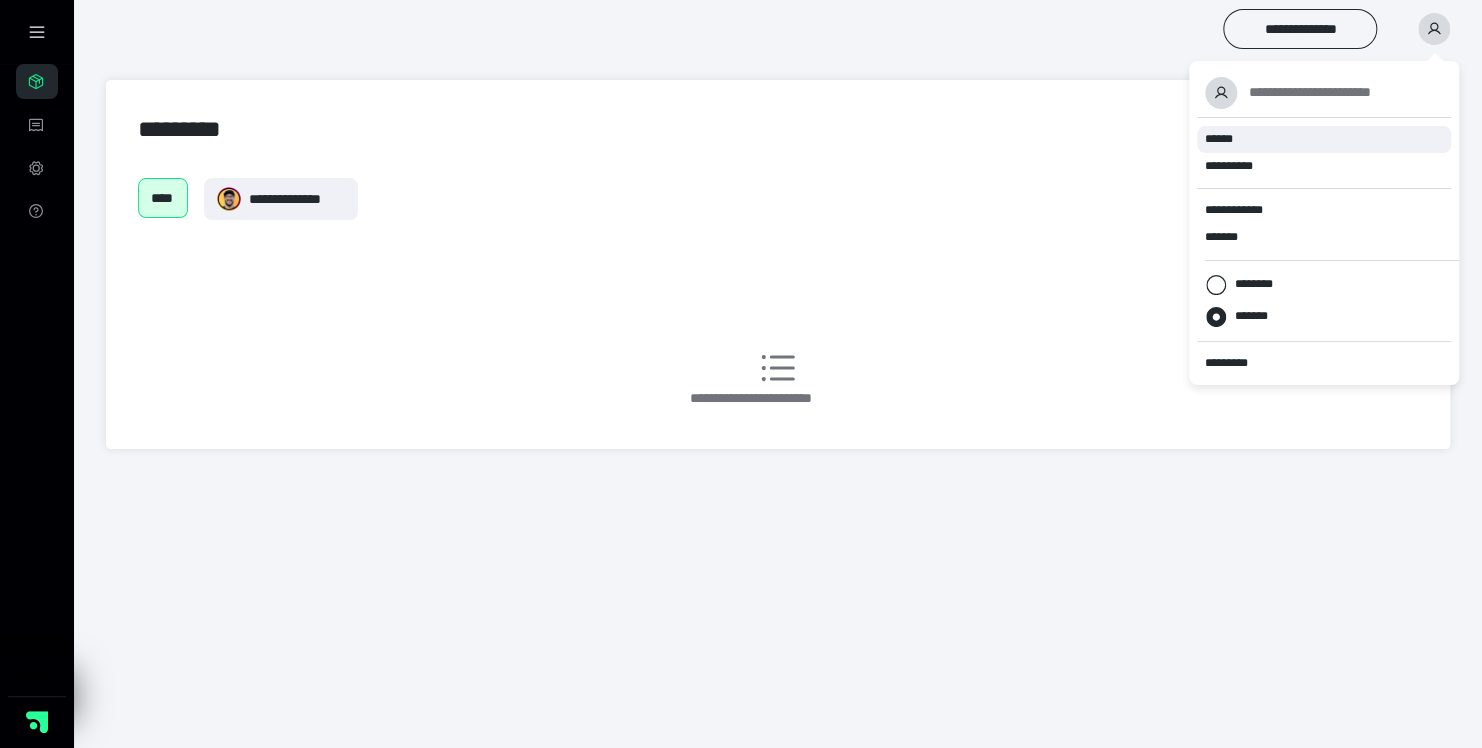 click on "******" at bounding box center (1324, 139) 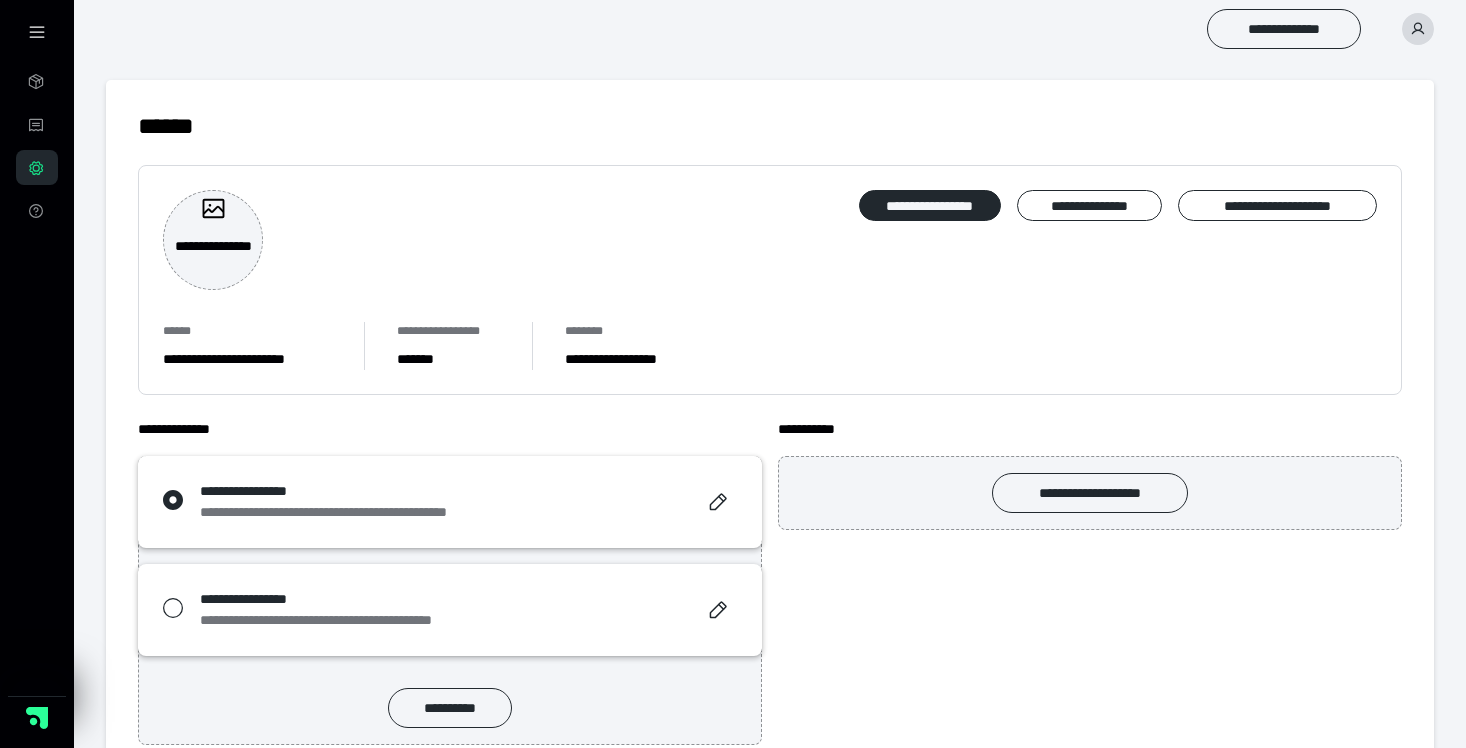 scroll, scrollTop: 0, scrollLeft: 0, axis: both 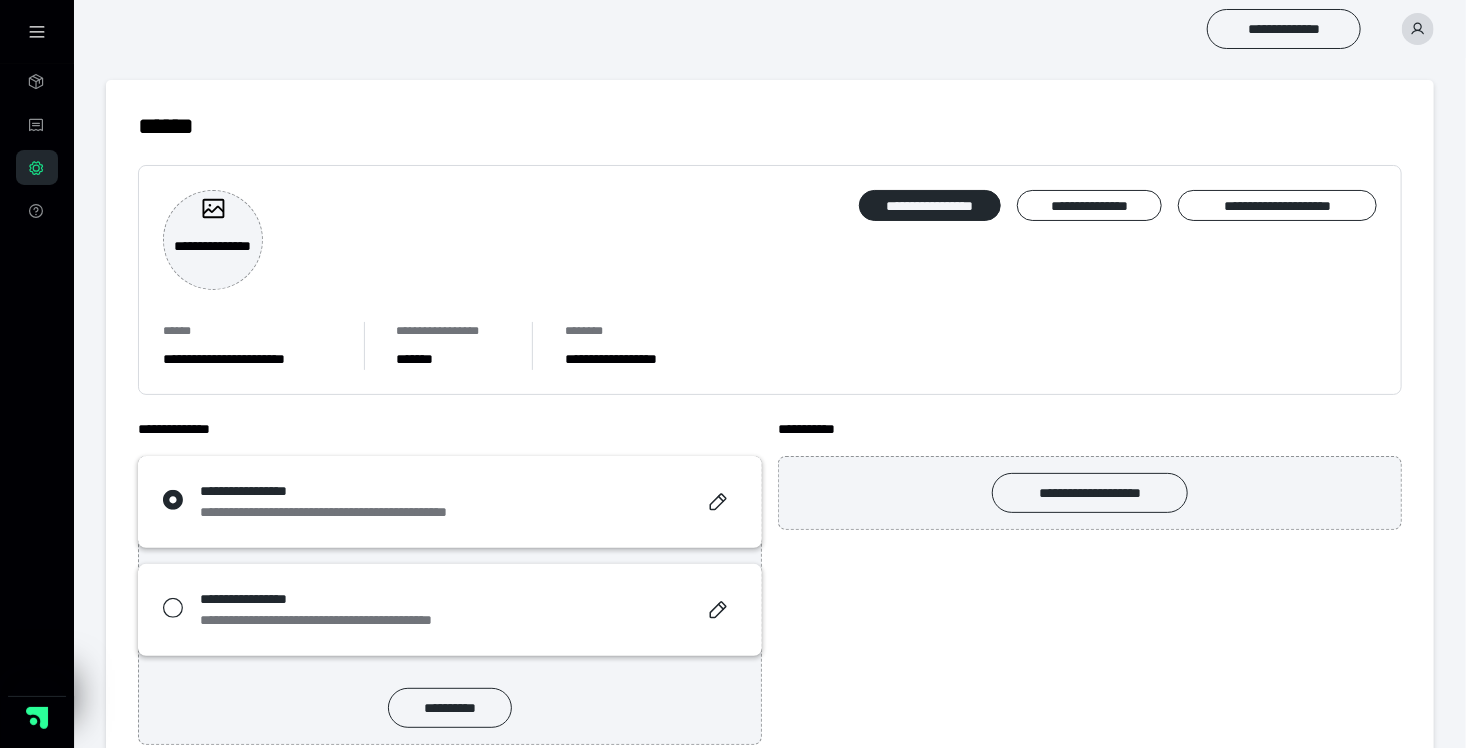 click 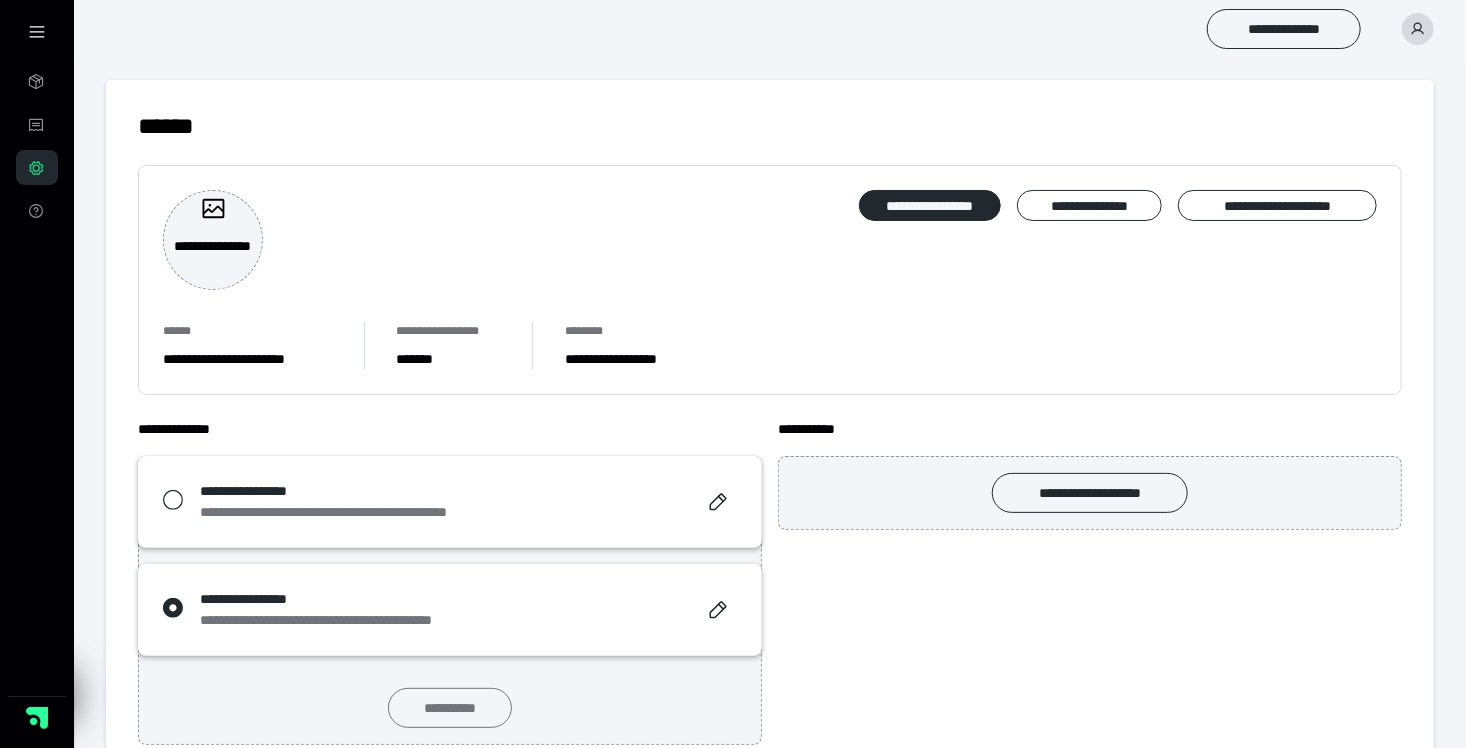 click on "**********" at bounding box center (450, 708) 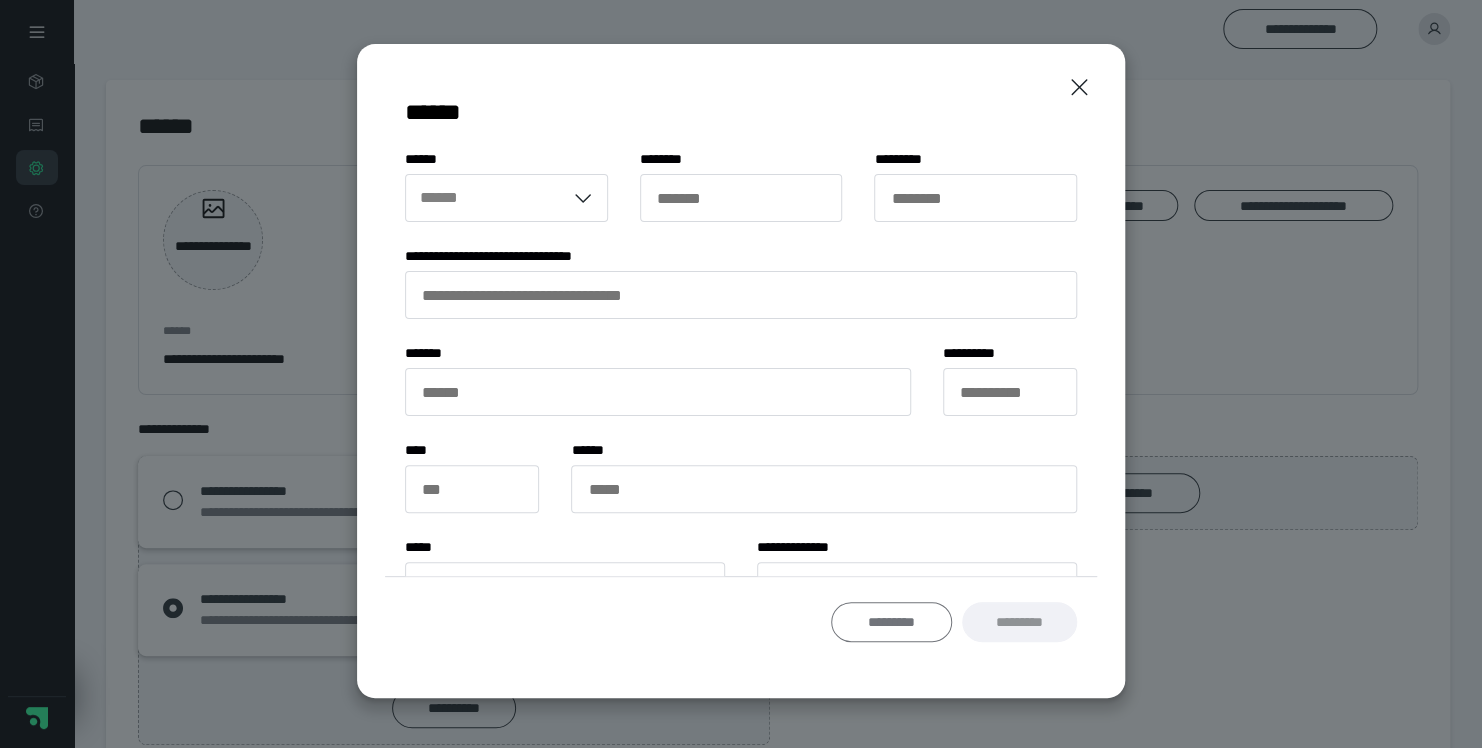 click on "*********" at bounding box center (891, 622) 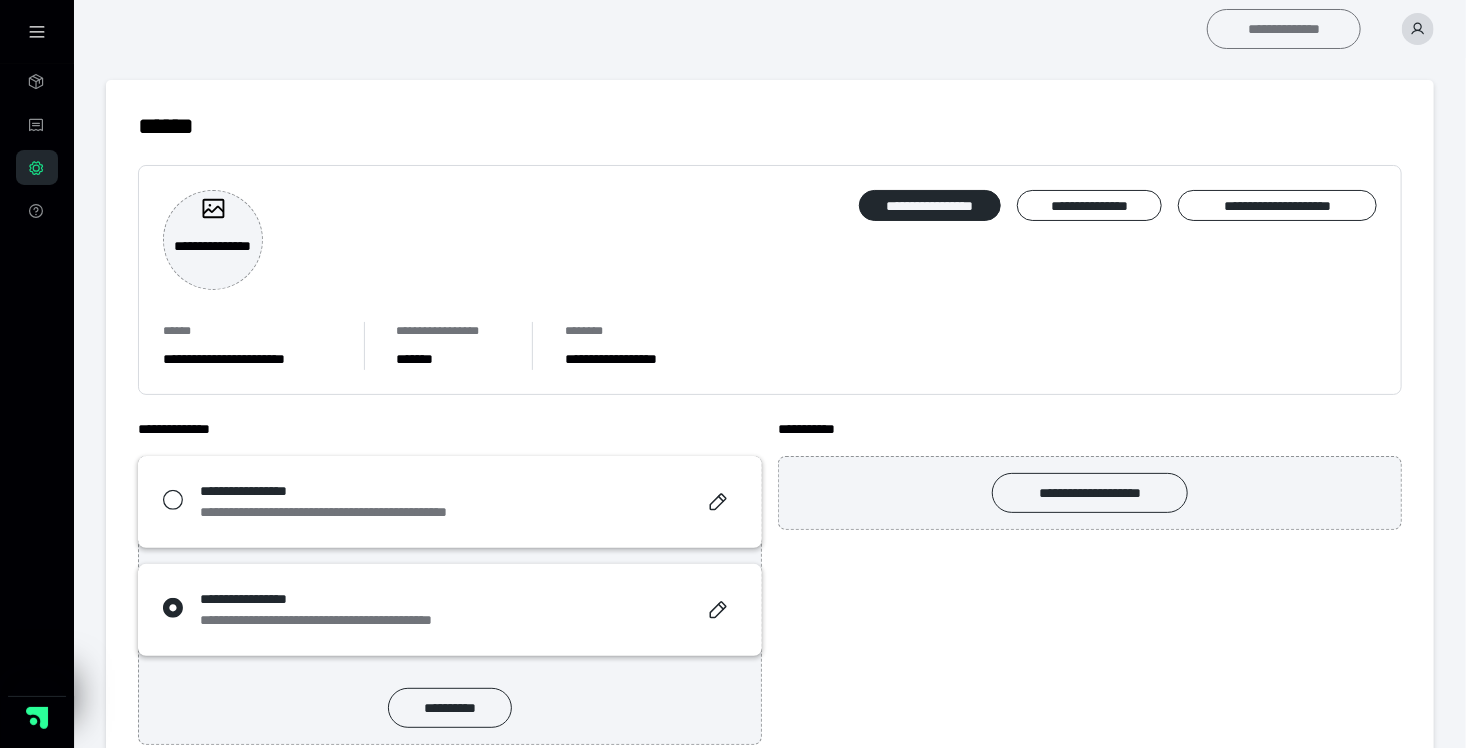 click on "**********" at bounding box center [1284, 29] 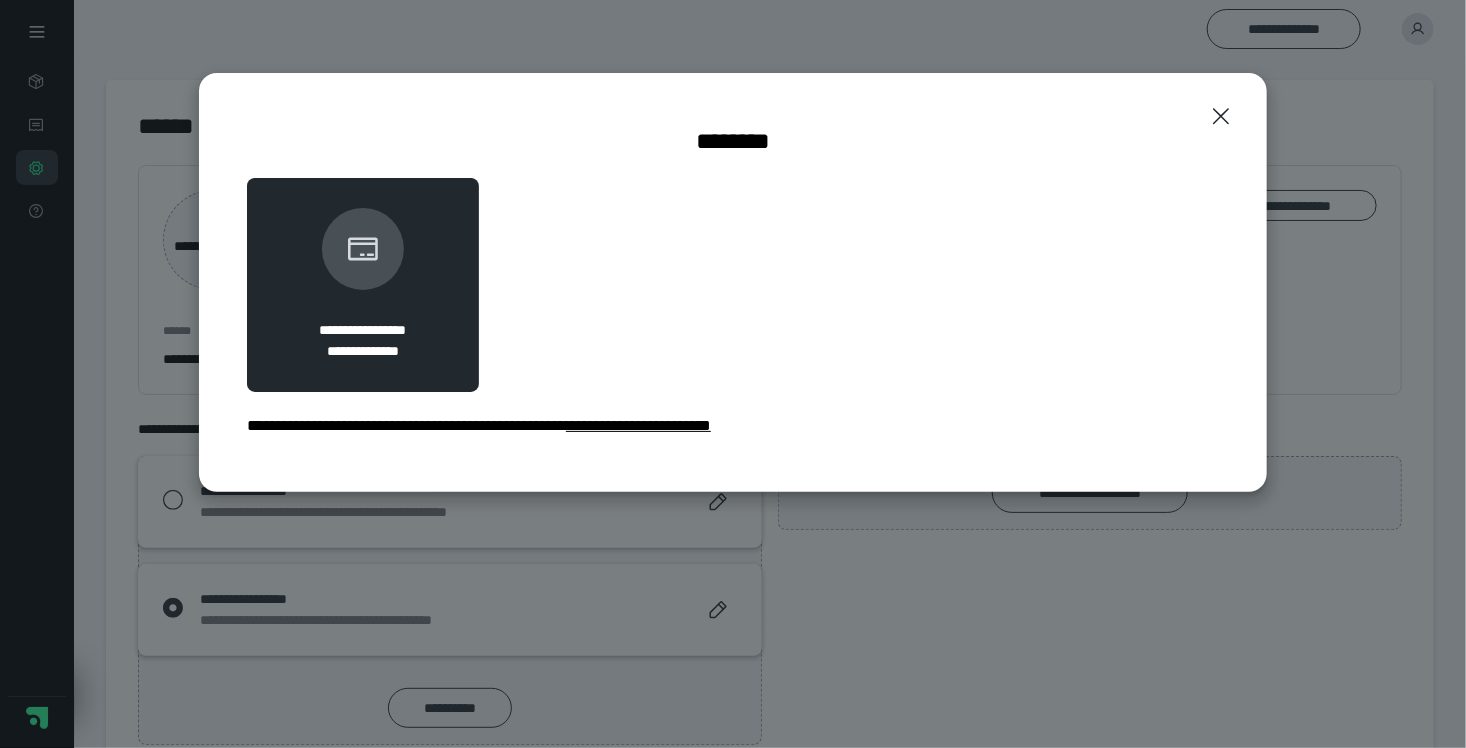 click on "**********" at bounding box center (638, 425) 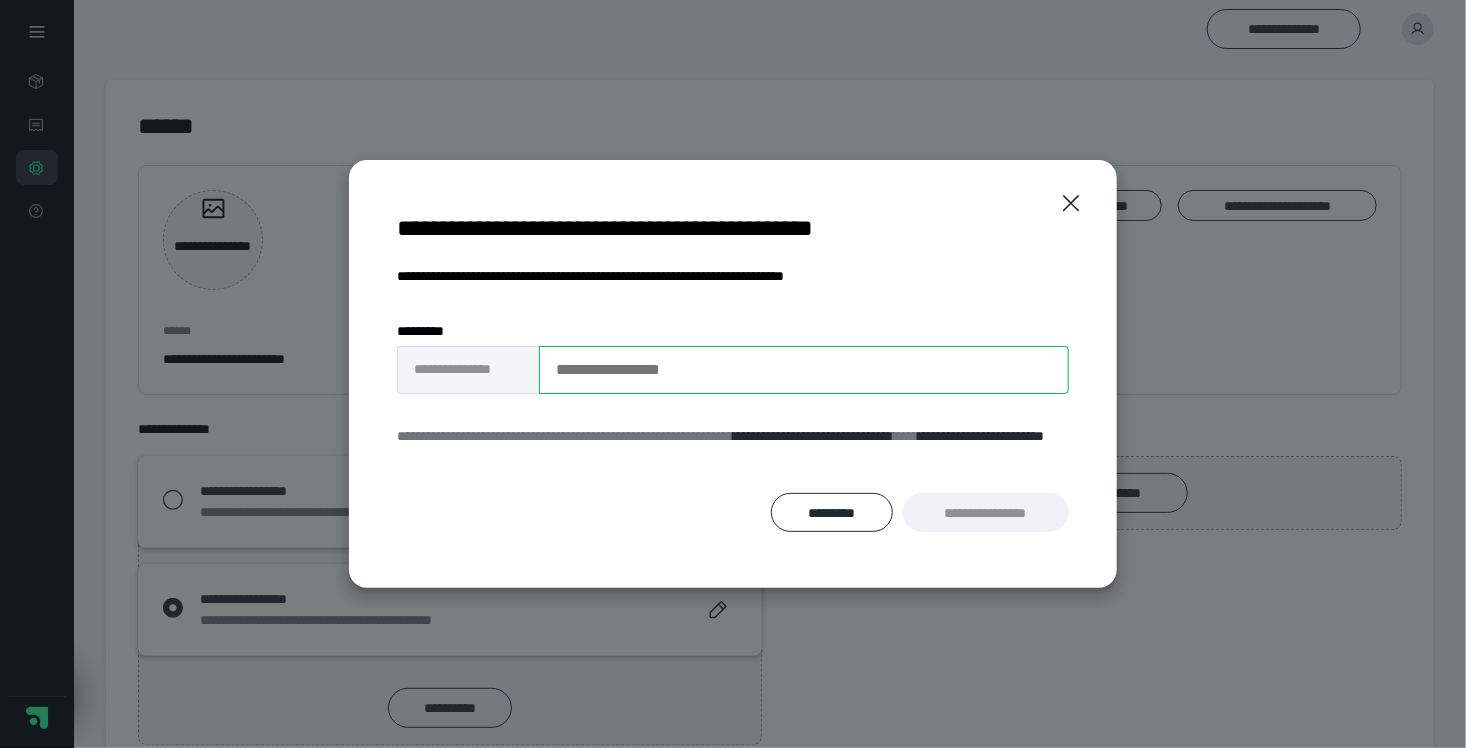 click on "**********" at bounding box center [804, 370] 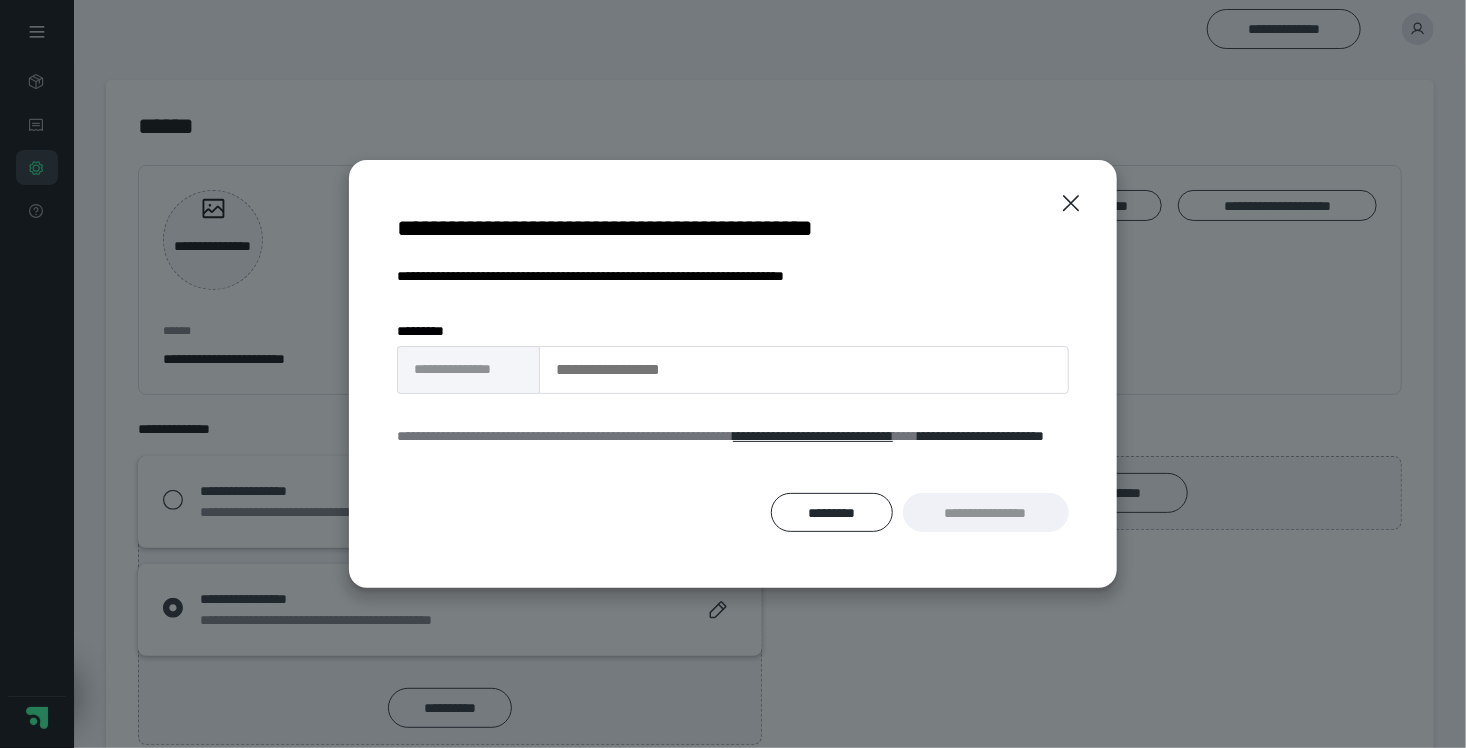 click on "**********" at bounding box center [813, 436] 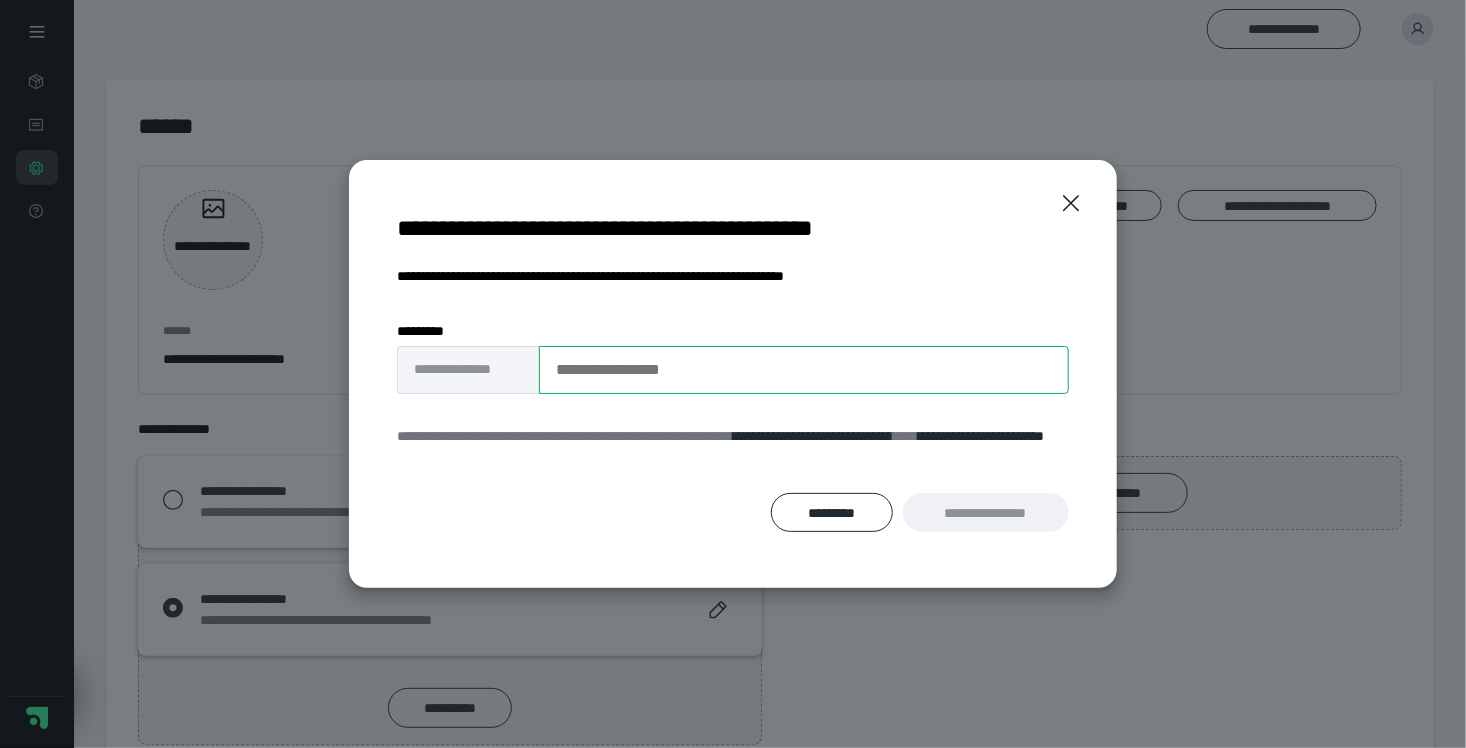 click on "**********" at bounding box center [804, 370] 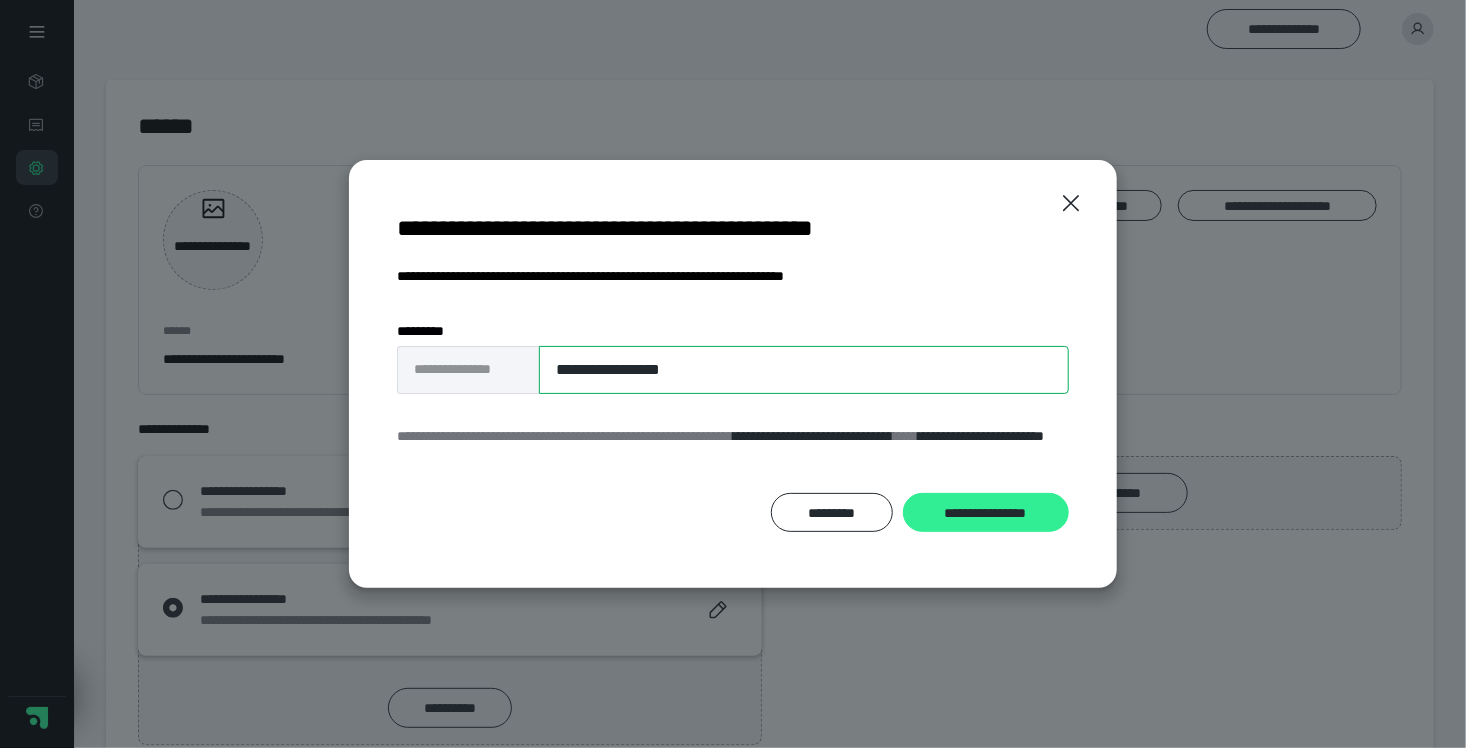type on "**********" 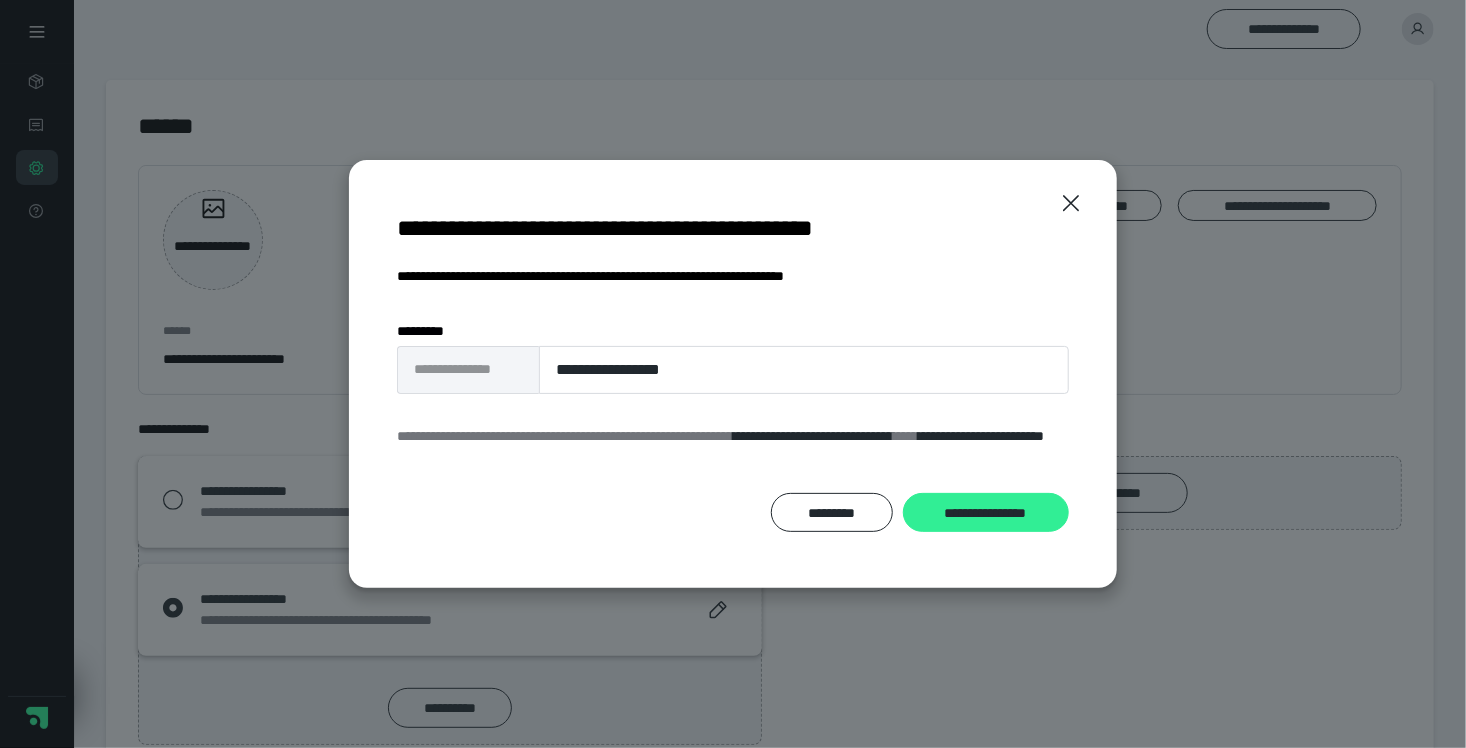 click on "**********" at bounding box center (986, 513) 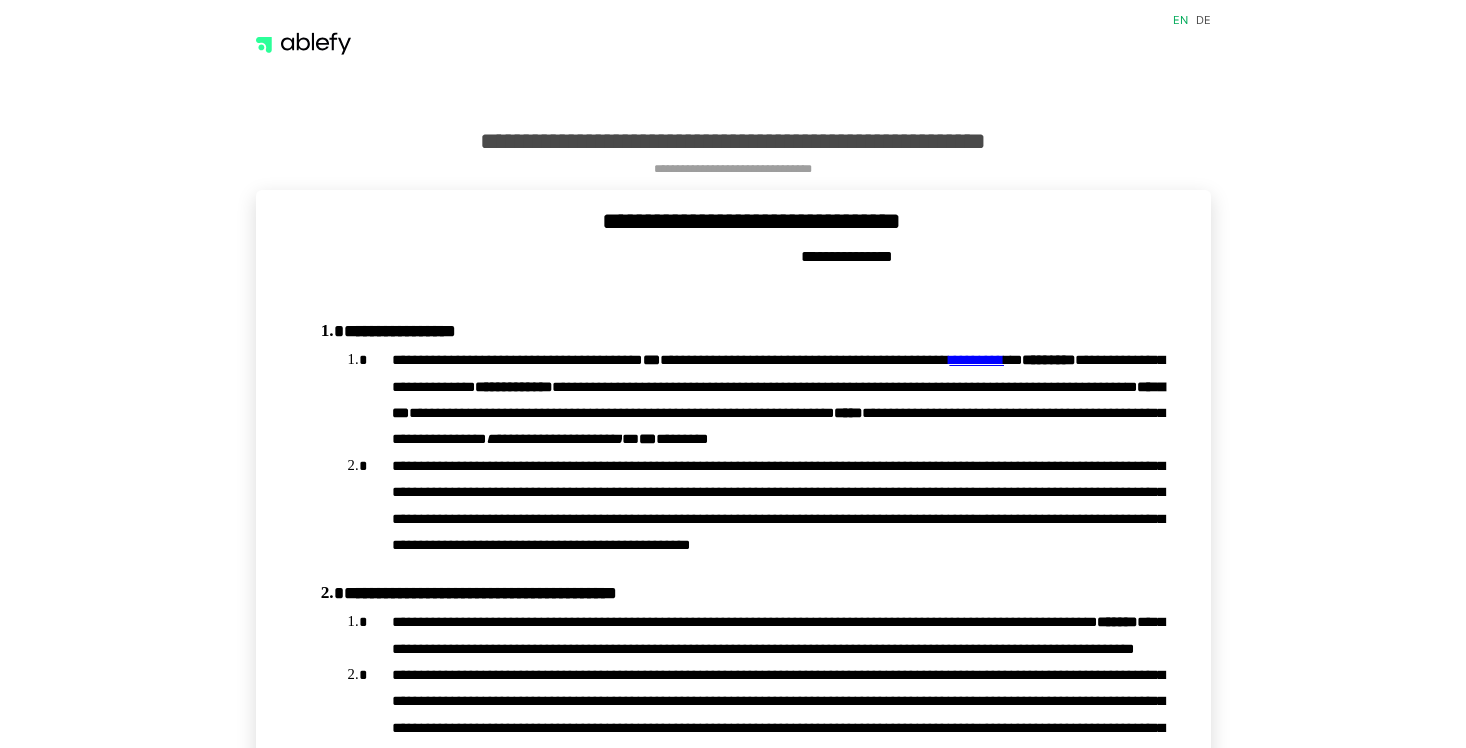 scroll, scrollTop: 0, scrollLeft: 0, axis: both 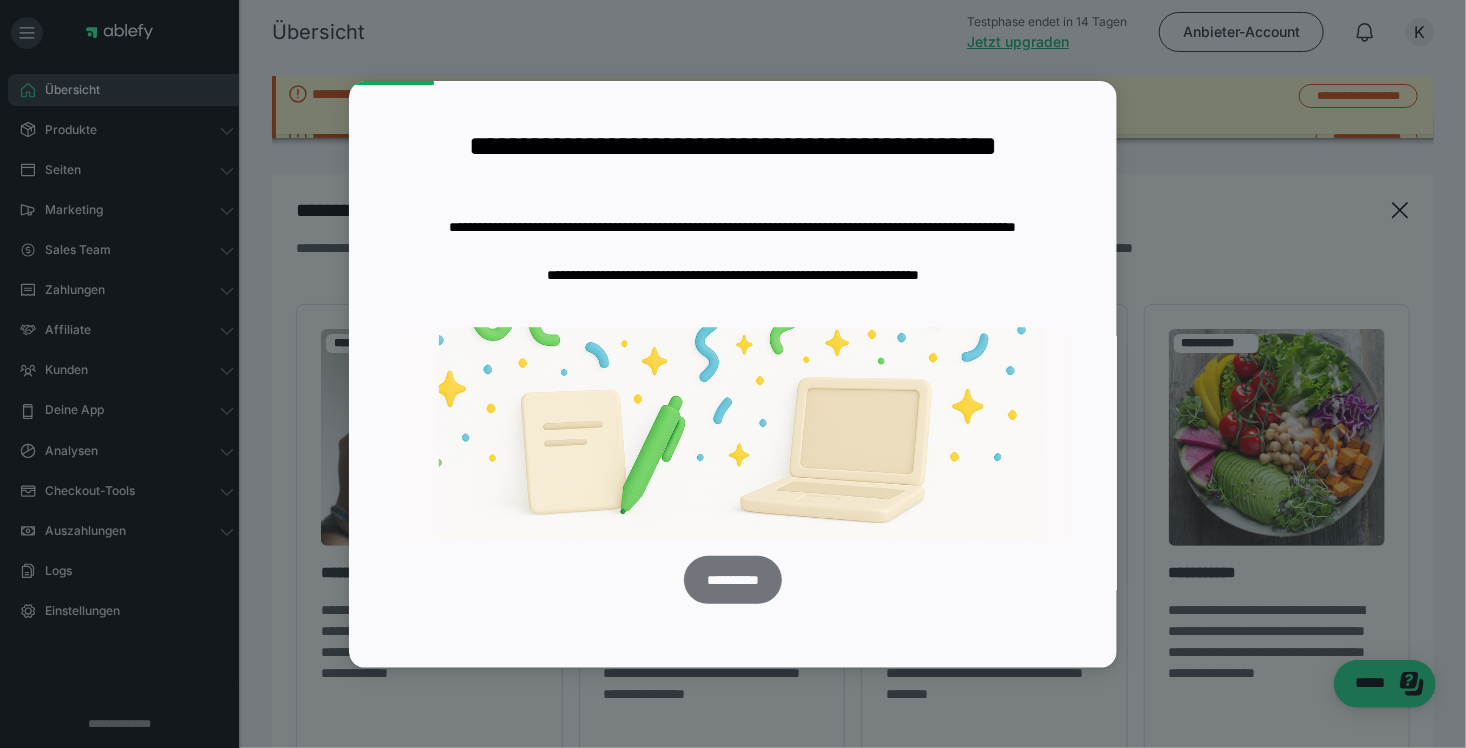 click on "**********" at bounding box center (731, 579) 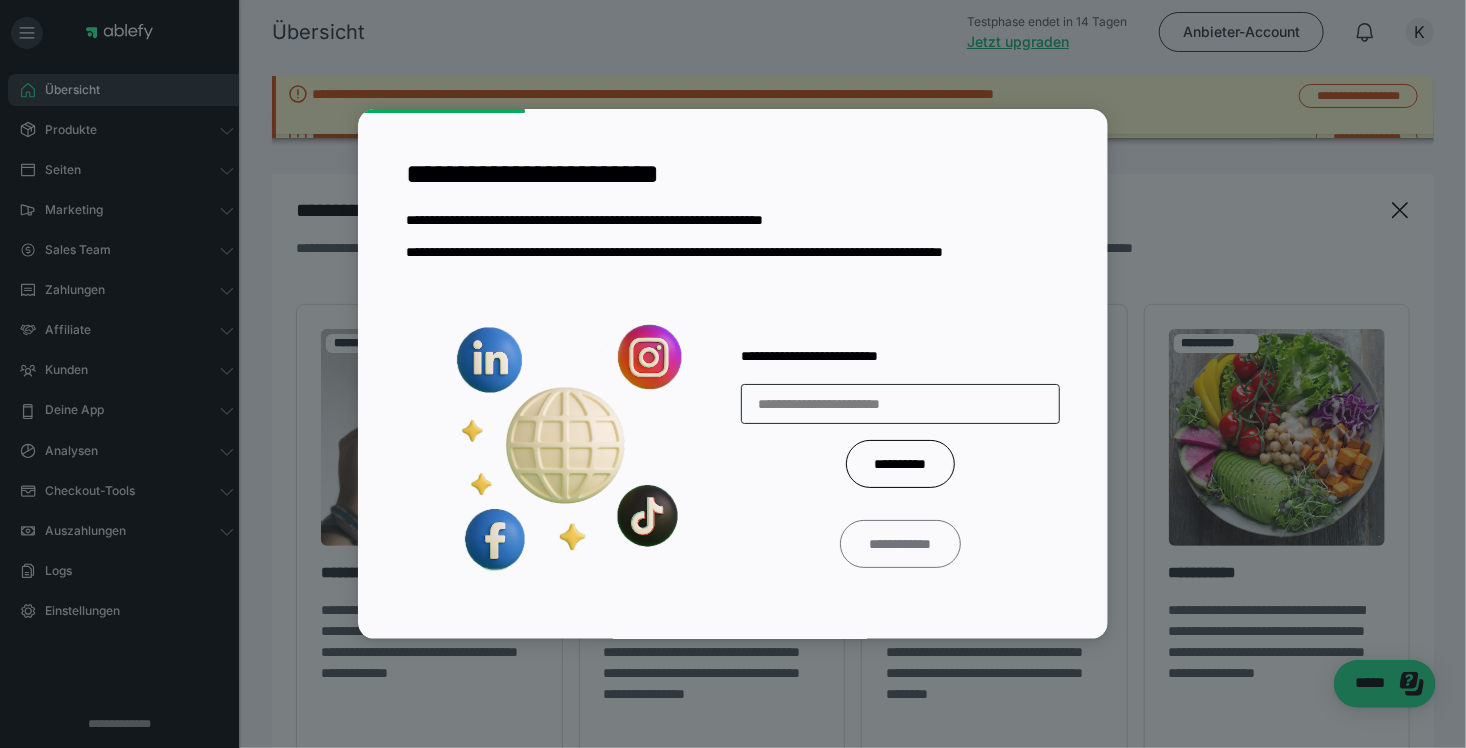 click on "**********" at bounding box center [900, 543] 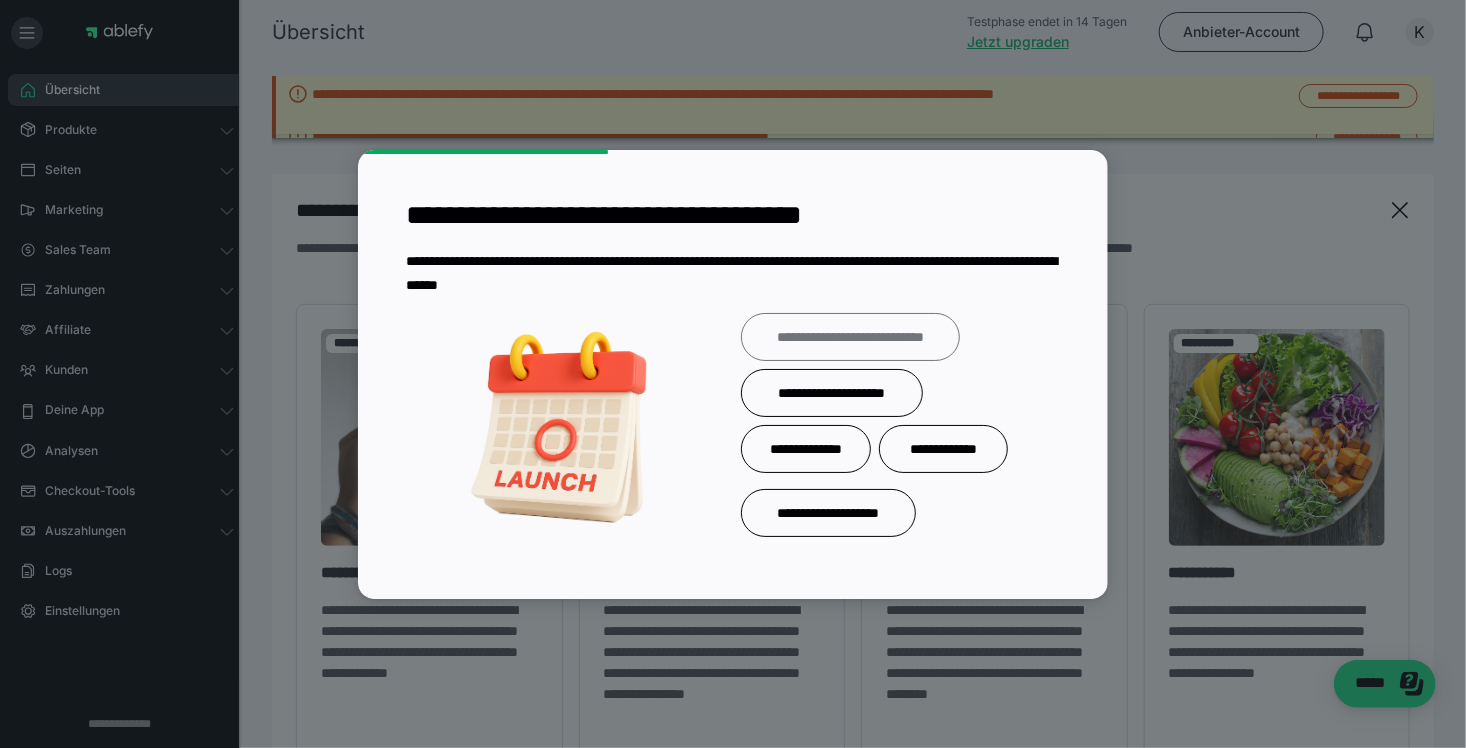 click on "**********" at bounding box center (849, 336) 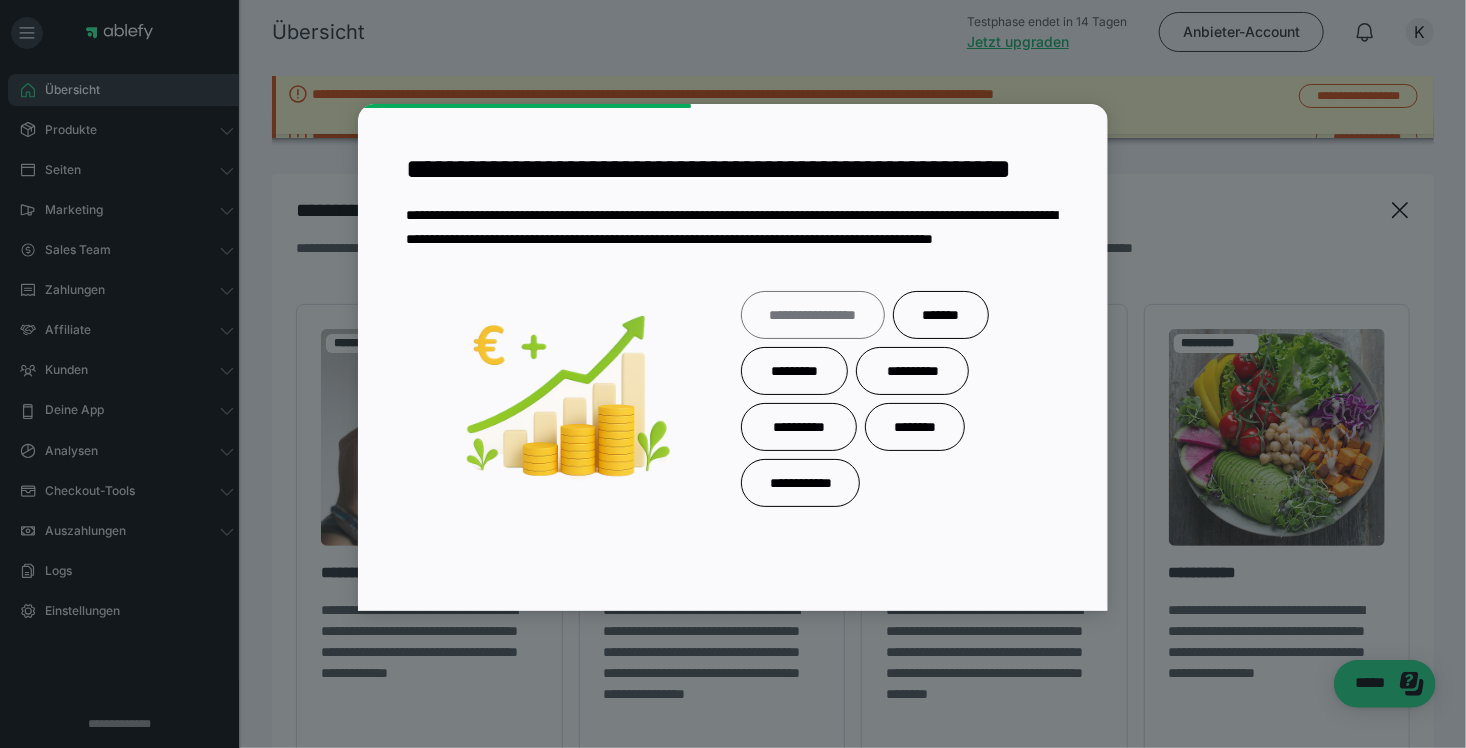 click on "**********" at bounding box center (812, 314) 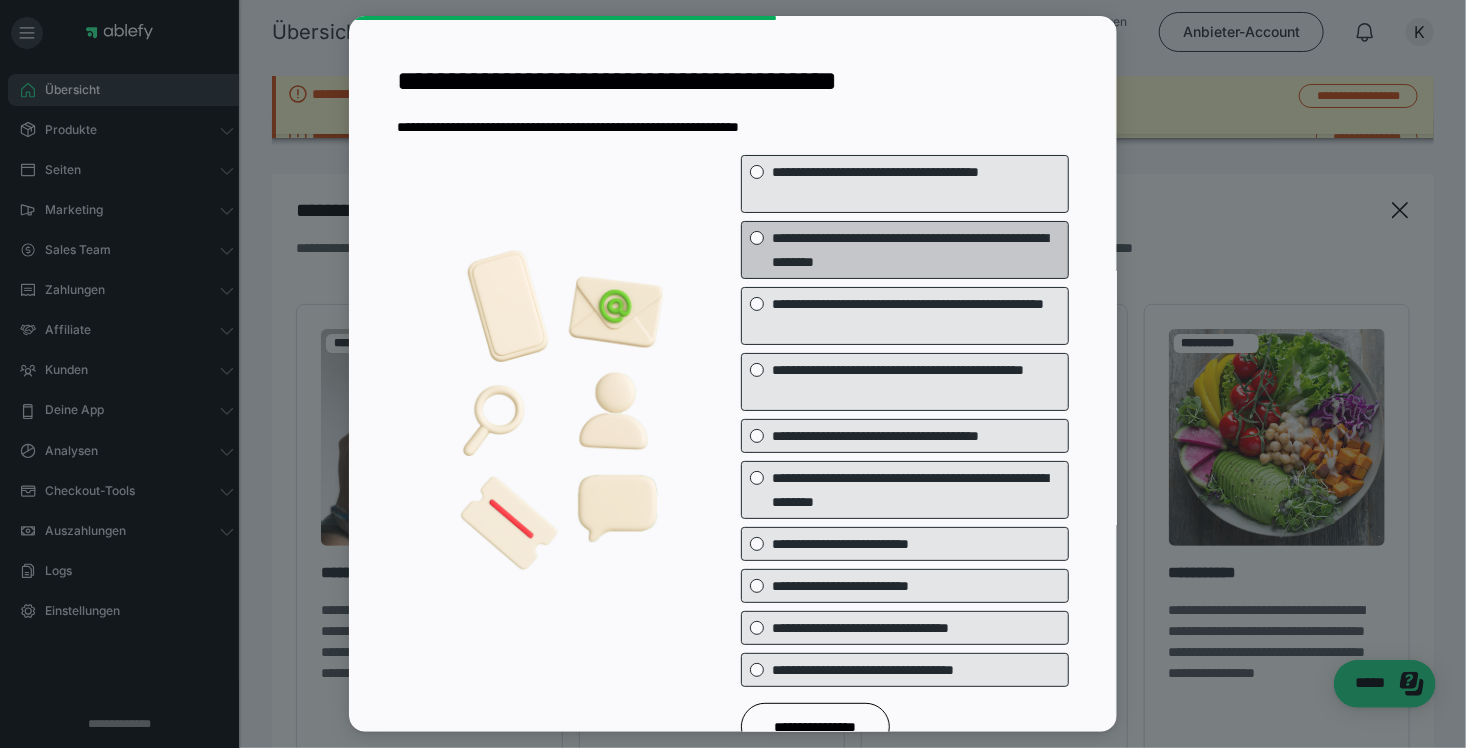 click on "**********" at bounding box center (915, 250) 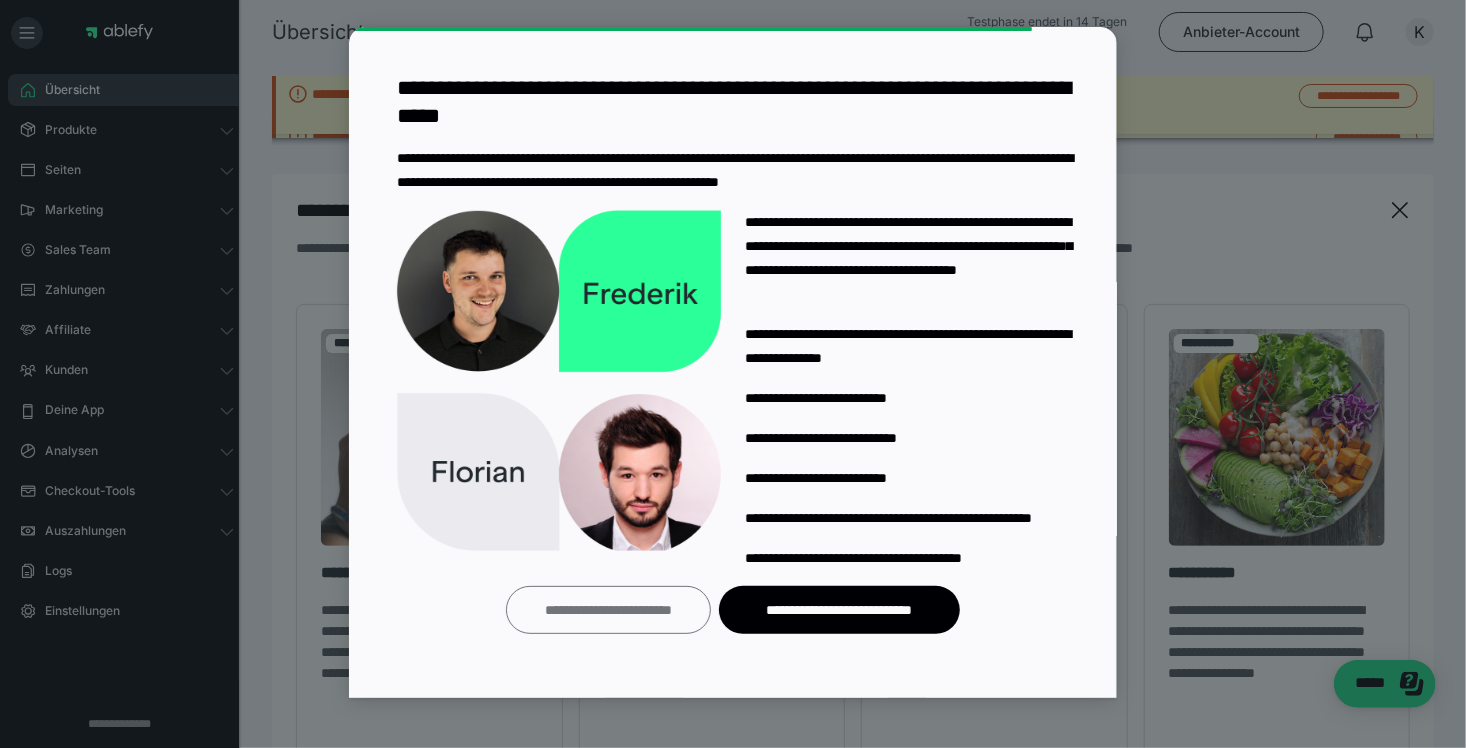 click on "**********" at bounding box center (607, 610) 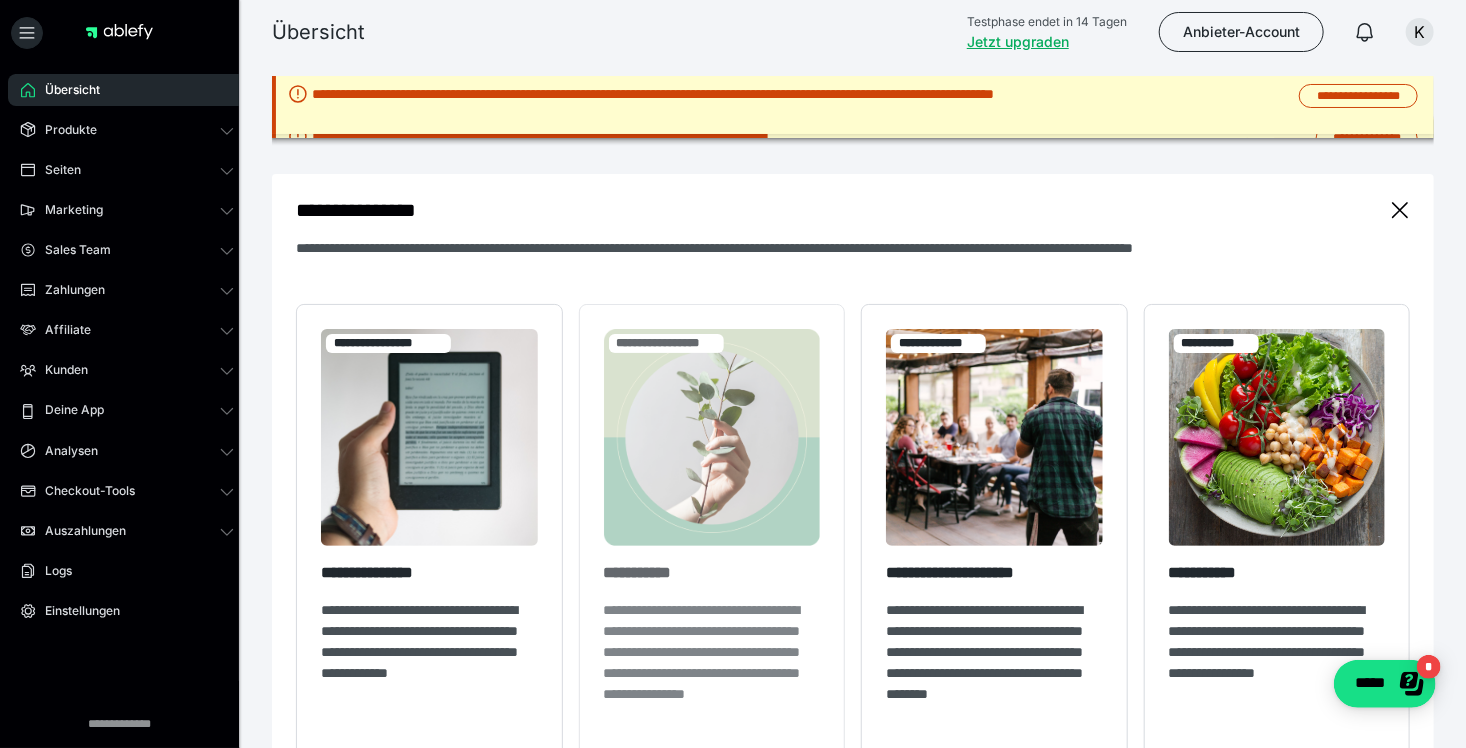 scroll, scrollTop: 0, scrollLeft: 0, axis: both 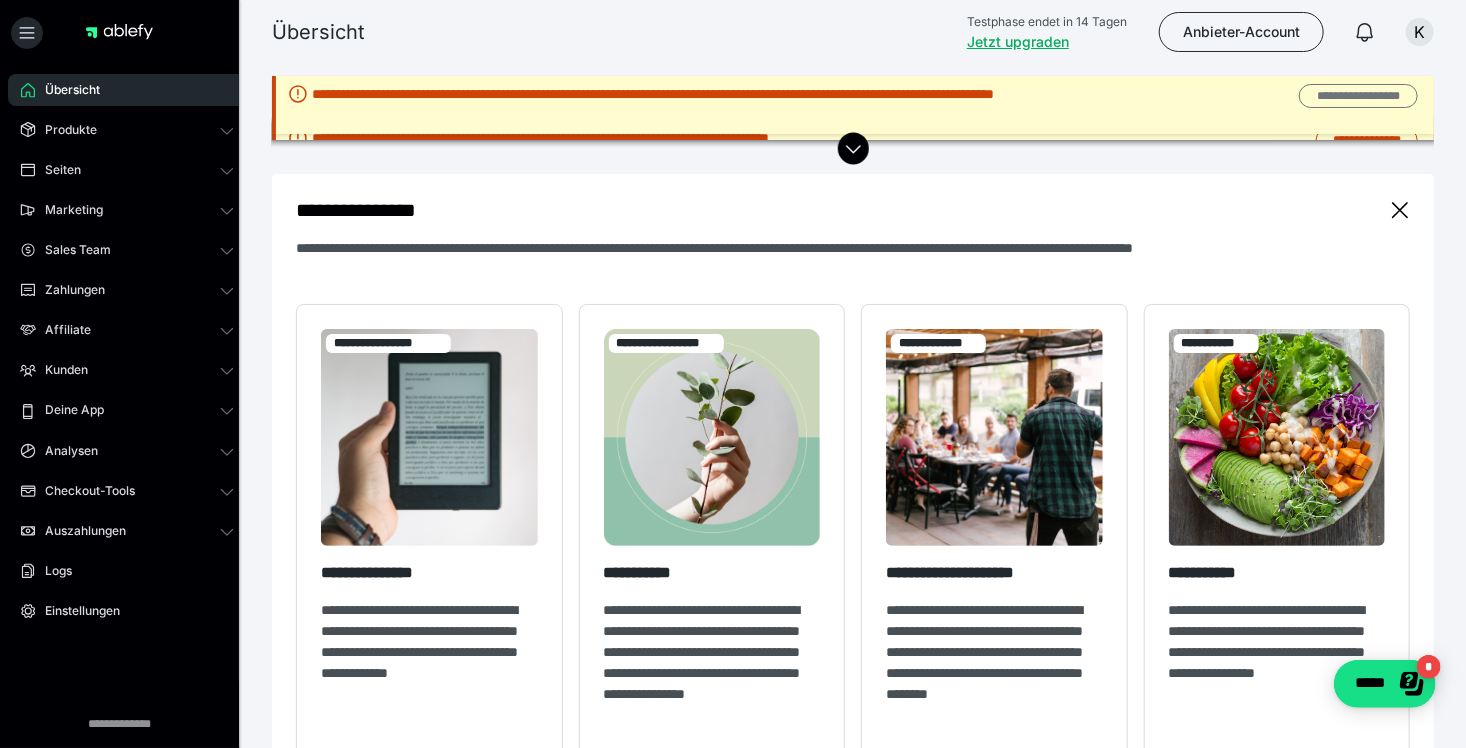 click on "**********" at bounding box center [1358, 96] 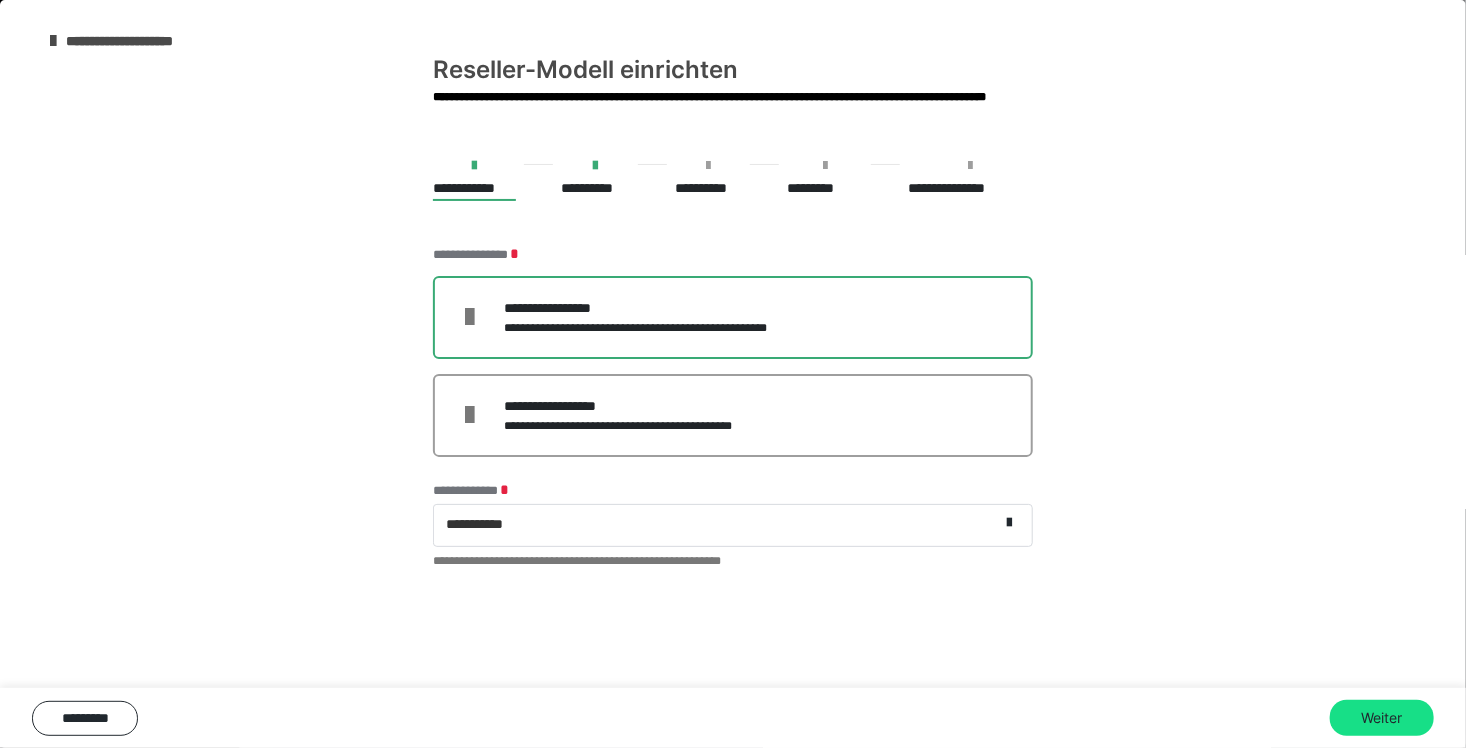 click on "**********" at bounding box center [733, 317] 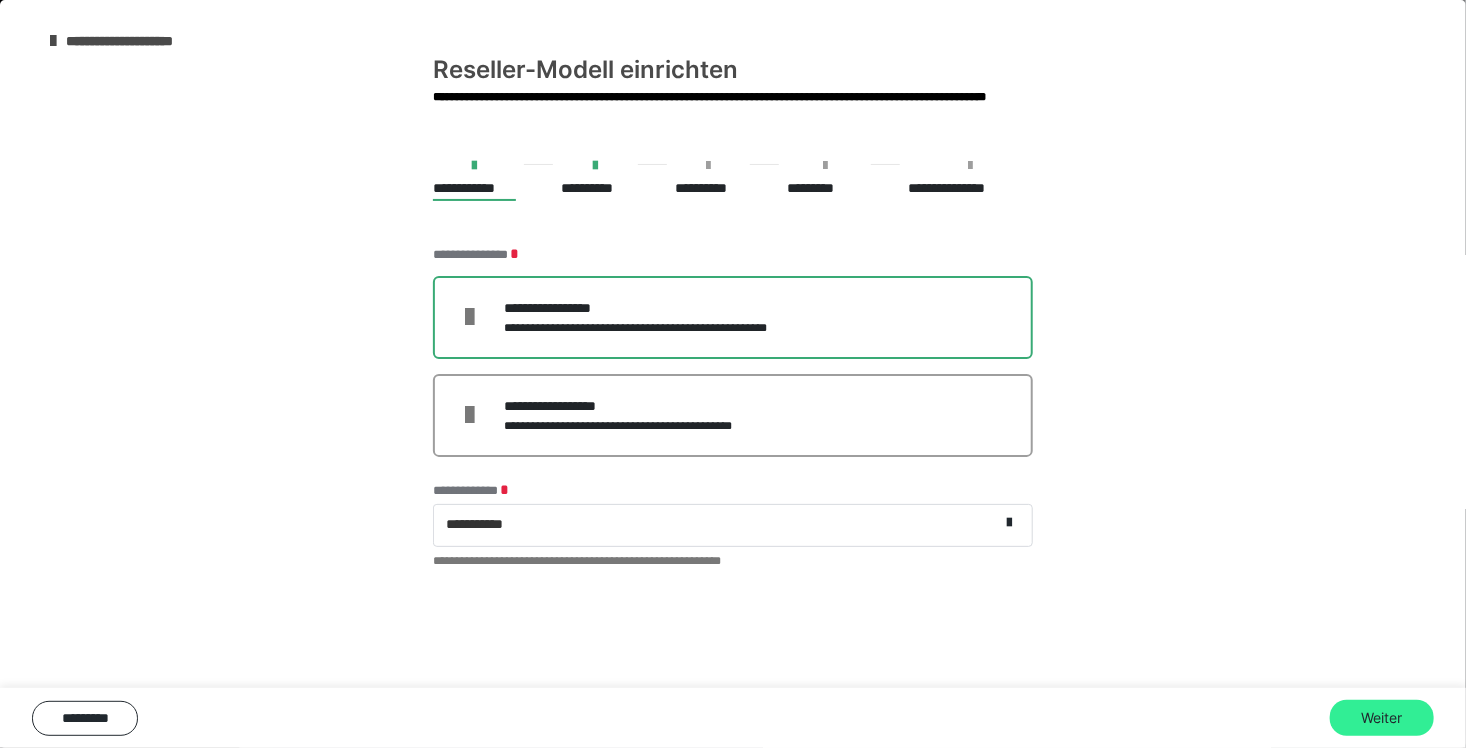 click on "Weiter" at bounding box center [1382, 718] 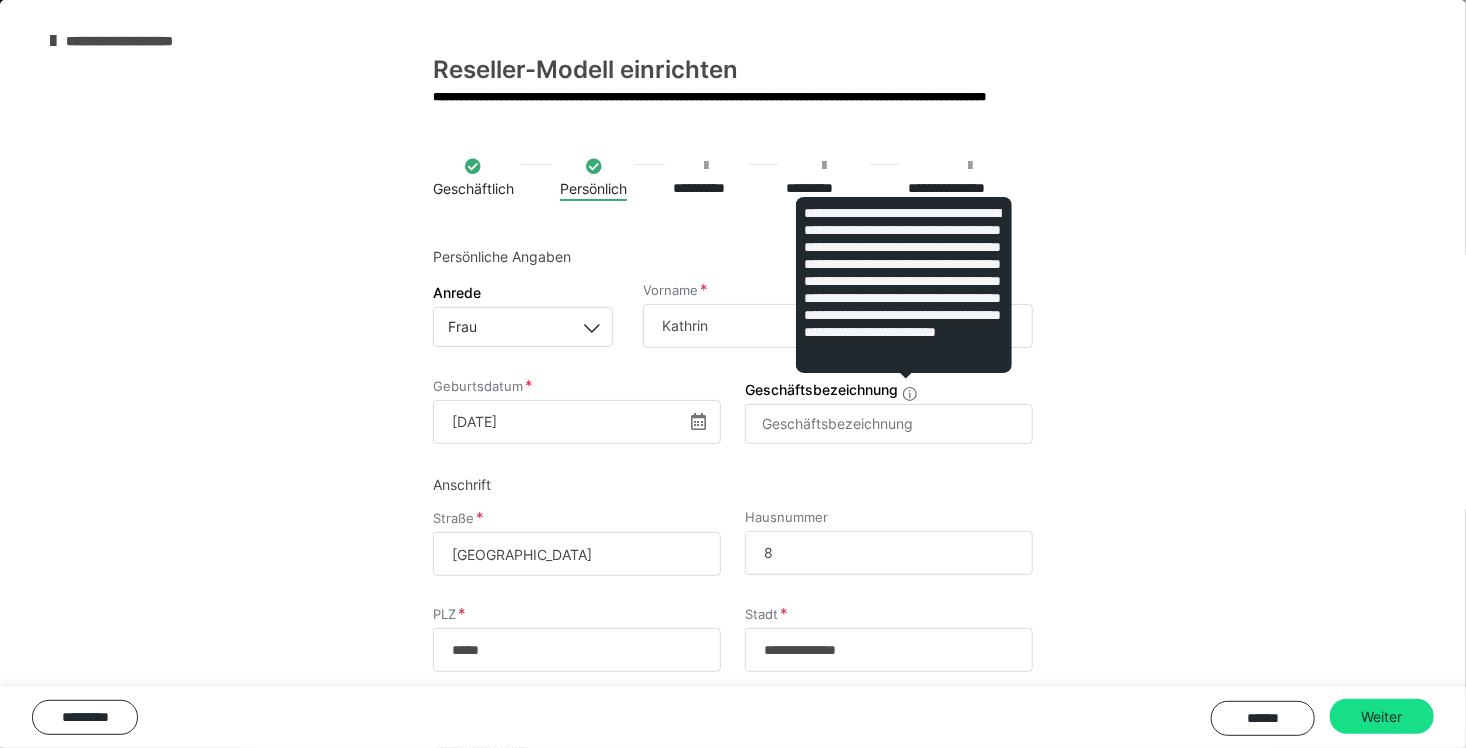 click at bounding box center (910, 392) 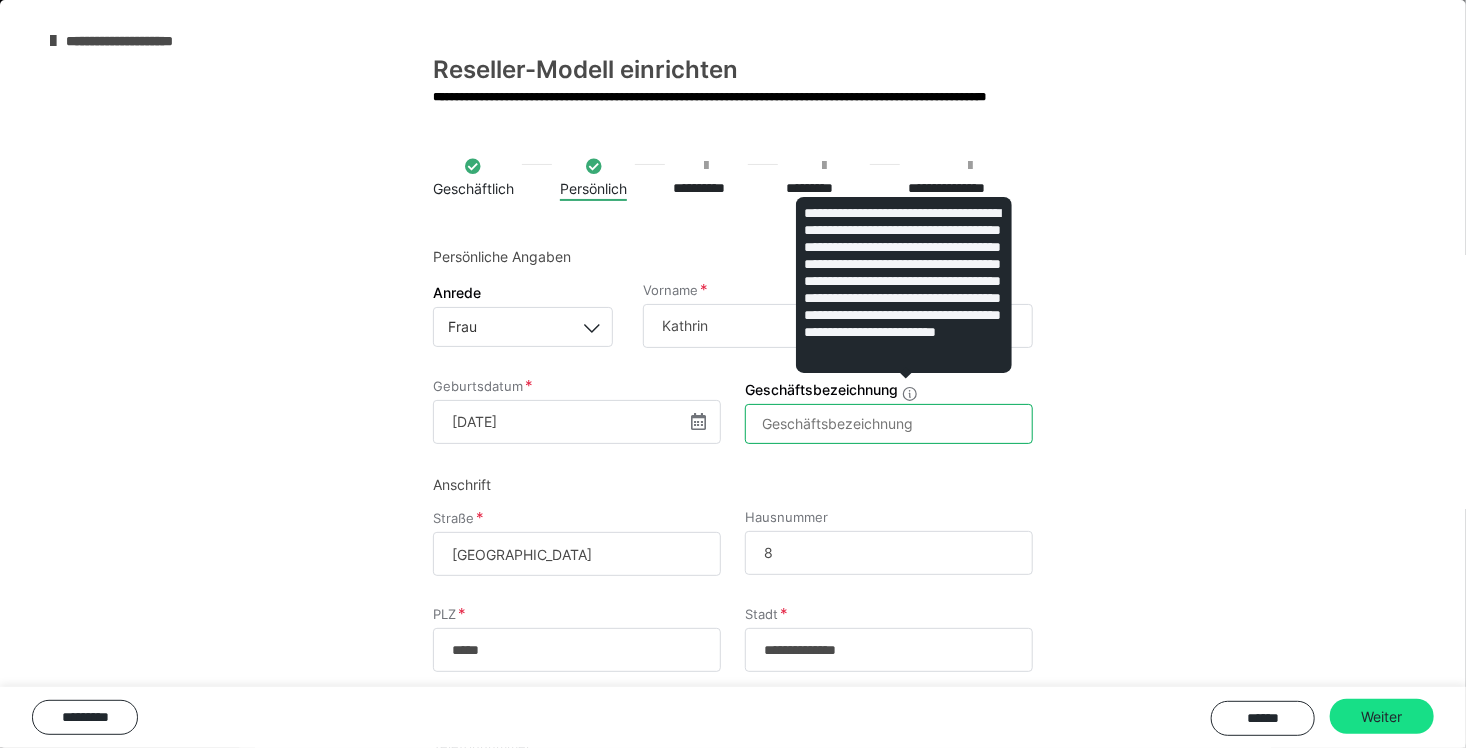 click on "Geschäftsbezeichnung" at bounding box center [889, 424] 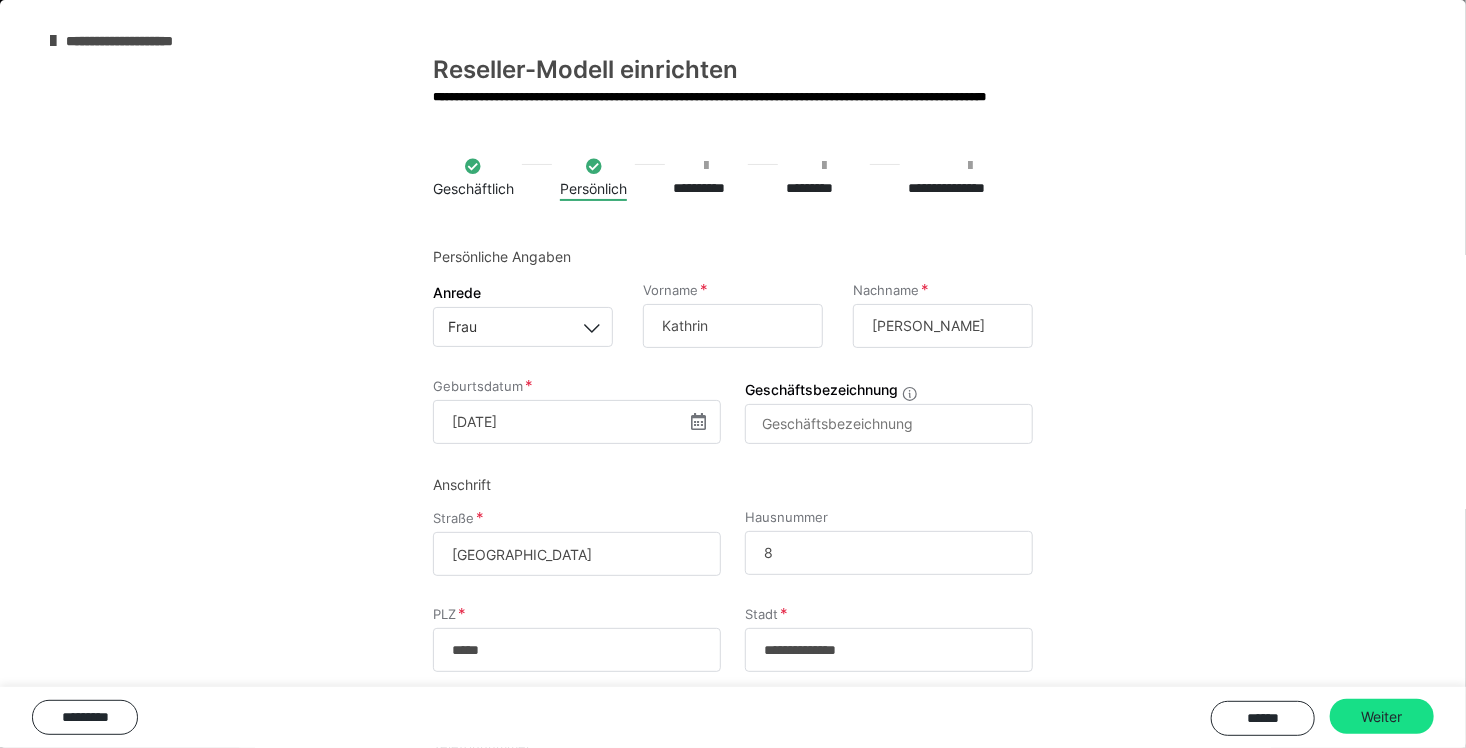 click on "**********" at bounding box center (733, 498) 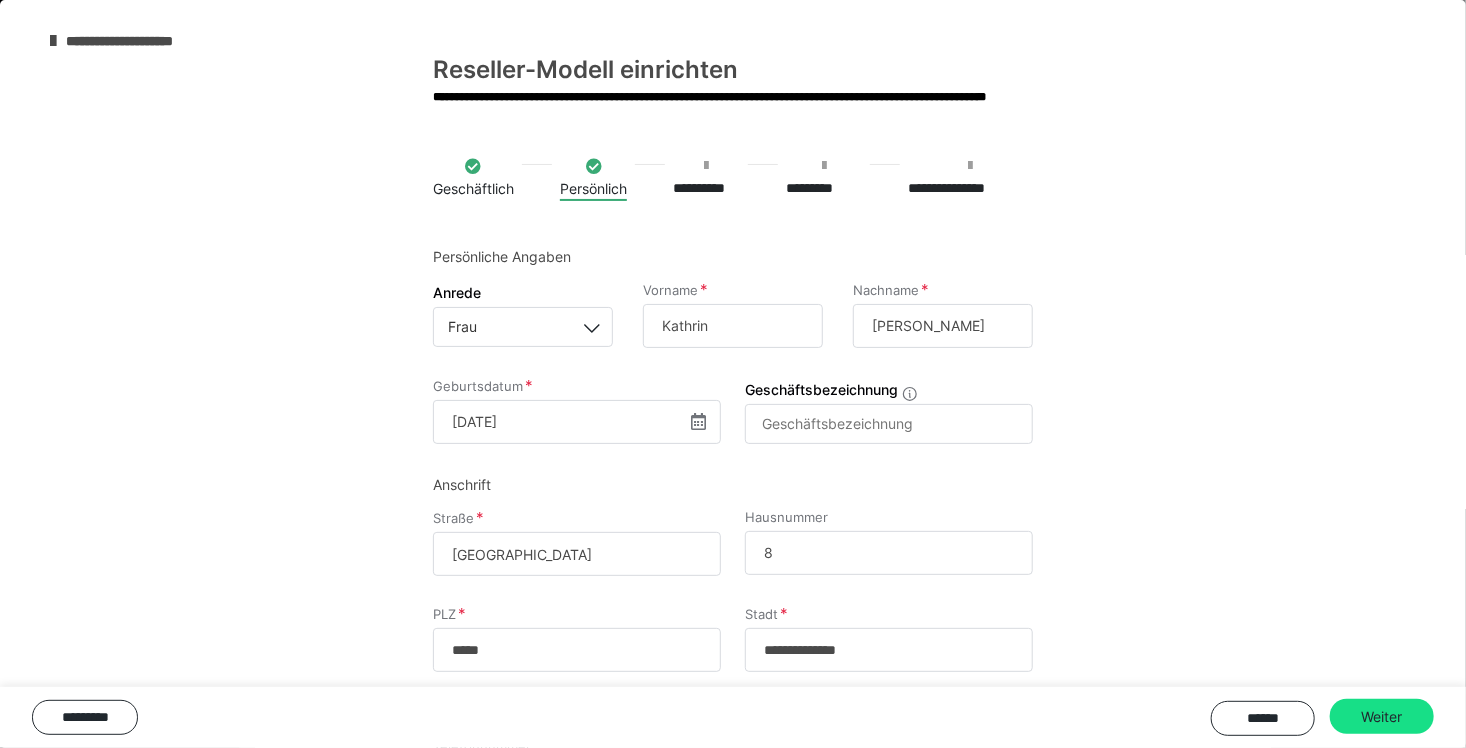 scroll, scrollTop: 168, scrollLeft: 0, axis: vertical 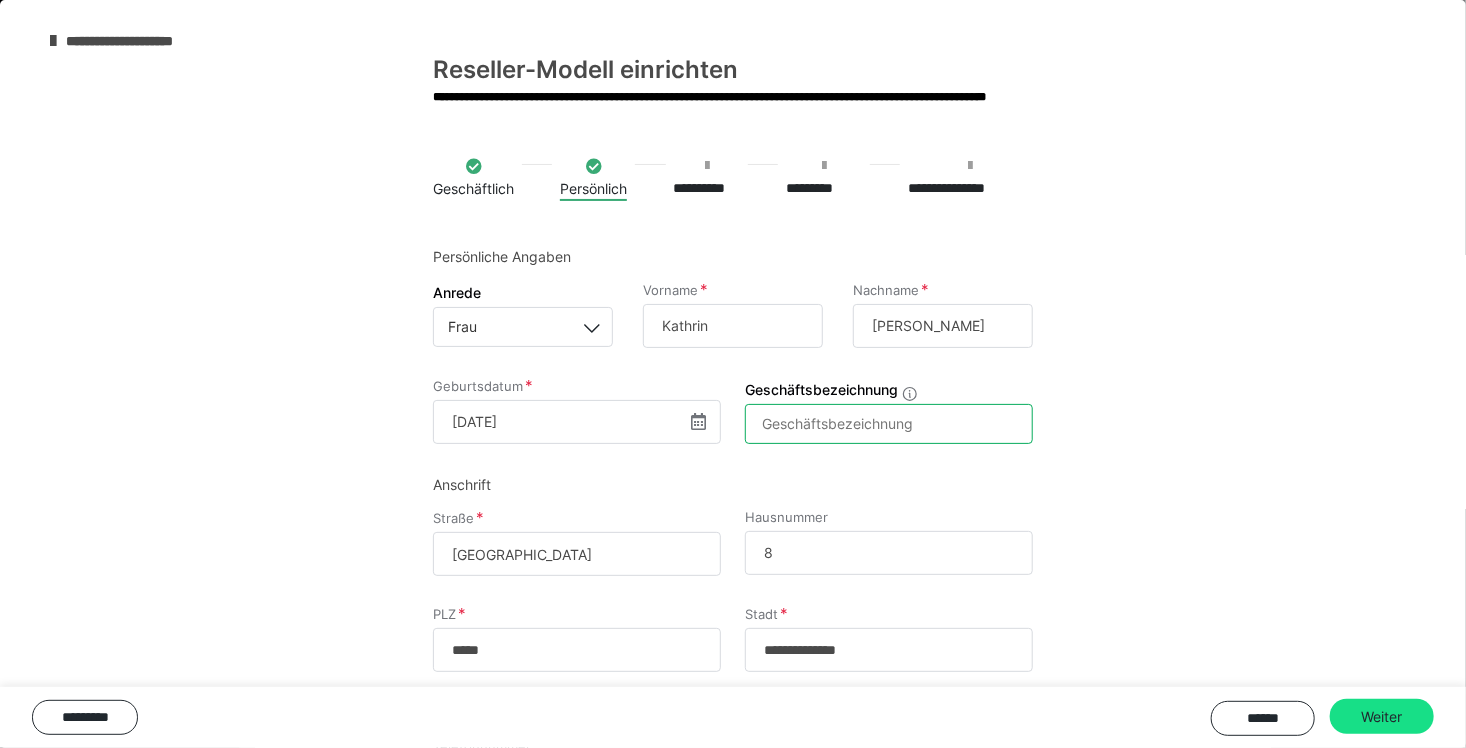click on "Geschäftsbezeichnung" at bounding box center (889, 424) 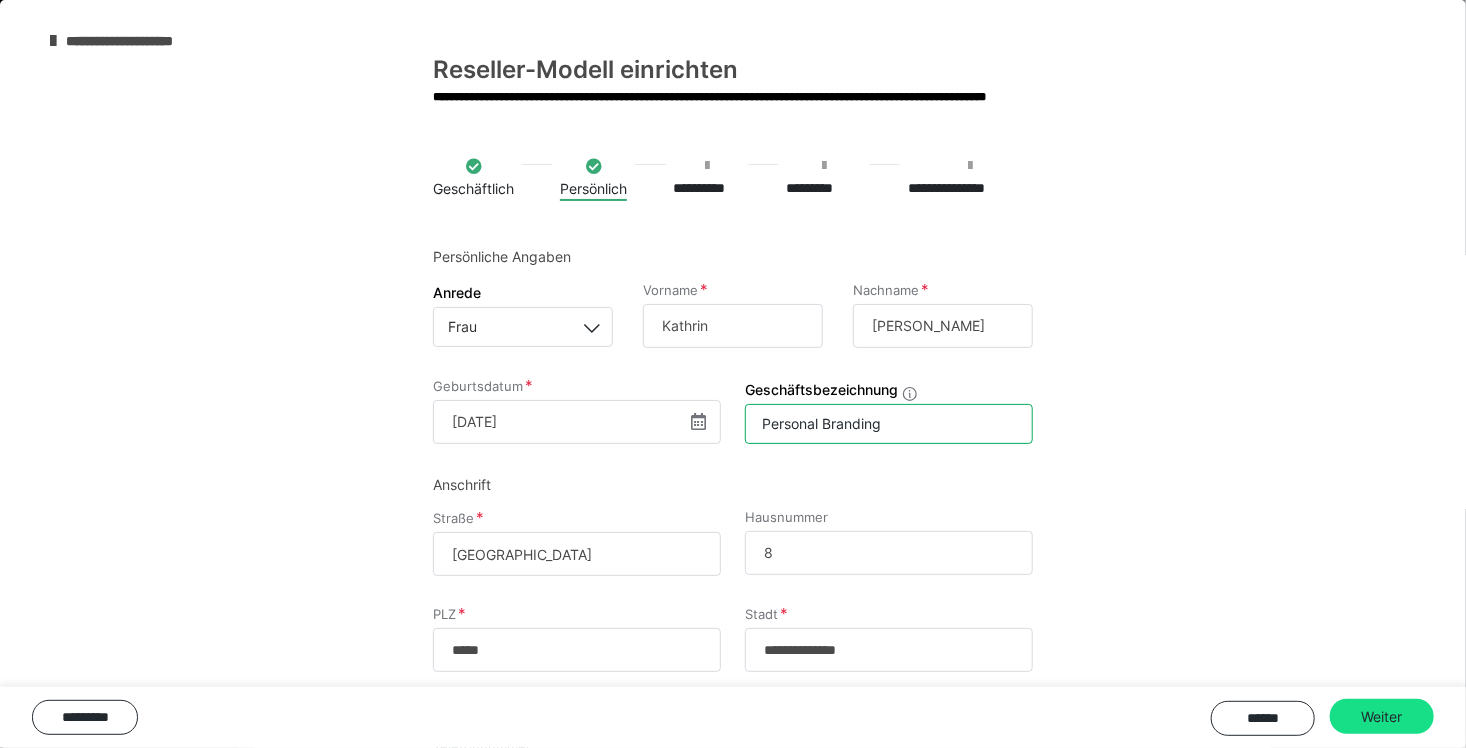 type on "Personal Branding" 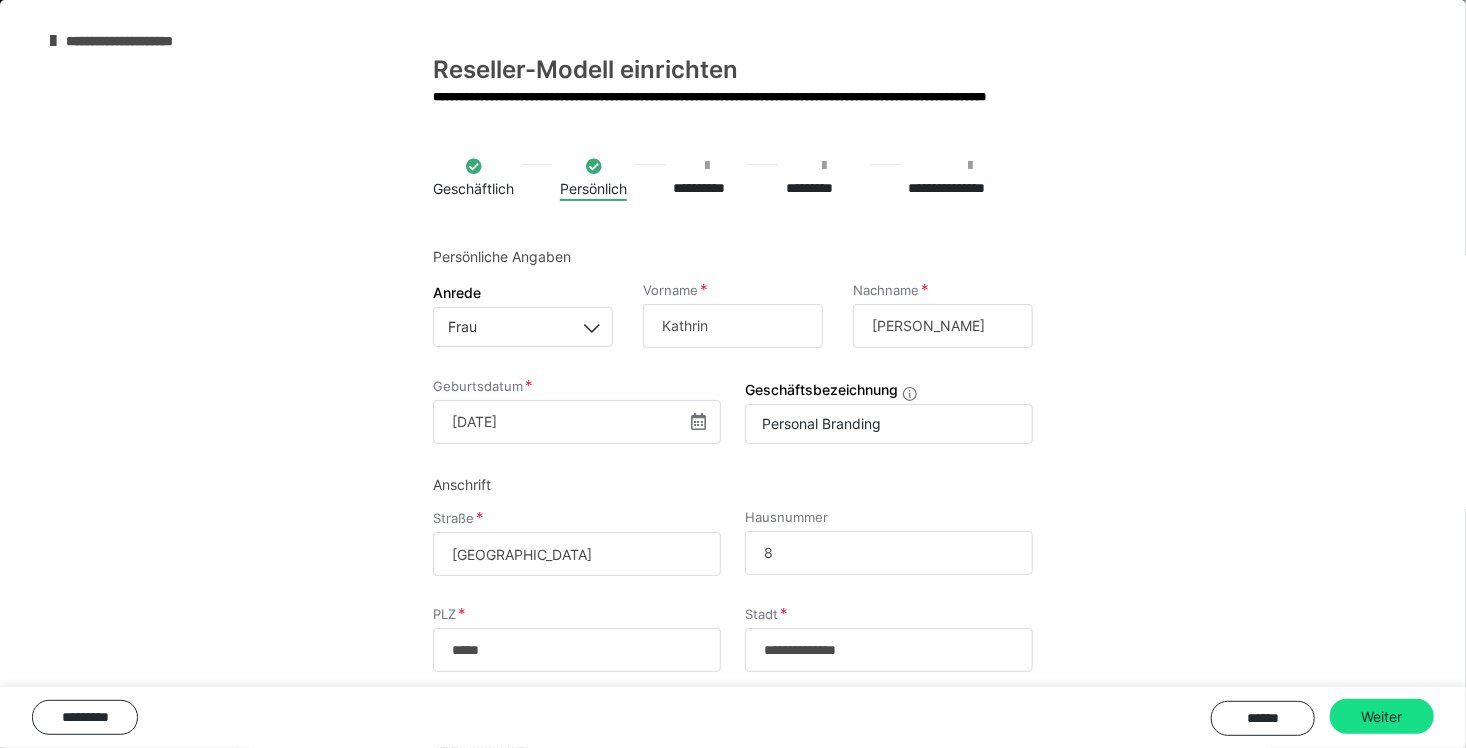 click on "**********" at bounding box center [733, 498] 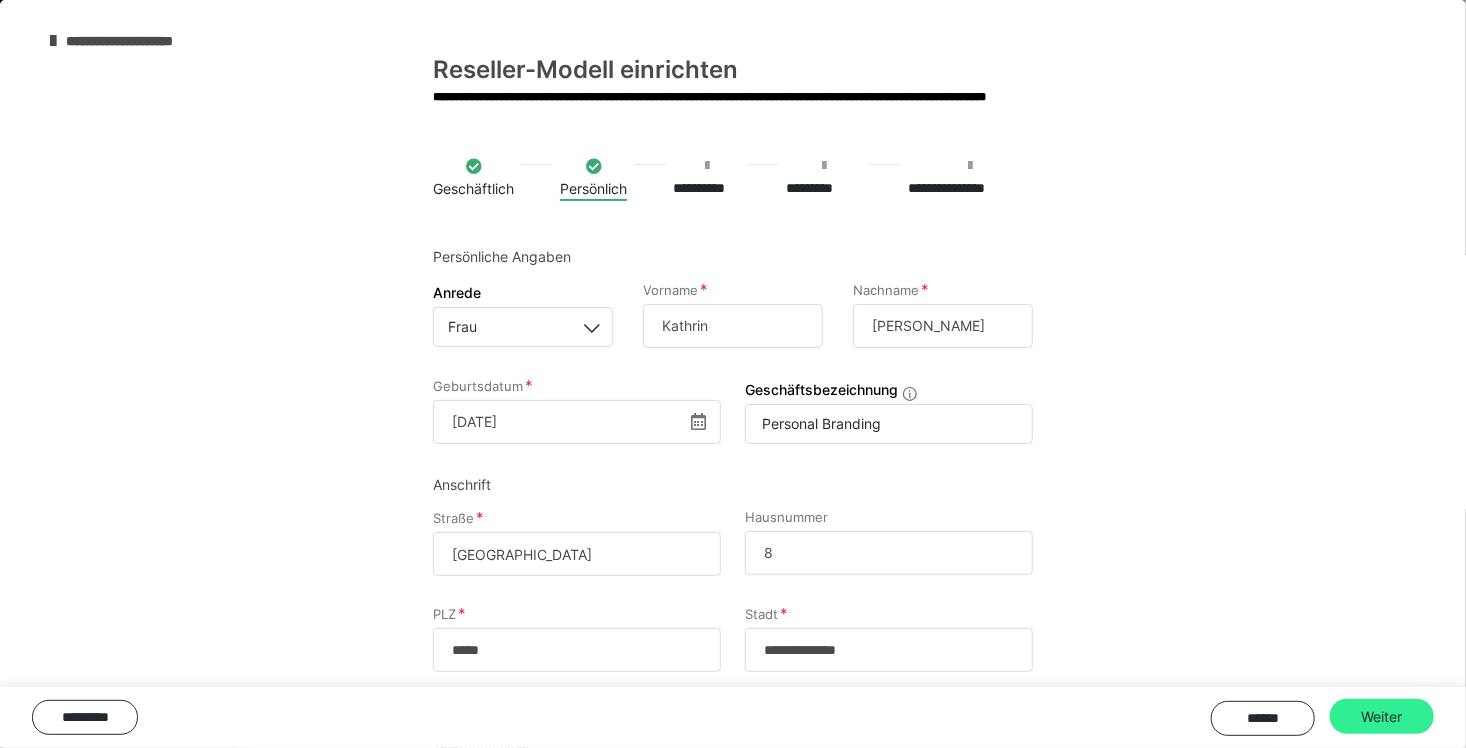 click on "Weiter" at bounding box center (1382, 717) 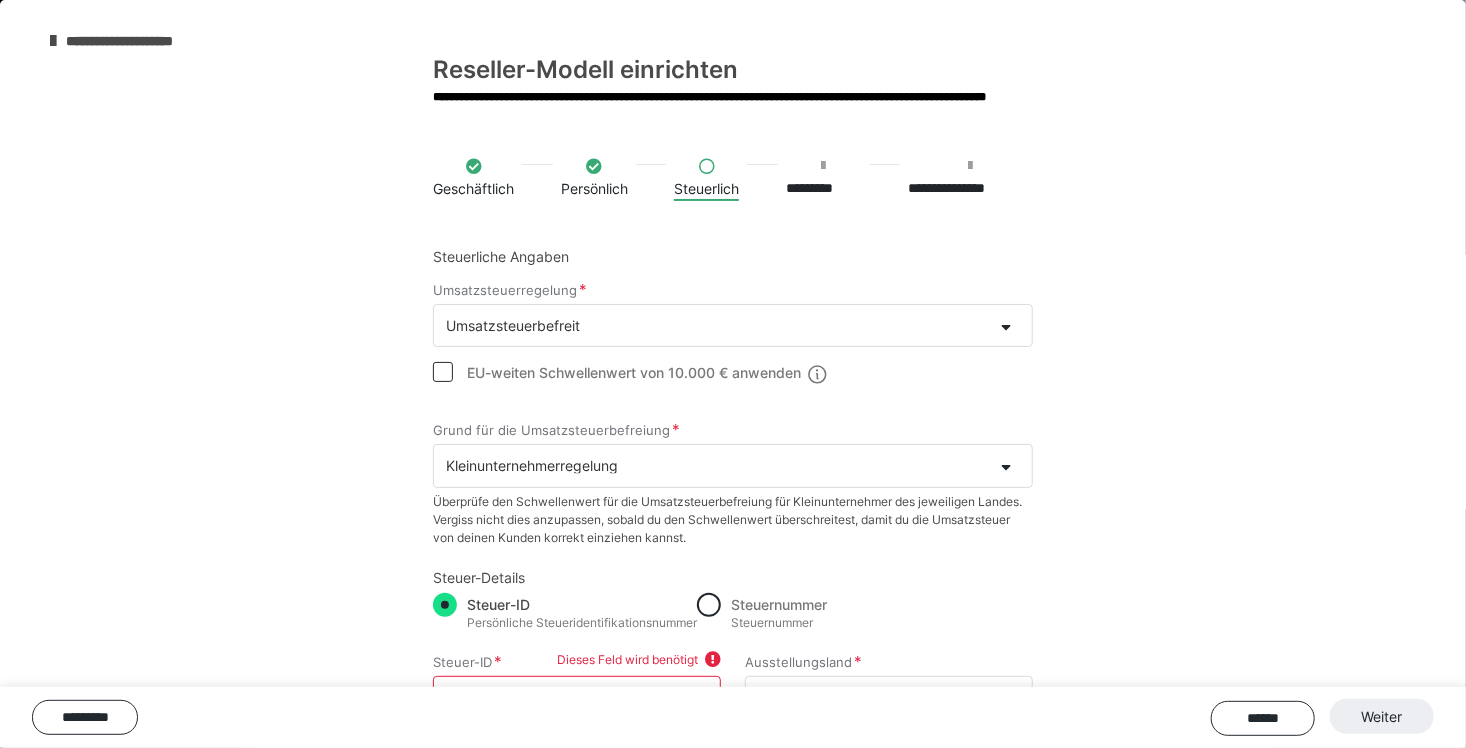 scroll, scrollTop: 442, scrollLeft: 0, axis: vertical 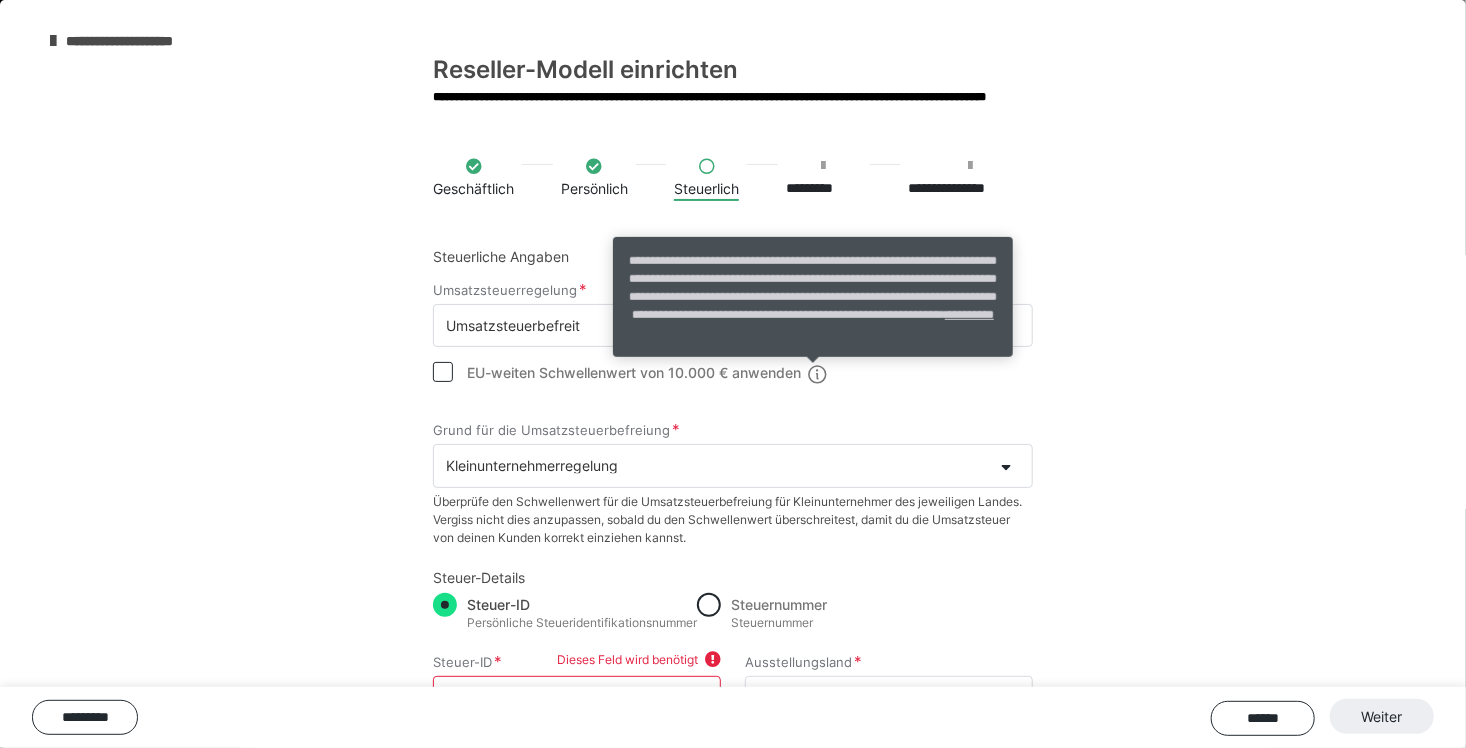 click 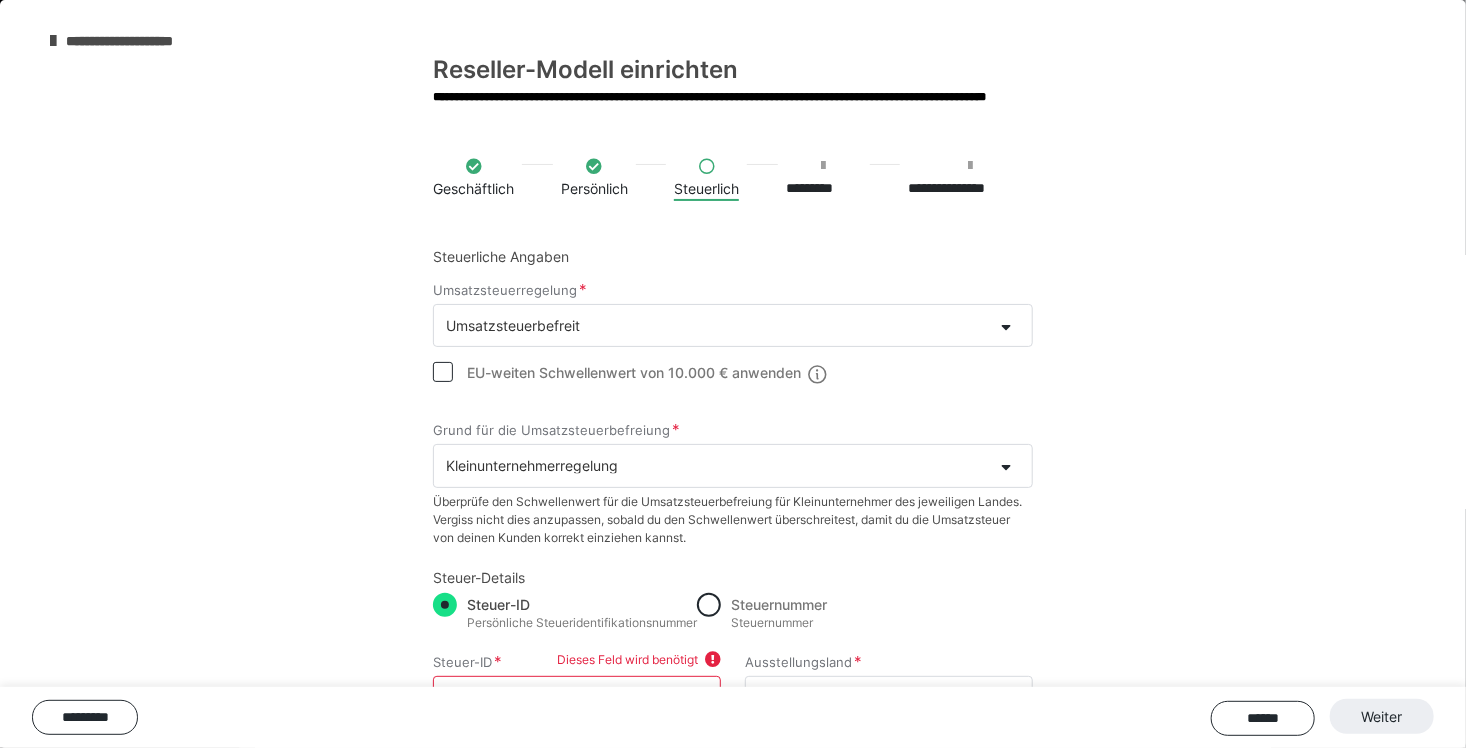 click on "**********" at bounding box center (733, 498) 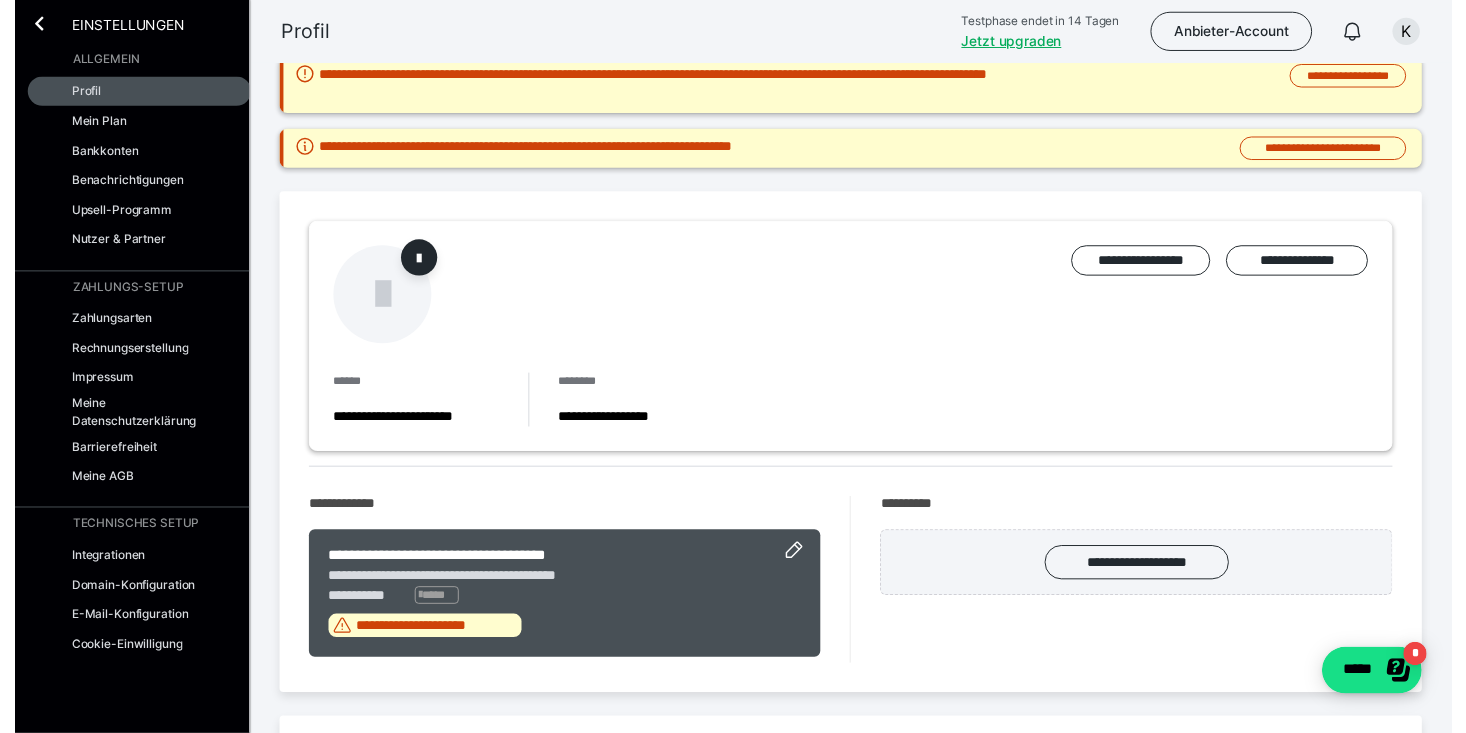 scroll, scrollTop: 0, scrollLeft: 0, axis: both 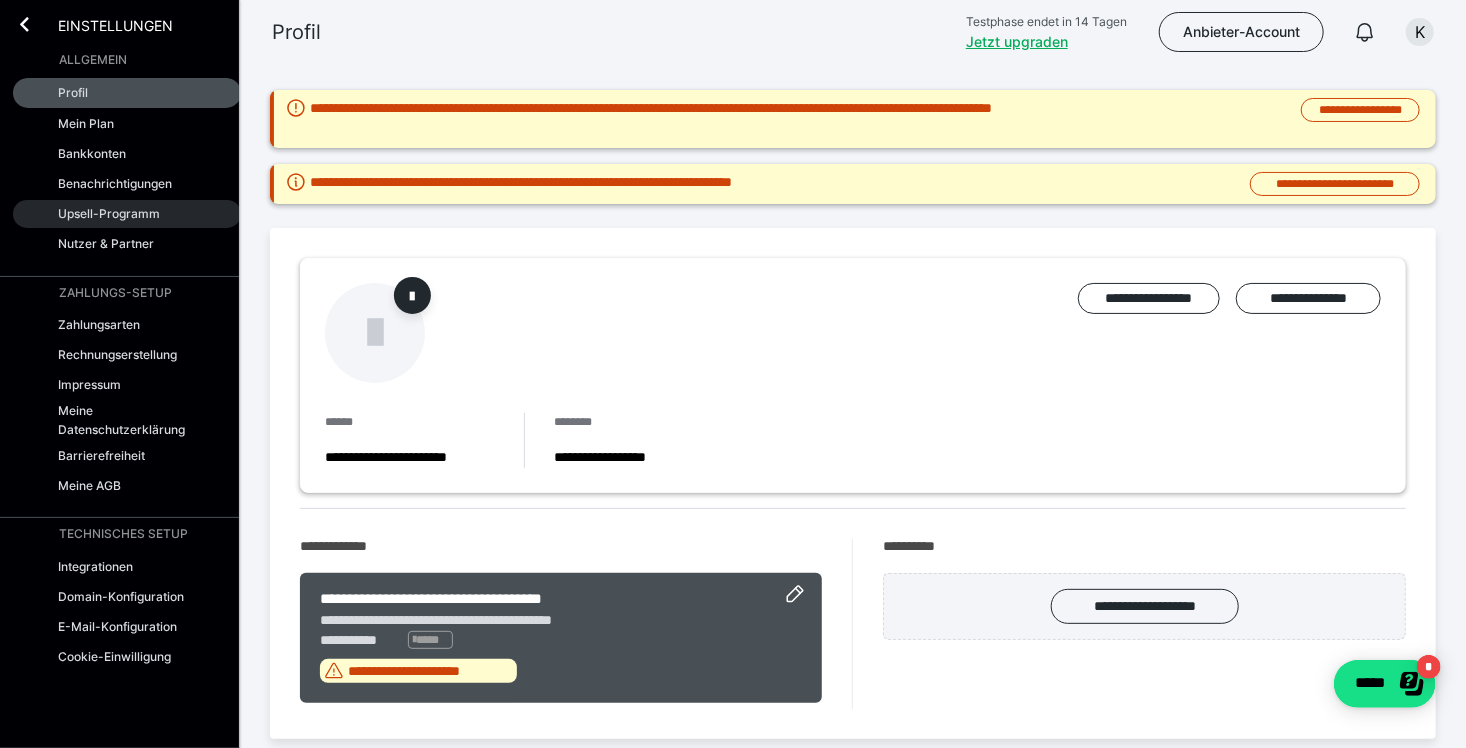 click on "Upsell-Programm" at bounding box center [109, 213] 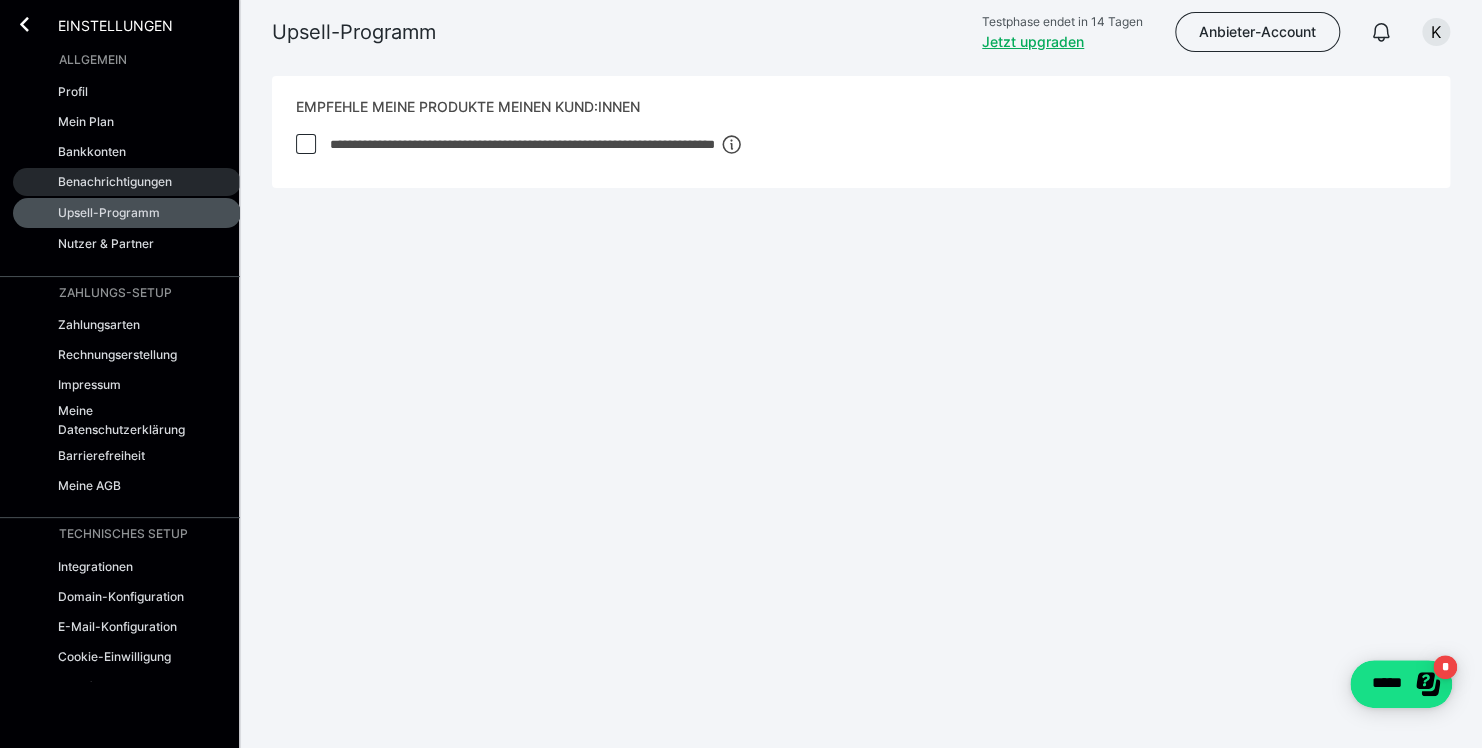 click on "Benachrichtigungen" at bounding box center [115, 181] 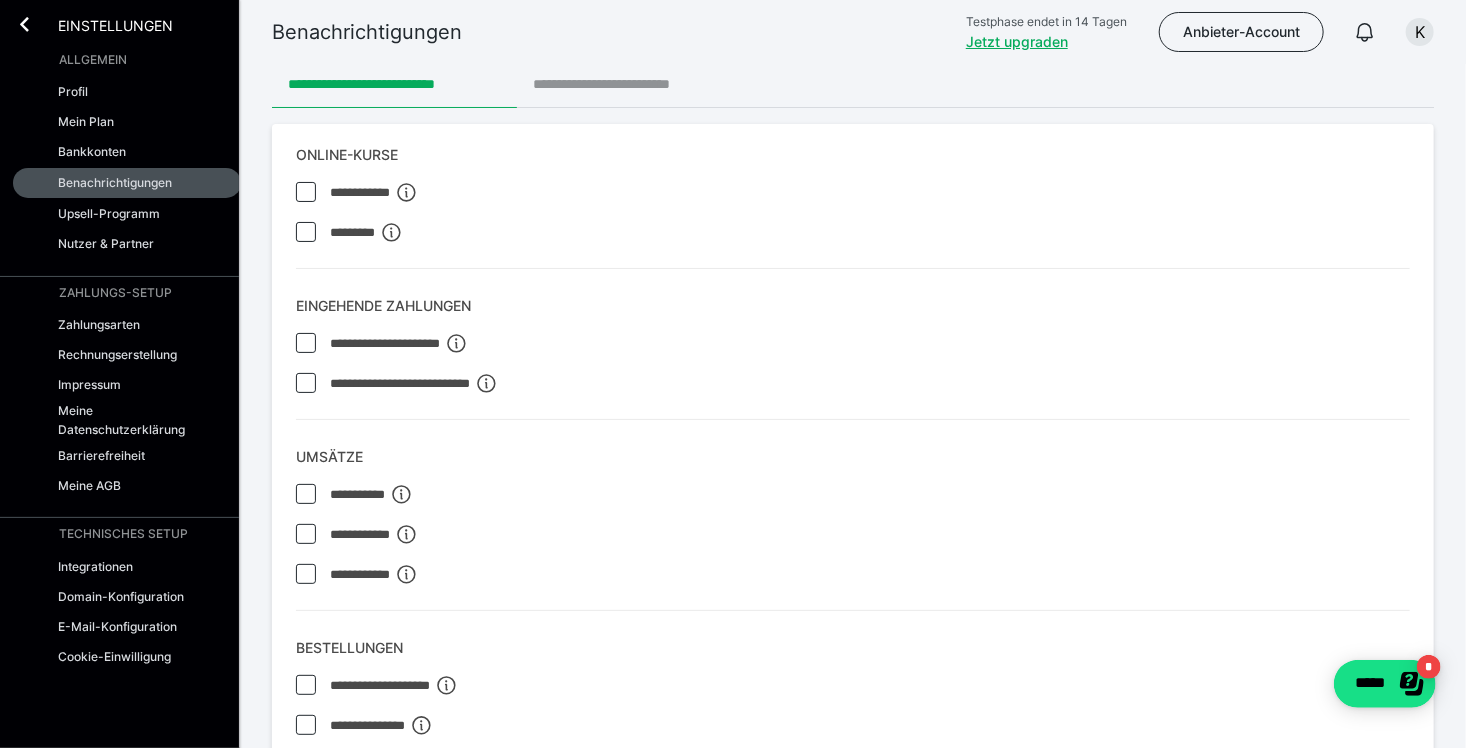 click on "**********" at bounding box center (629, 84) 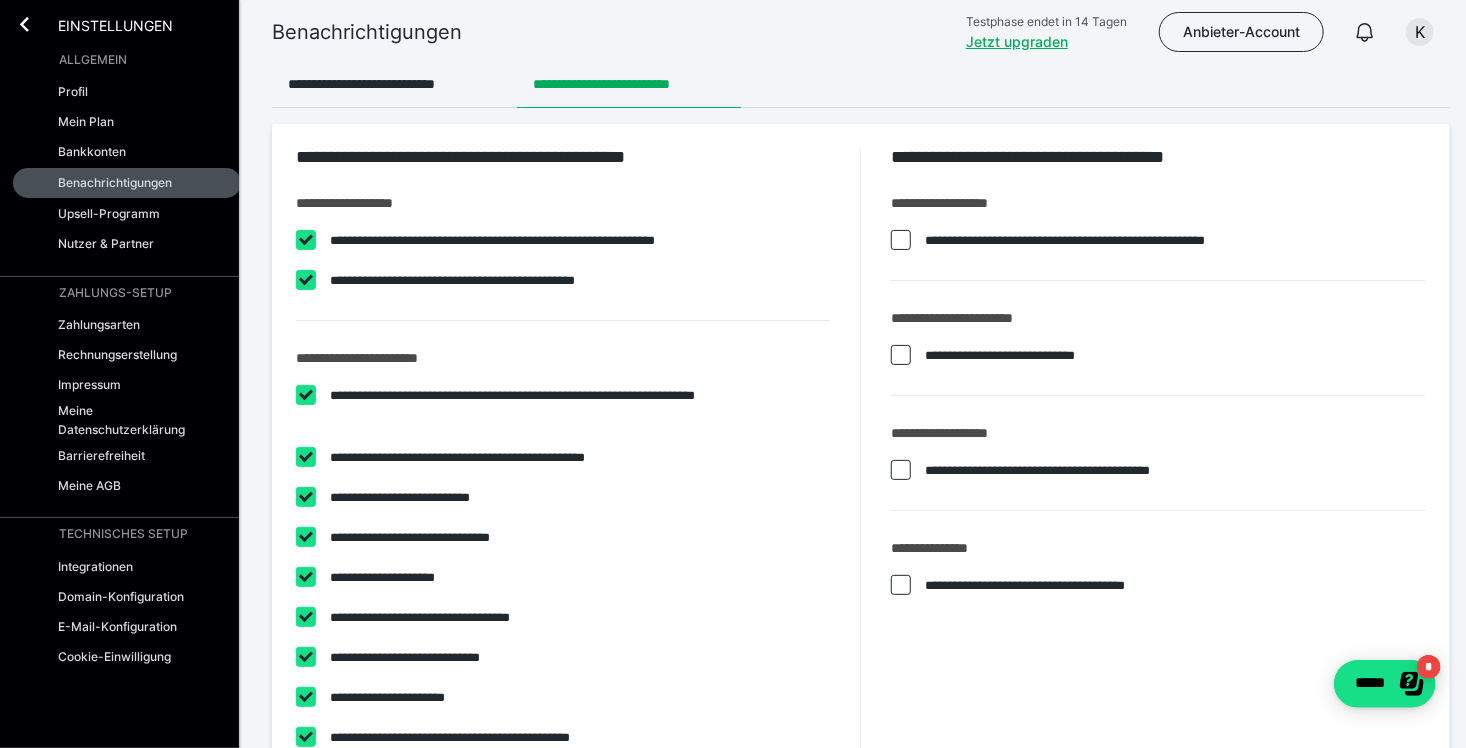 checkbox on "****" 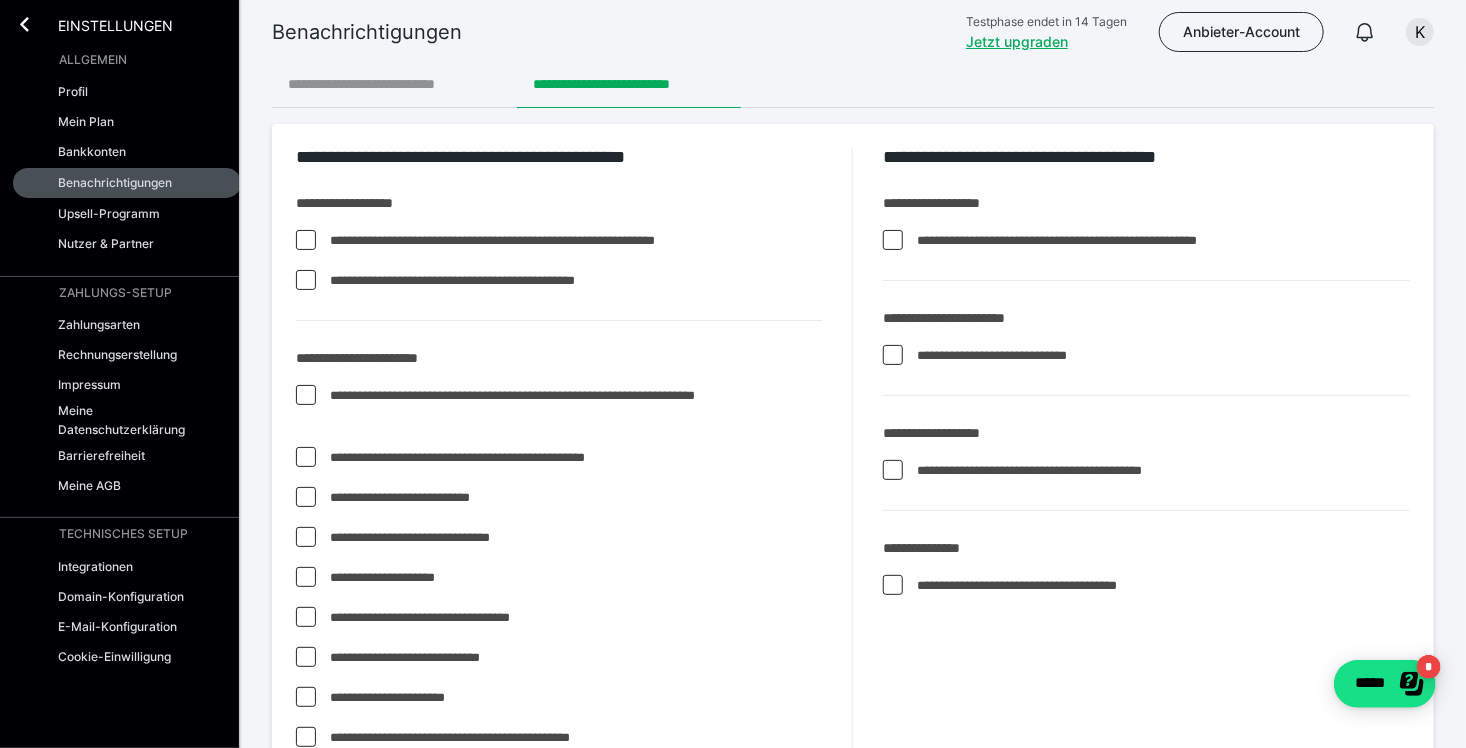click on "**********" at bounding box center [394, 84] 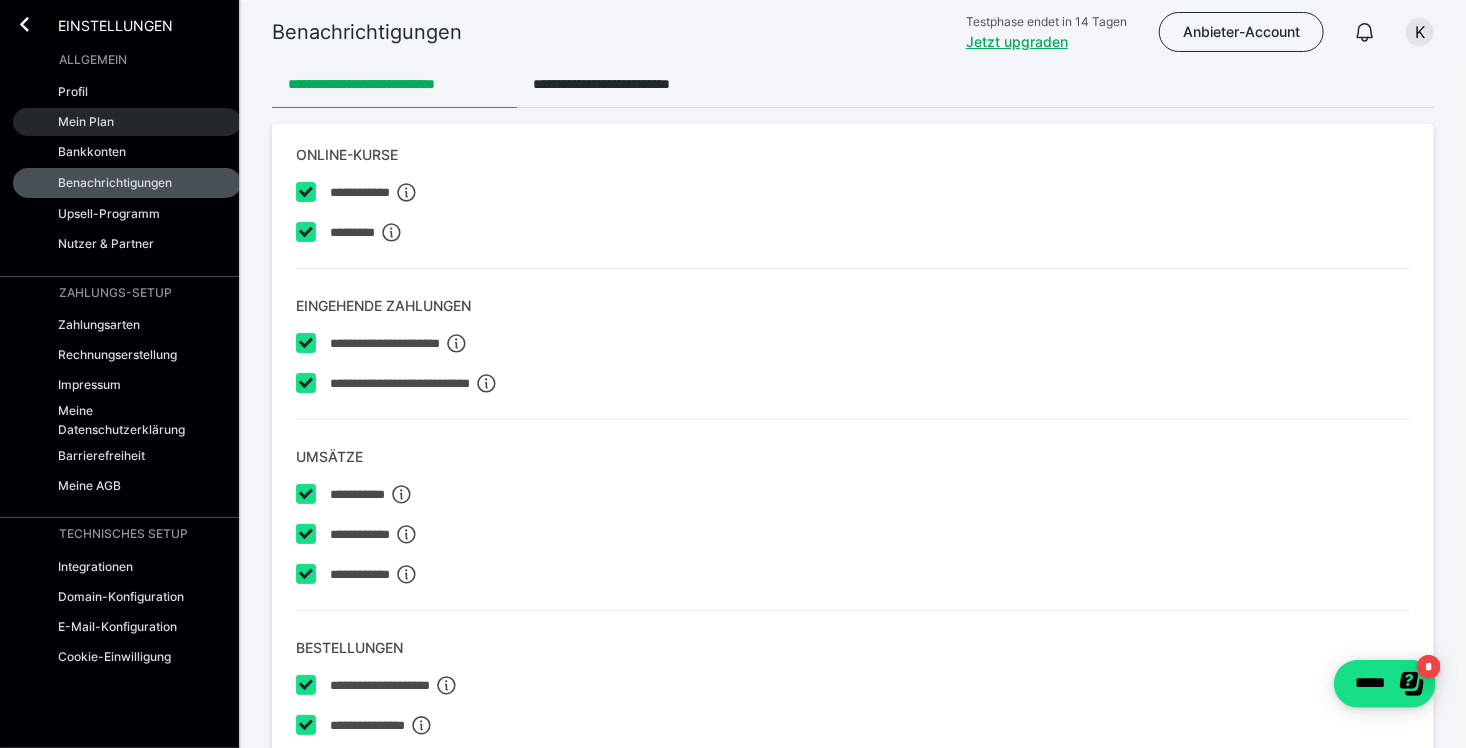 click on "Mein Plan" at bounding box center [127, 122] 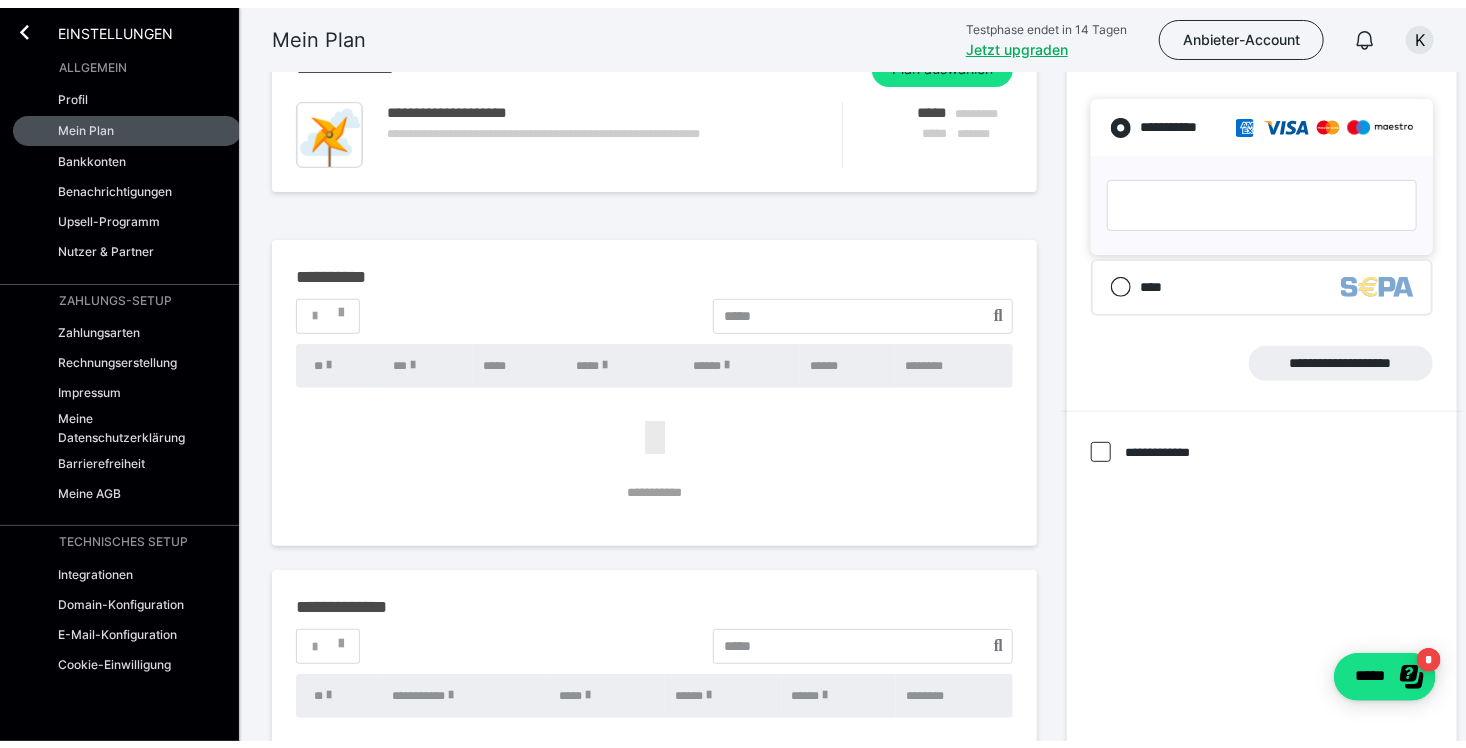 scroll, scrollTop: 0, scrollLeft: 0, axis: both 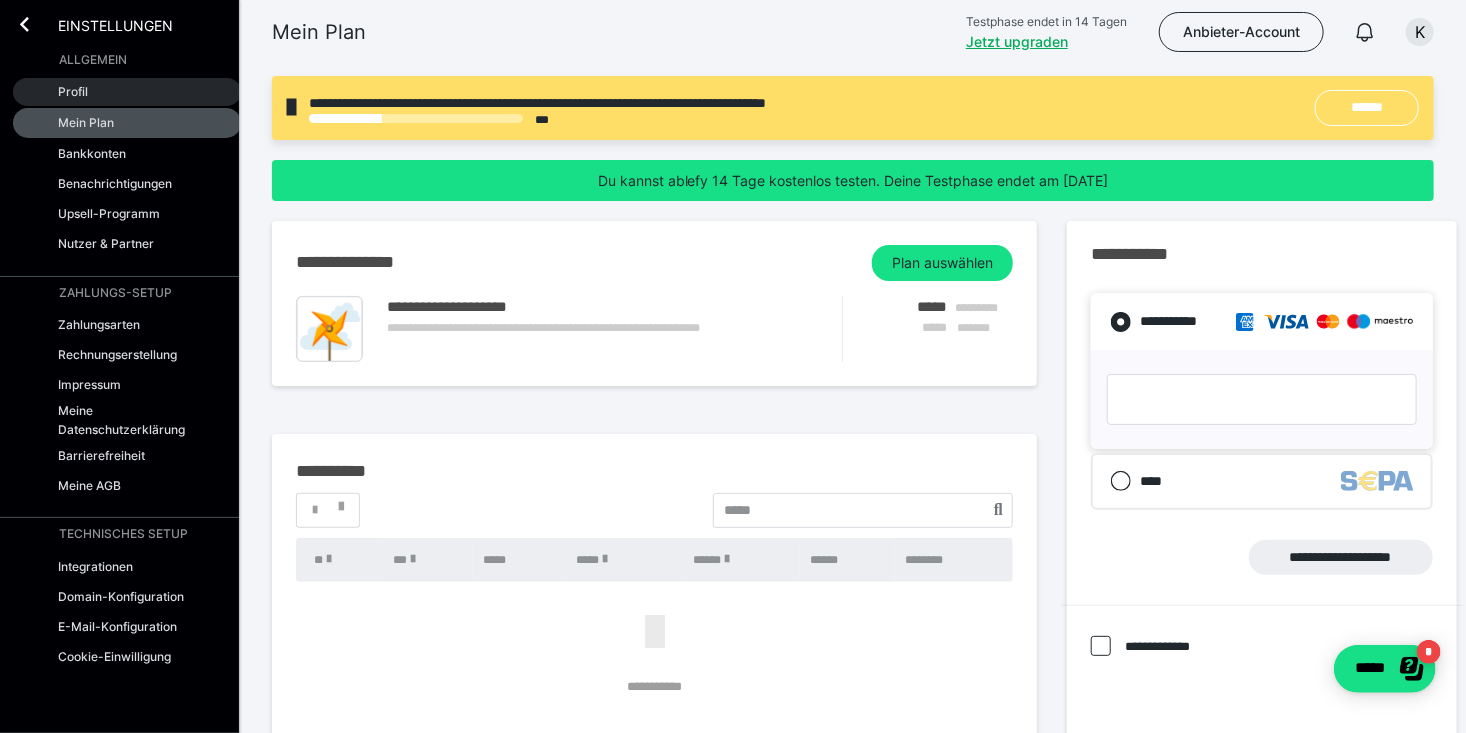 click on "Profil" at bounding box center [127, 92] 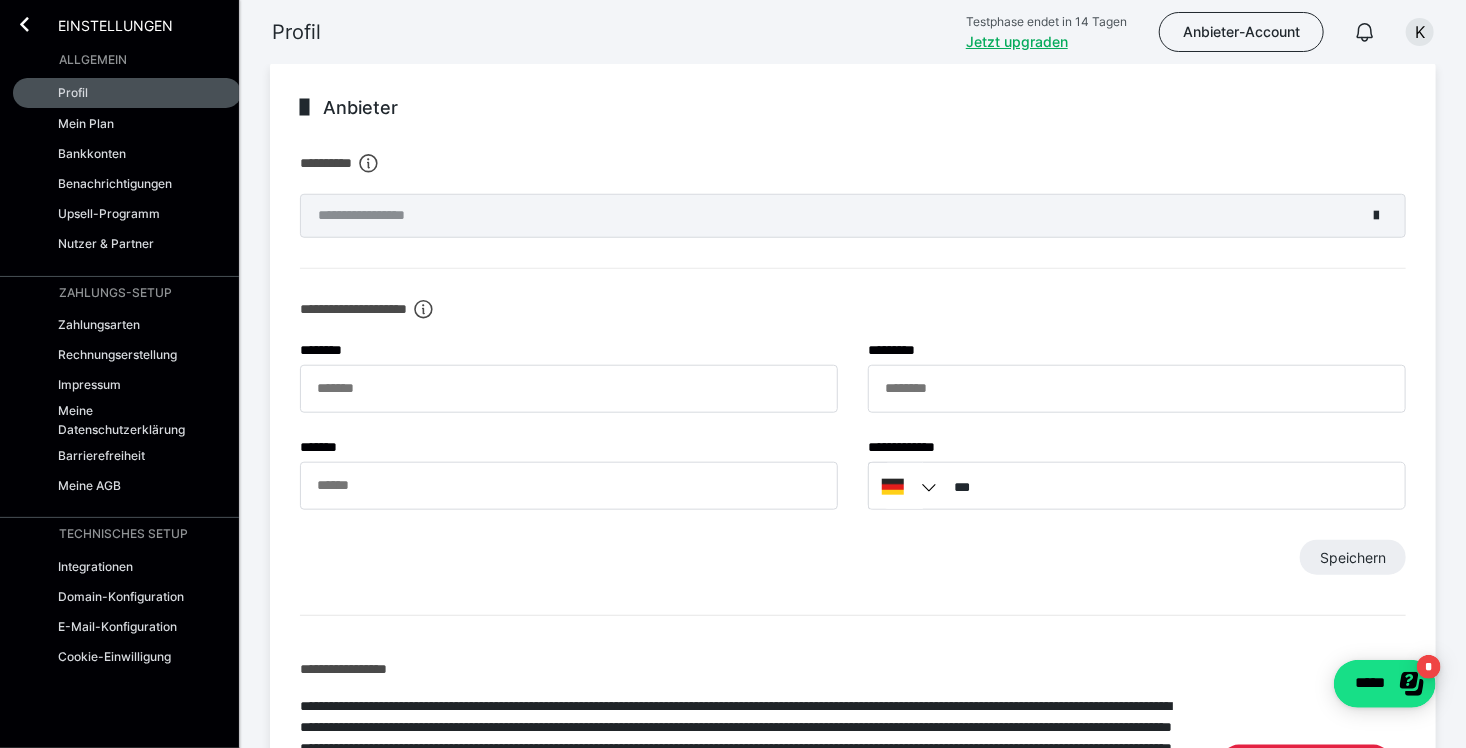 scroll, scrollTop: 726, scrollLeft: 0, axis: vertical 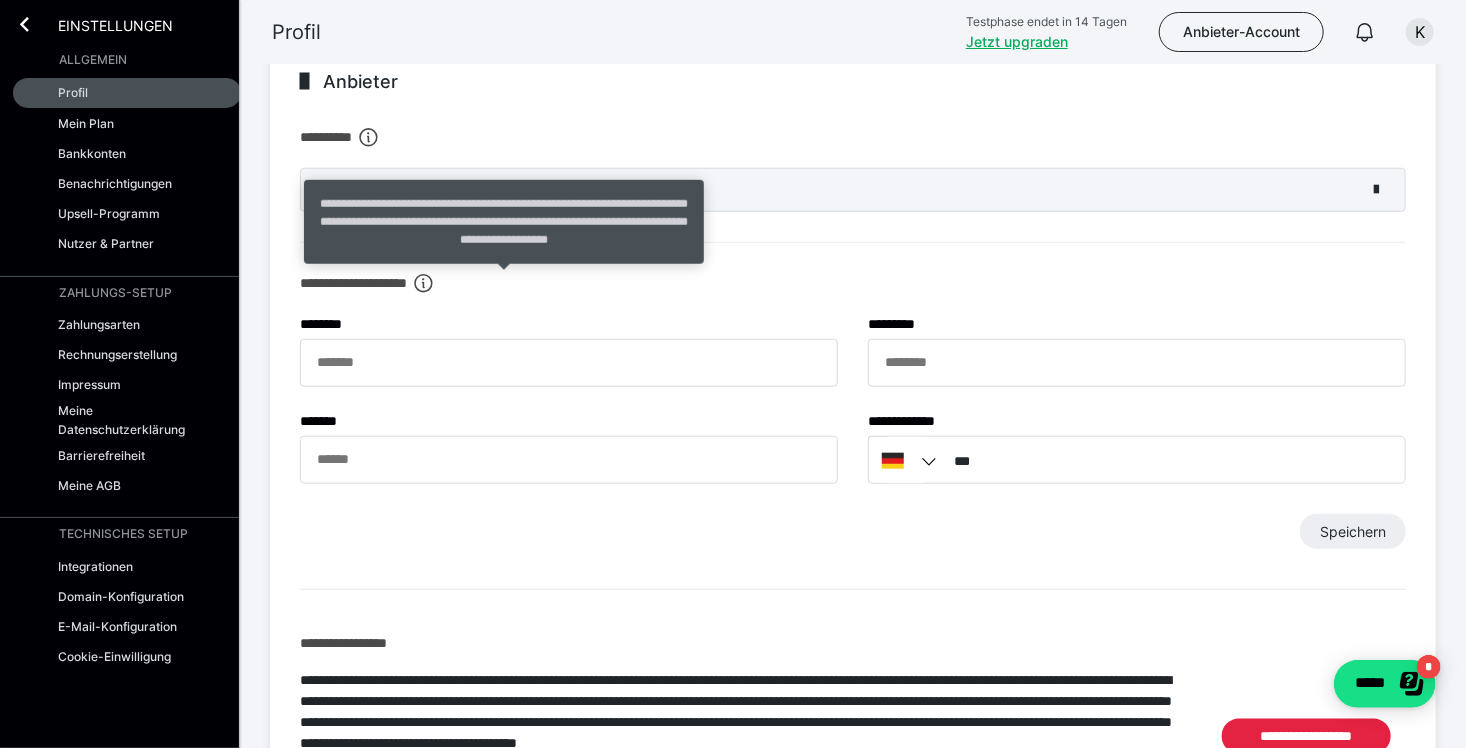click 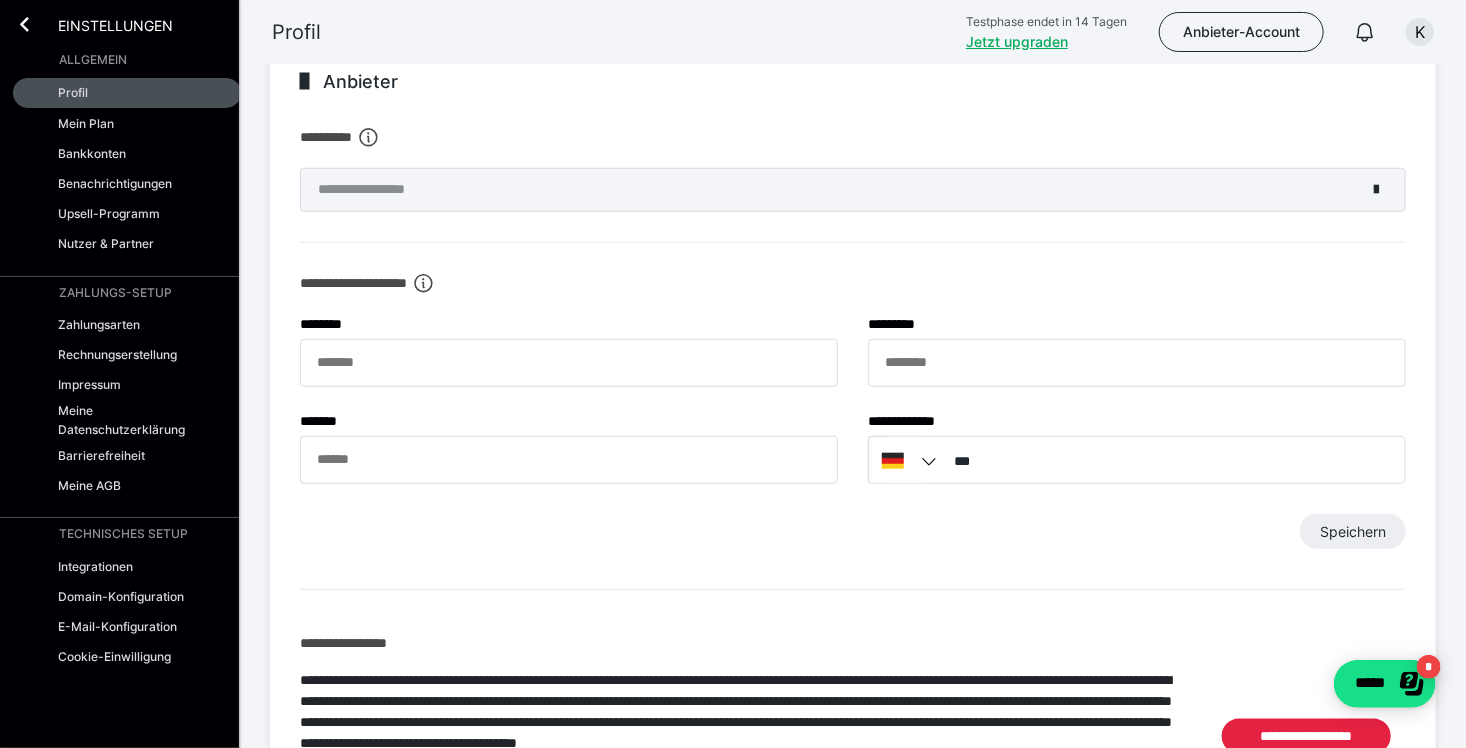 click on "**********" at bounding box center (853, 378) 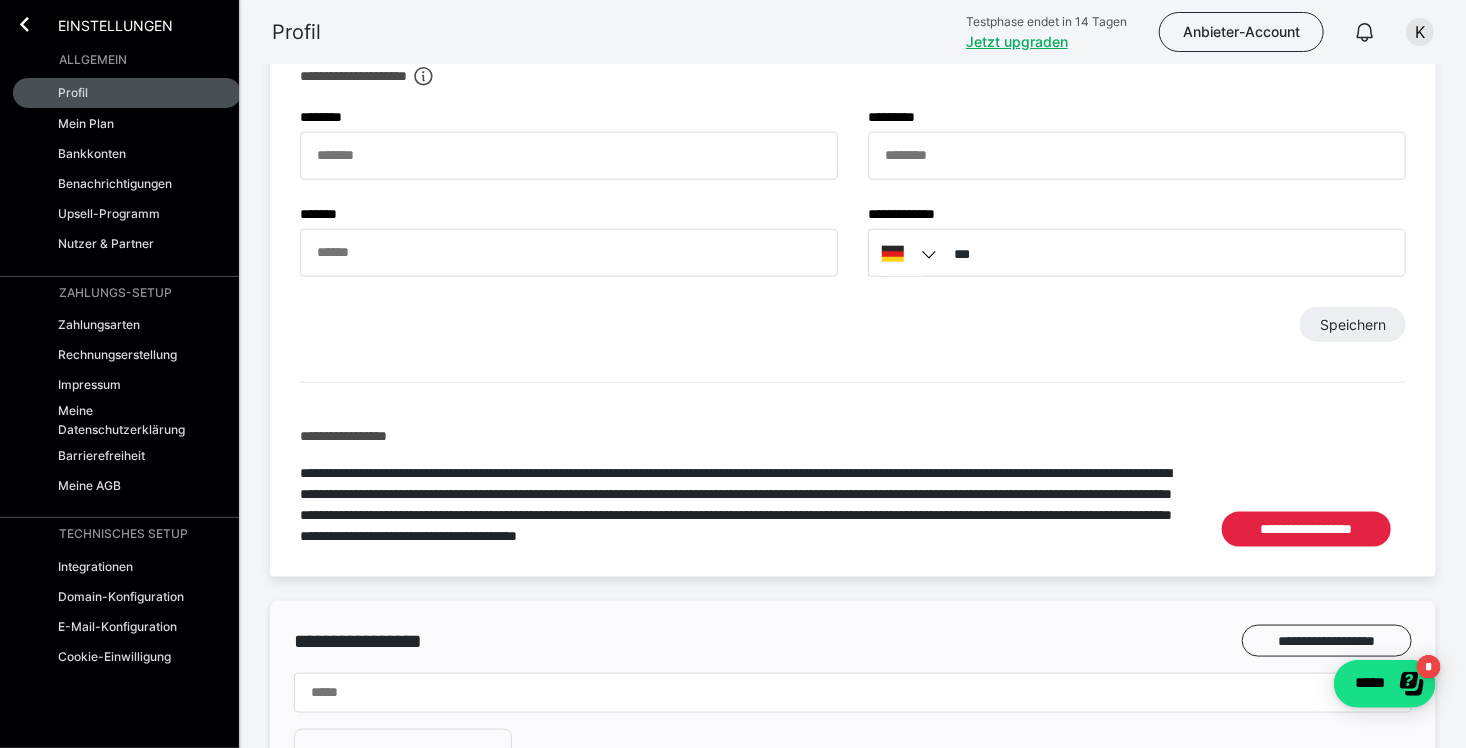 scroll, scrollTop: 937, scrollLeft: 0, axis: vertical 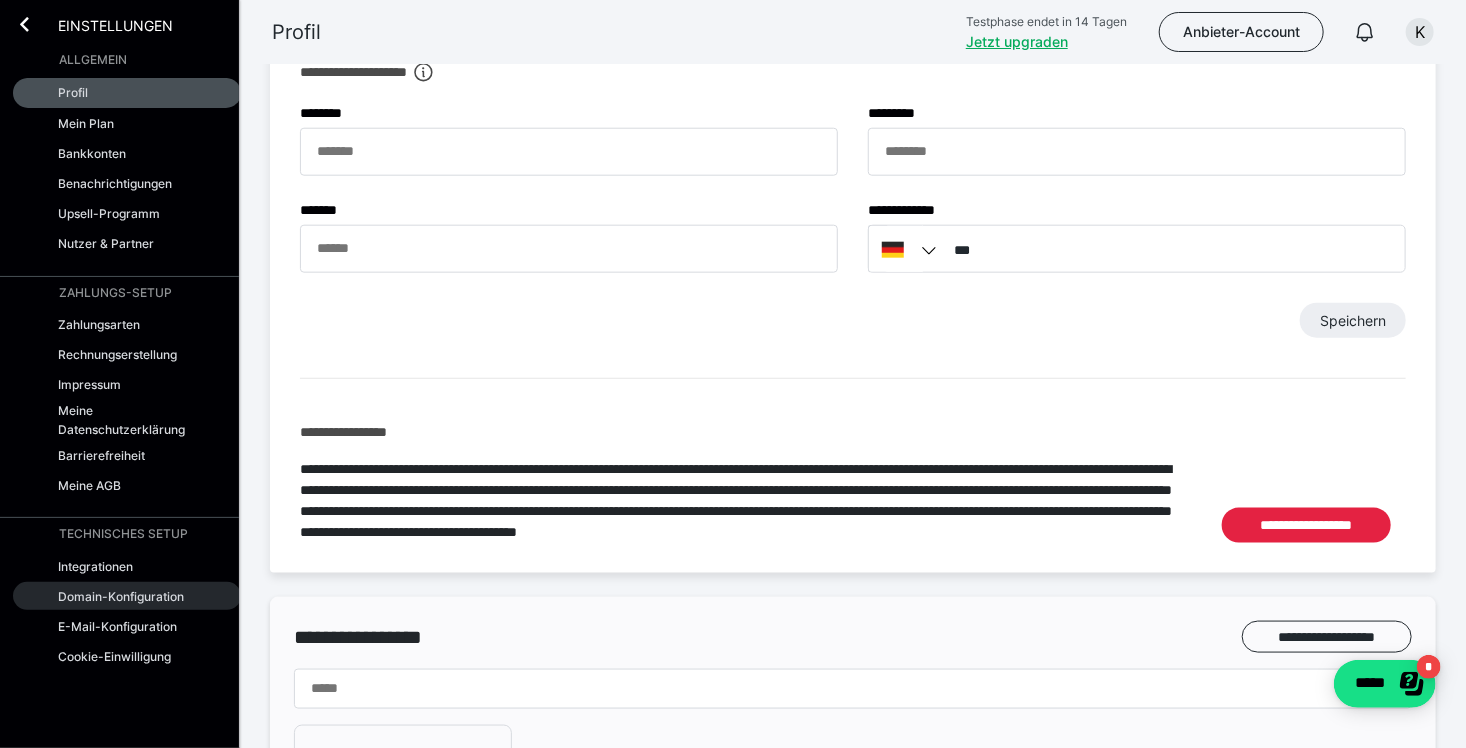 click on "Domain-Konfiguration" at bounding box center [127, 596] 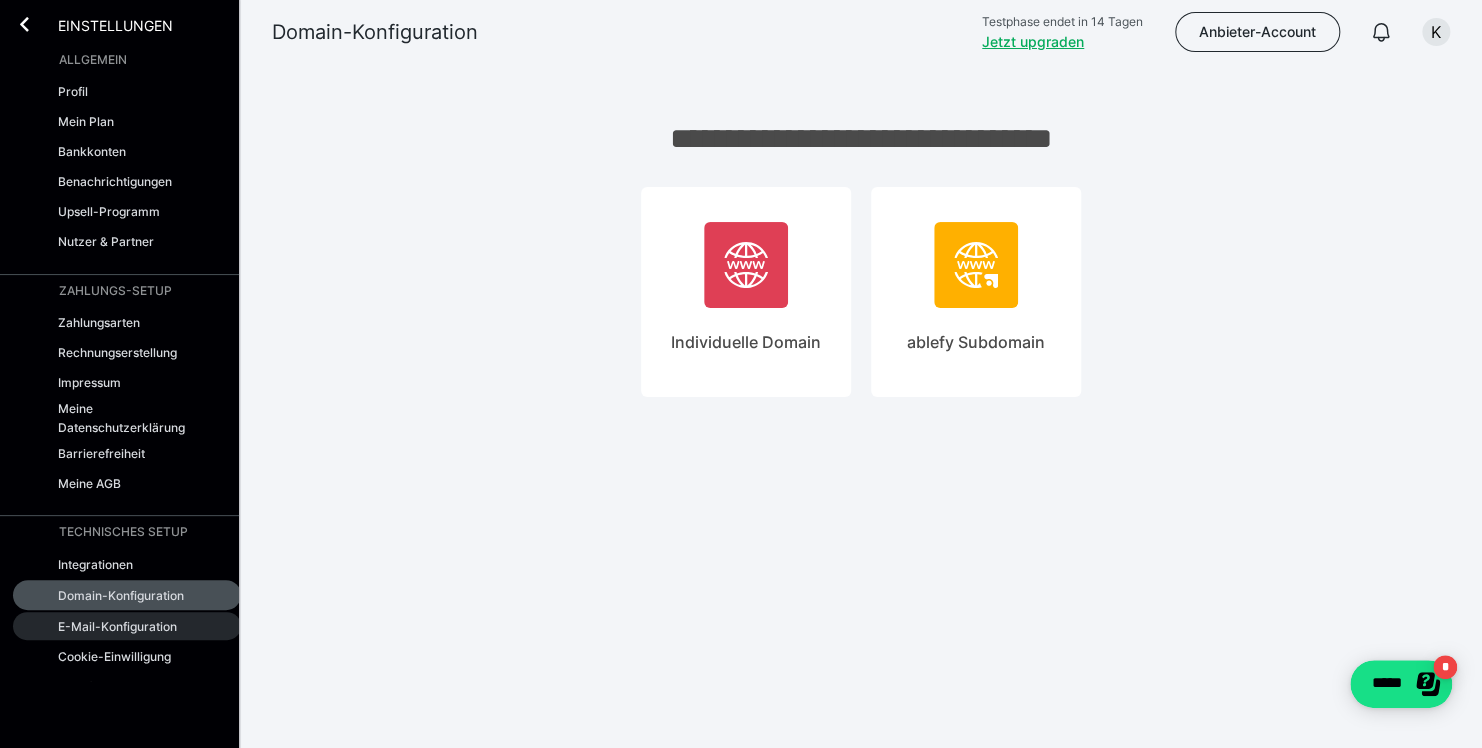 click on "E-Mail-Konfiguration" at bounding box center (117, 626) 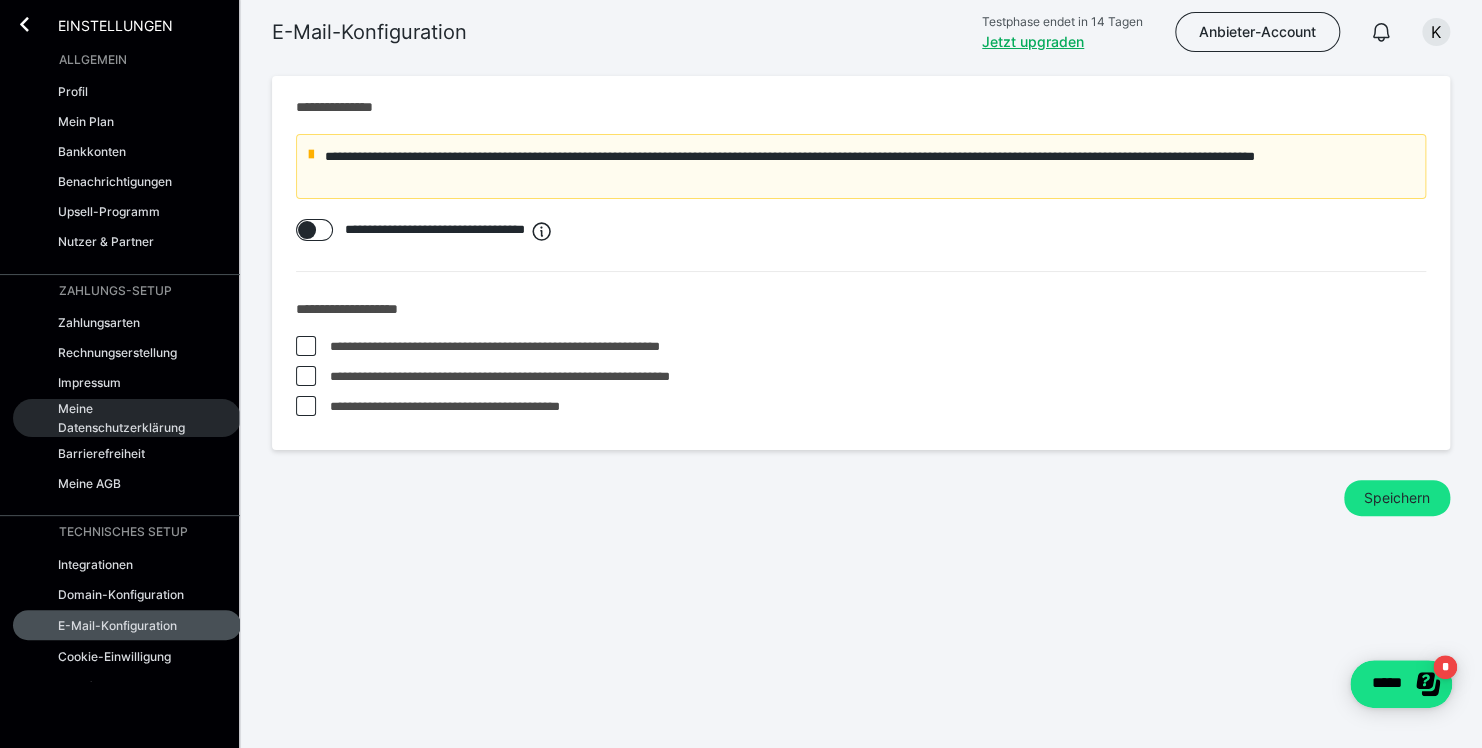 click on "Meine Datenschutzerklärung" at bounding box center [125, 418] 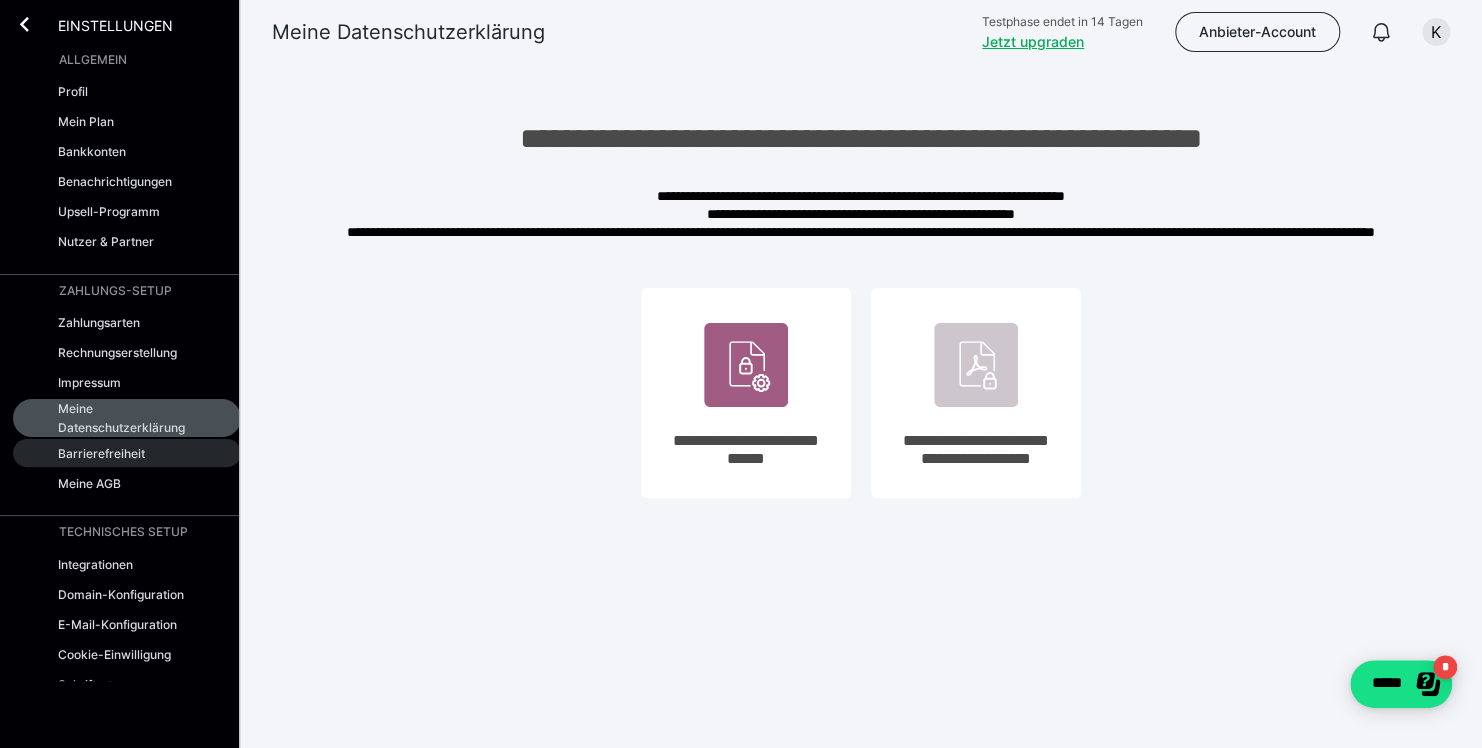 click on "Barrierefreiheit" at bounding box center [101, 453] 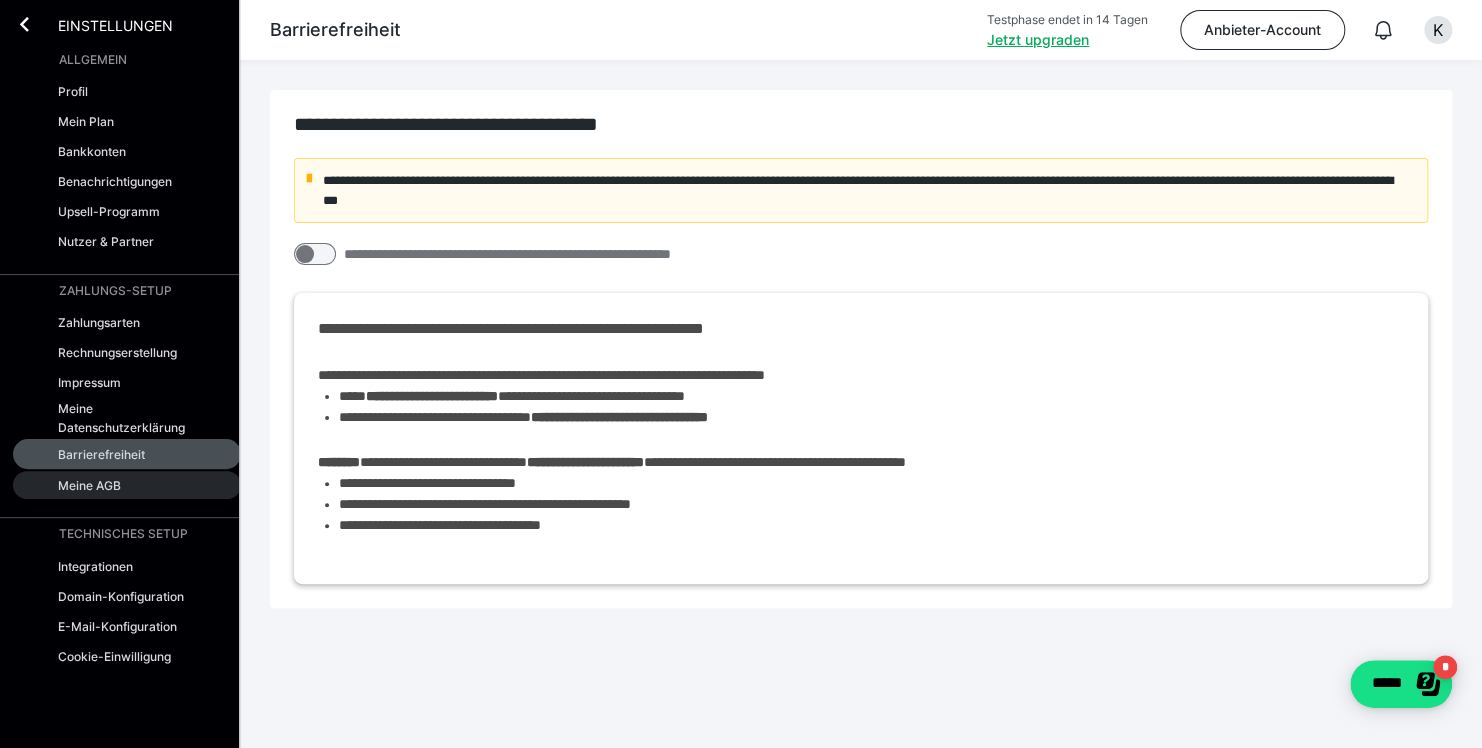 click on "Meine AGB" at bounding box center [127, 485] 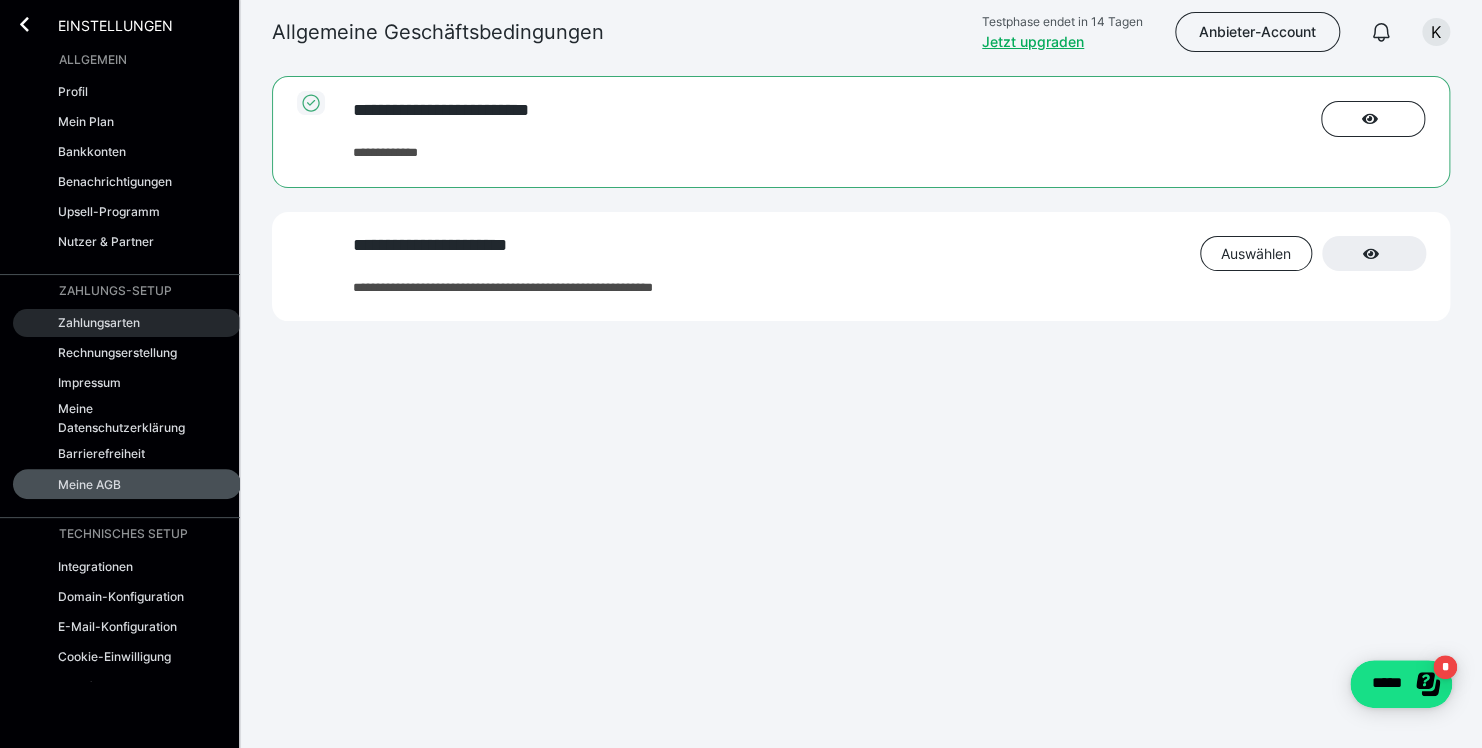 click on "Zahlungsarten" at bounding box center (127, 323) 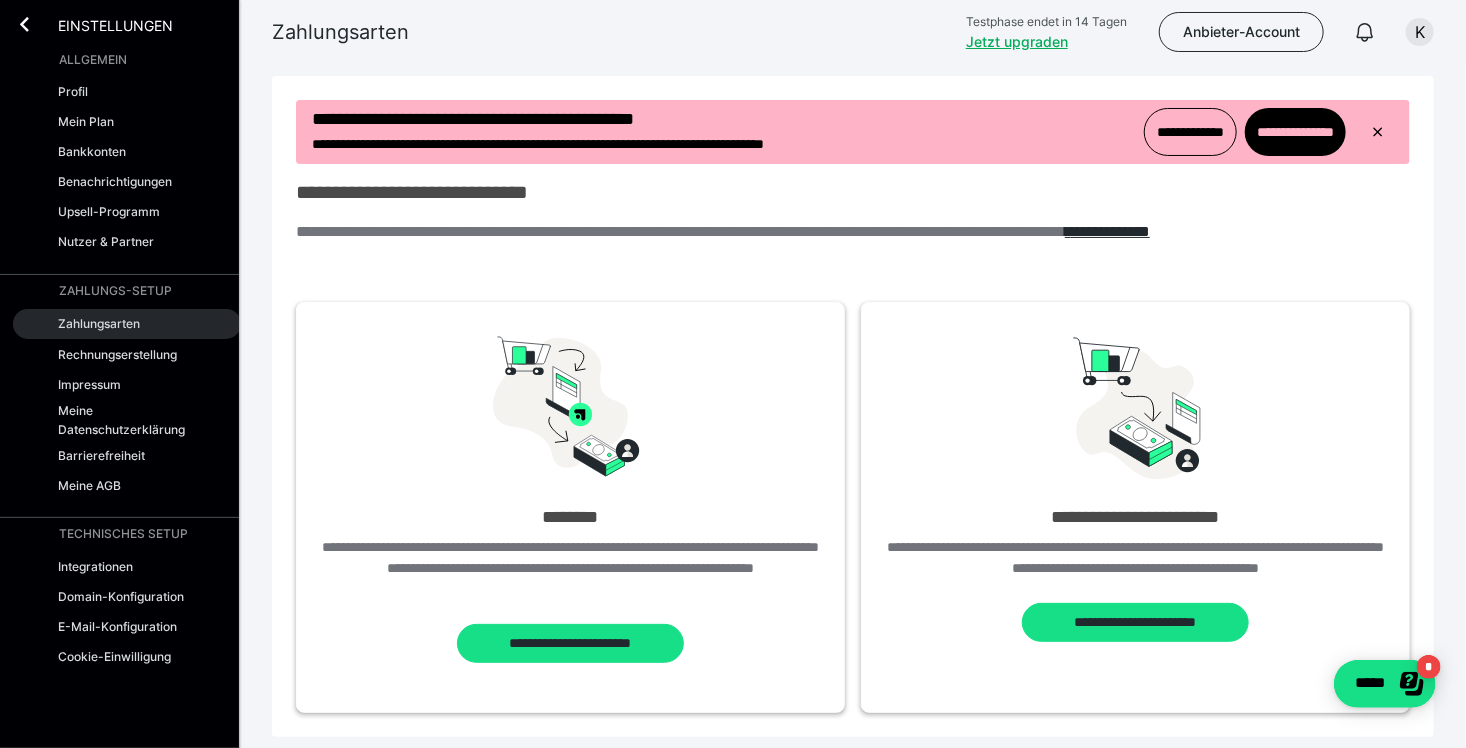 scroll, scrollTop: 0, scrollLeft: 0, axis: both 